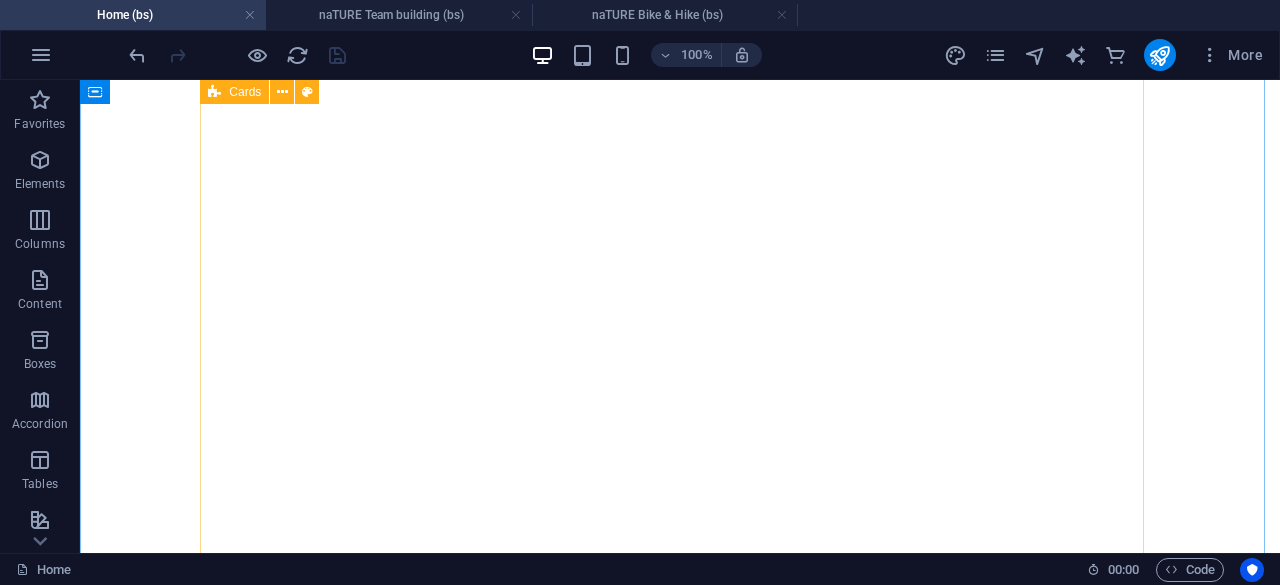 scroll, scrollTop: 0, scrollLeft: 0, axis: both 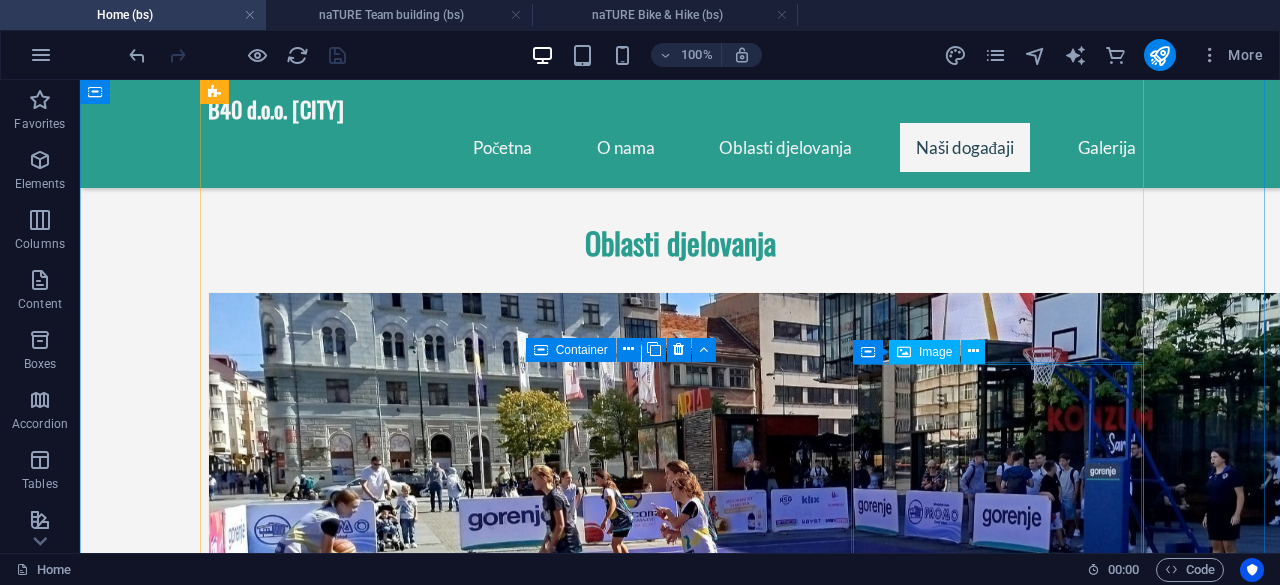 click on "Image" at bounding box center (935, 352) 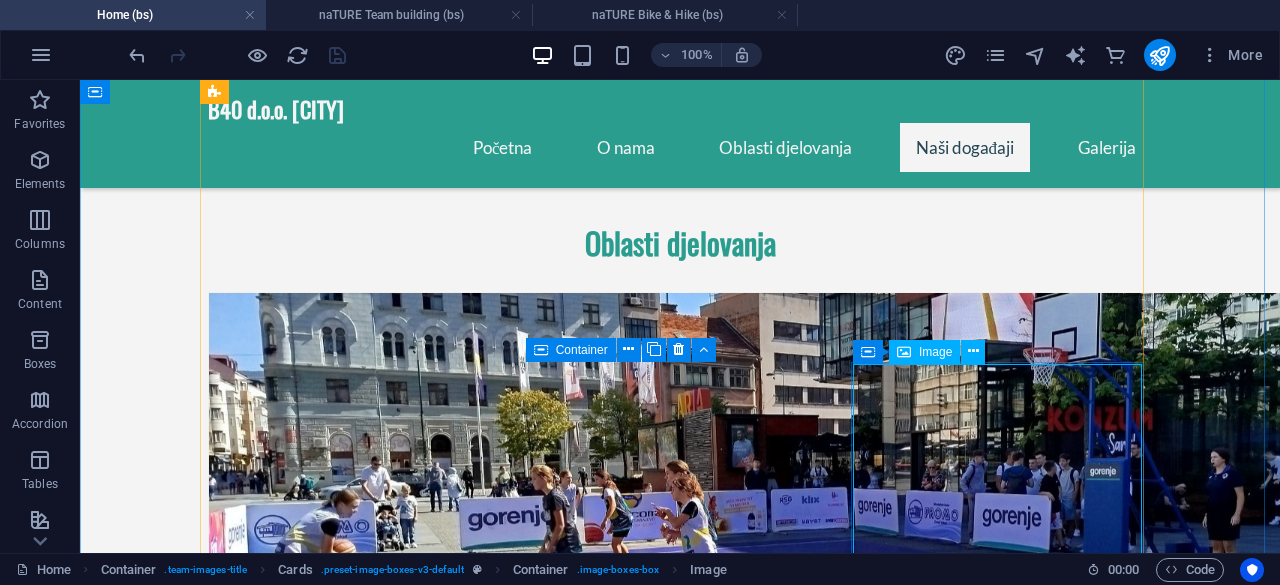 click on "Image" at bounding box center (935, 352) 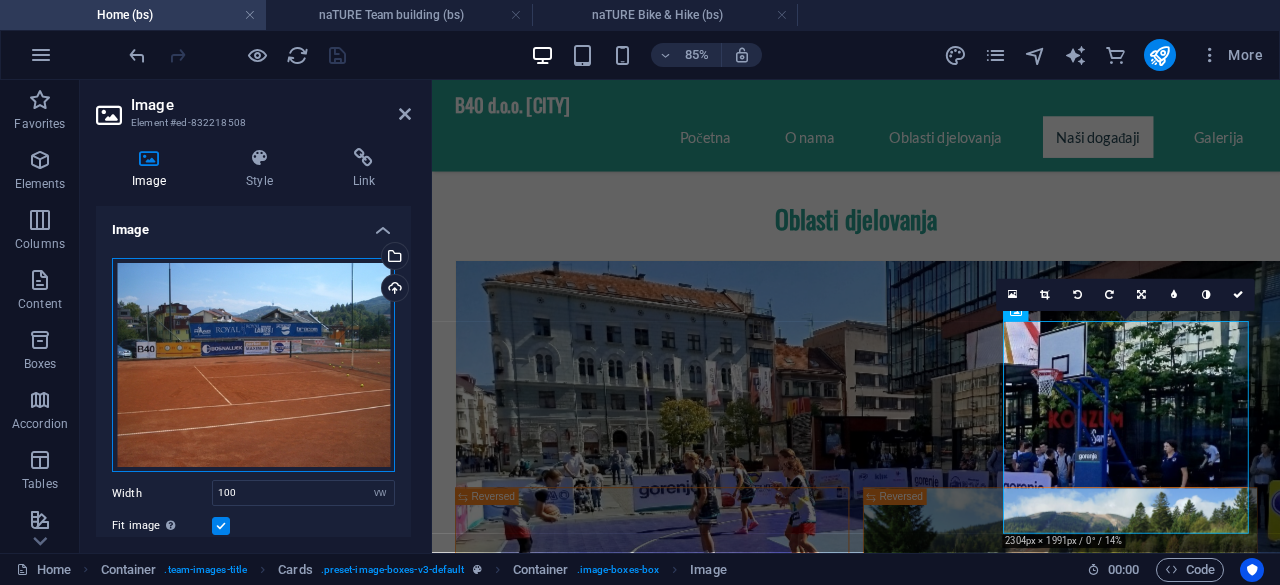 click on "Drag files here, click to choose files or select files from Files or our free stock photos & videos" at bounding box center [253, 365] 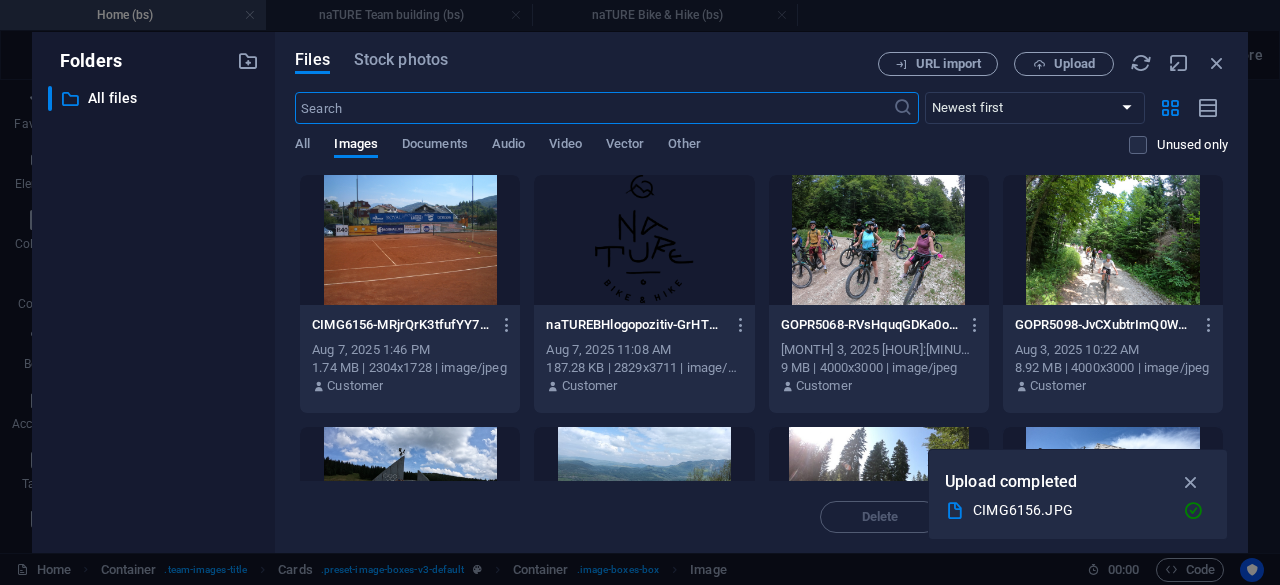 scroll, scrollTop: 3079, scrollLeft: 0, axis: vertical 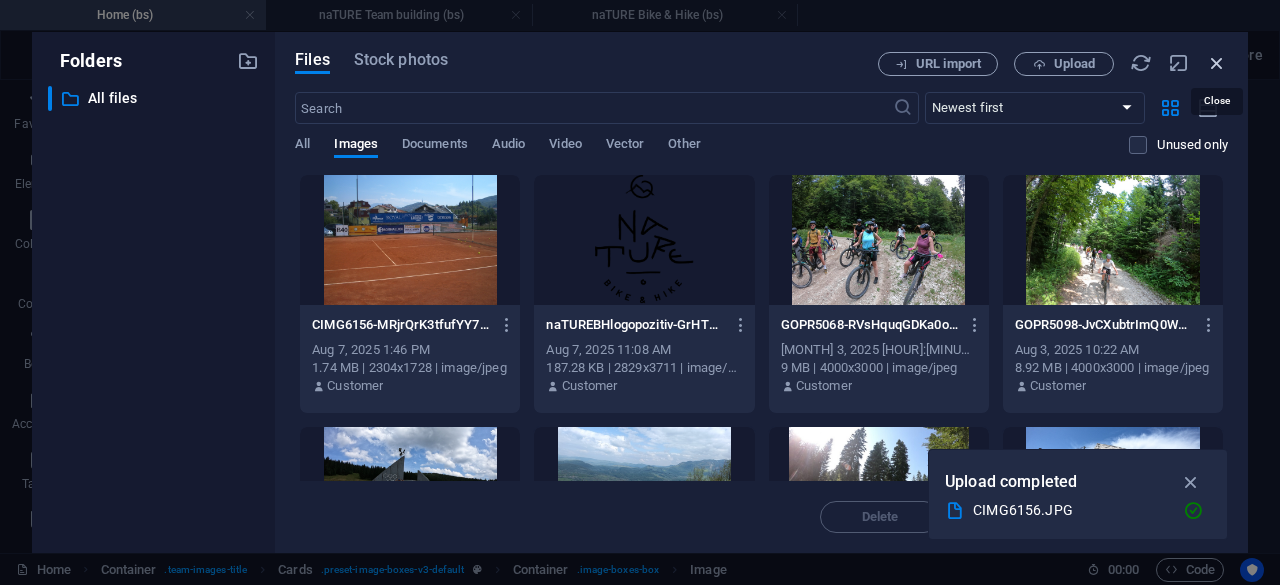 click at bounding box center (1217, 63) 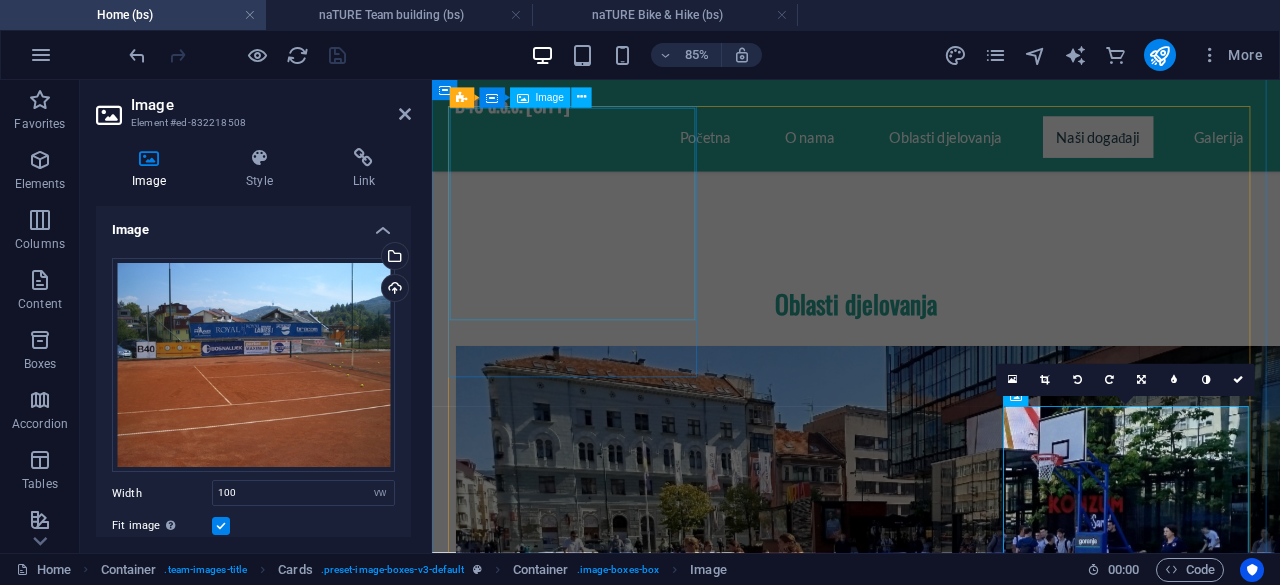 click at bounding box center (605, 1794) 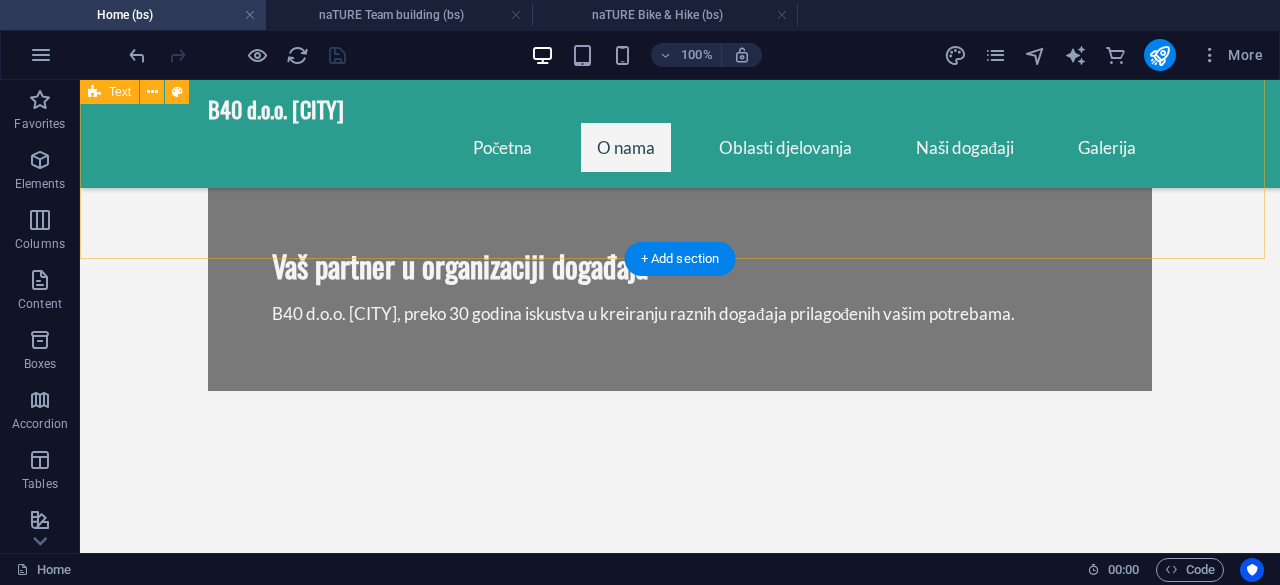scroll, scrollTop: 700, scrollLeft: 0, axis: vertical 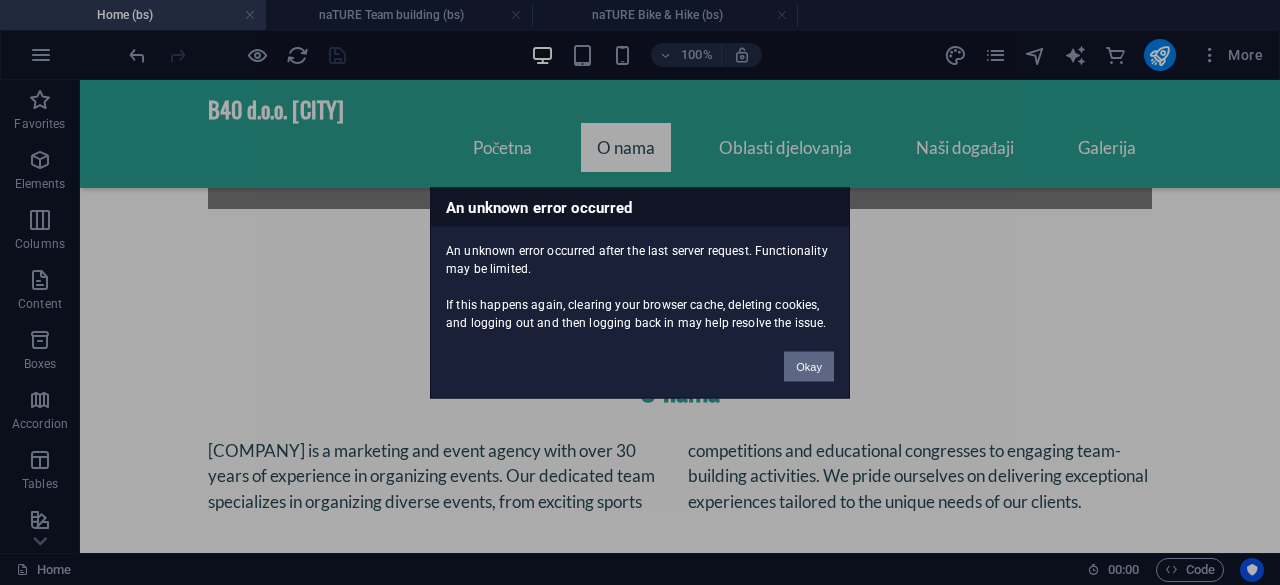 click on "Okay" at bounding box center [809, 366] 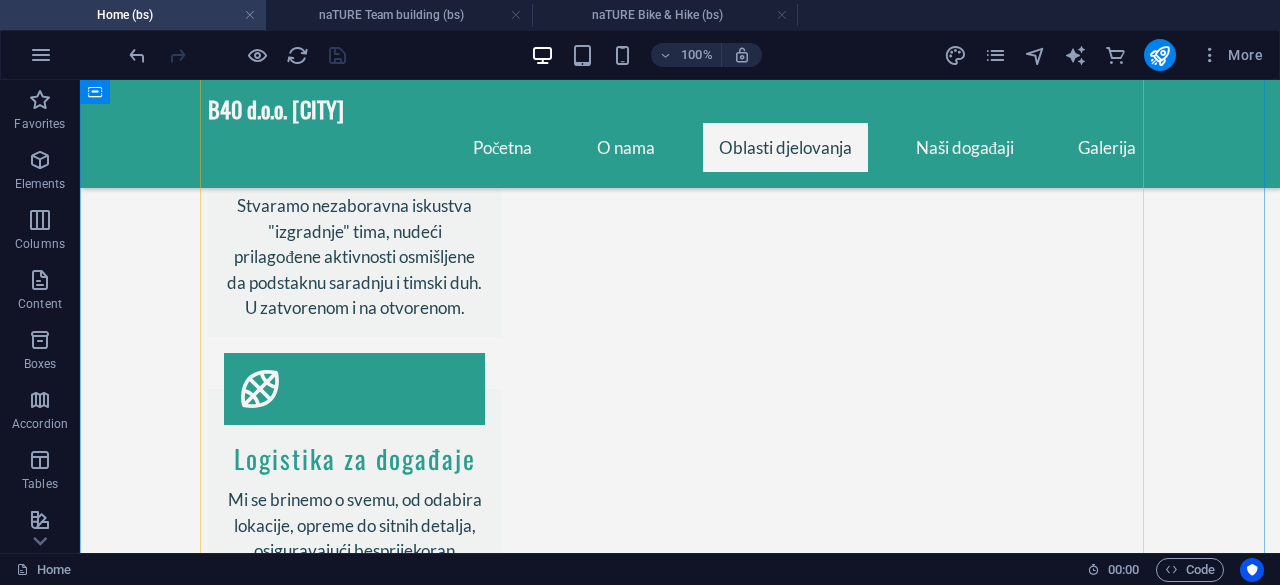 scroll, scrollTop: 1900, scrollLeft: 0, axis: vertical 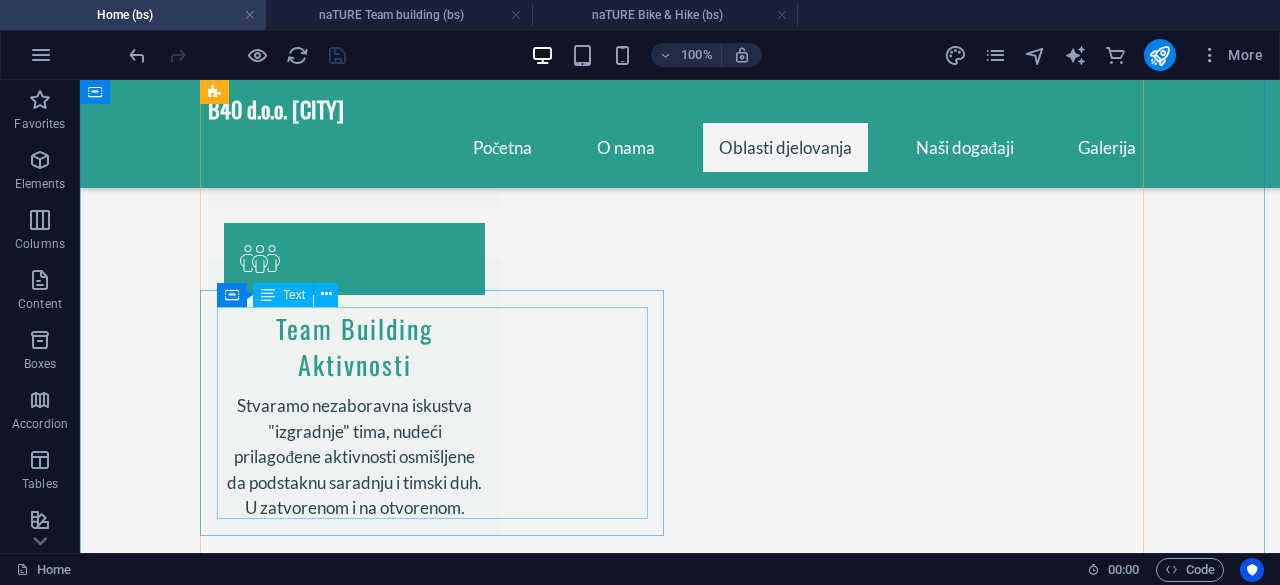 click on "Indoor aktivnosti  (Ice-breaker games, Trivia quiz, Karaoke, Bingo...)
Outdoor aktivnosti  (Potraga za blagom, Igre bez granica, Funkionalni trening...)" at bounding box center [440, 1962] 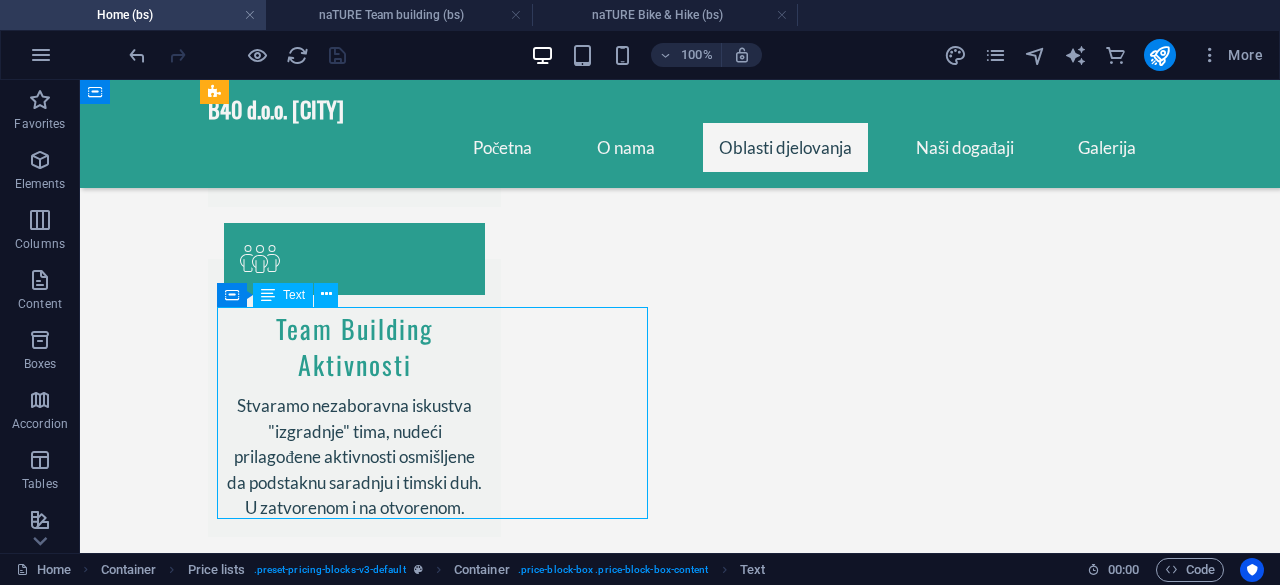 click on "Indoor aktivnosti  (Ice-breaker games, Trivia quiz, Karaoke, Bingo...)
Outdoor aktivnosti  (Potraga za blagom, Igre bez granica, Funkionalni trening...)" at bounding box center [440, 1962] 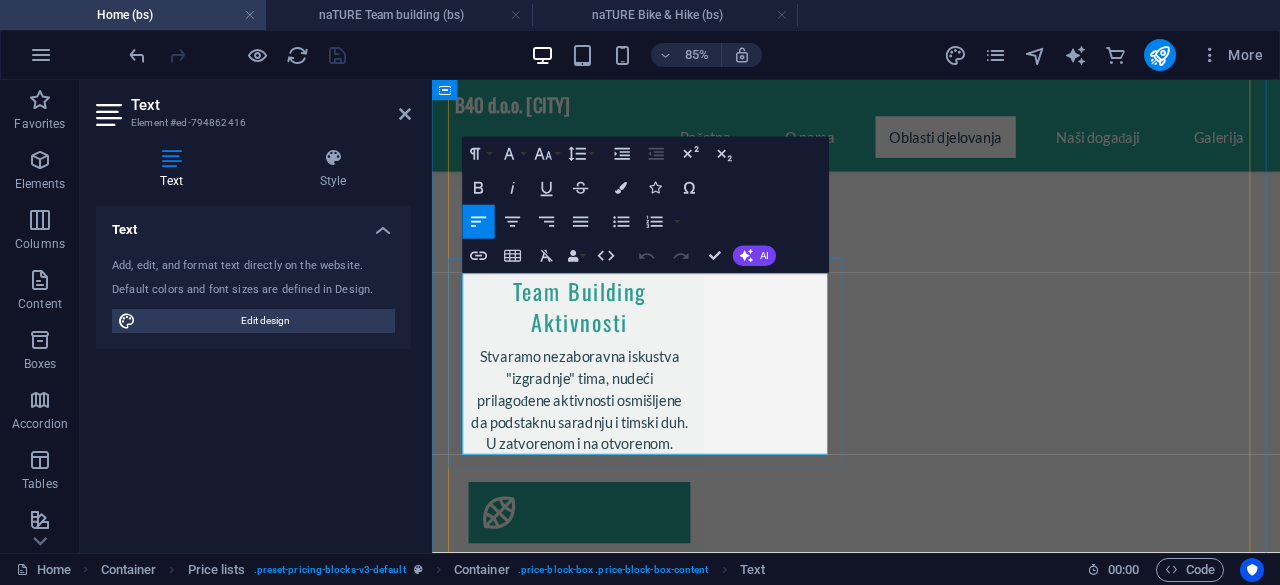 click on "Indoor aktivnosti  (Ice-breaker games, Trivia quiz, Karaoke, Bingo...)" at bounding box center [698, 1941] 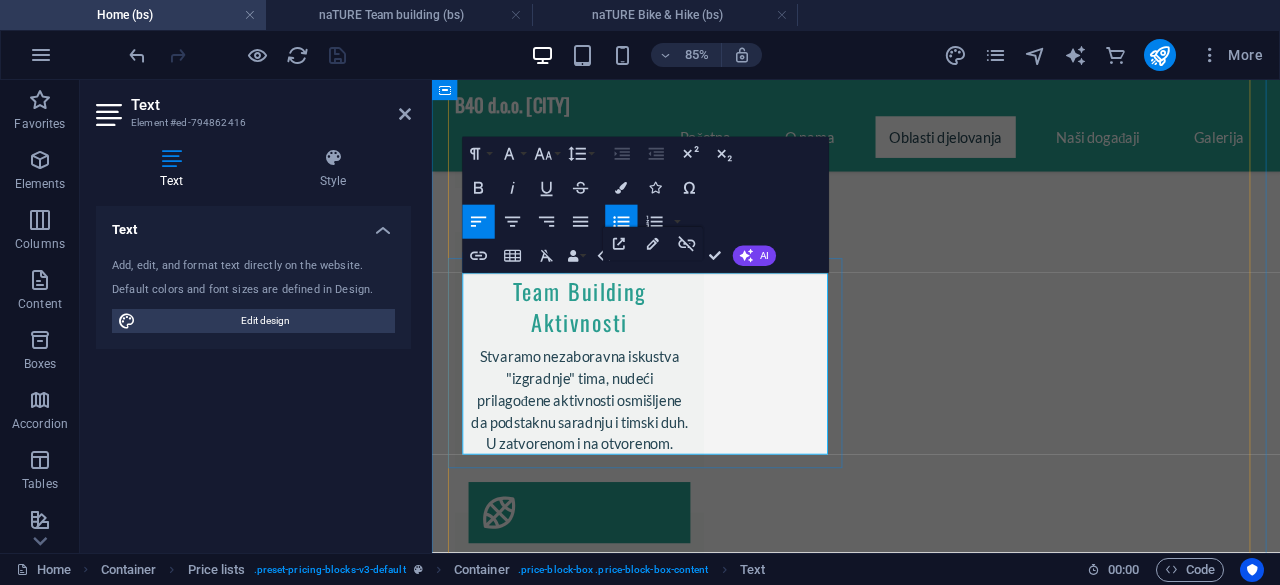 click on "Outdoor aktivnosti" at bounding box center (562, 1996) 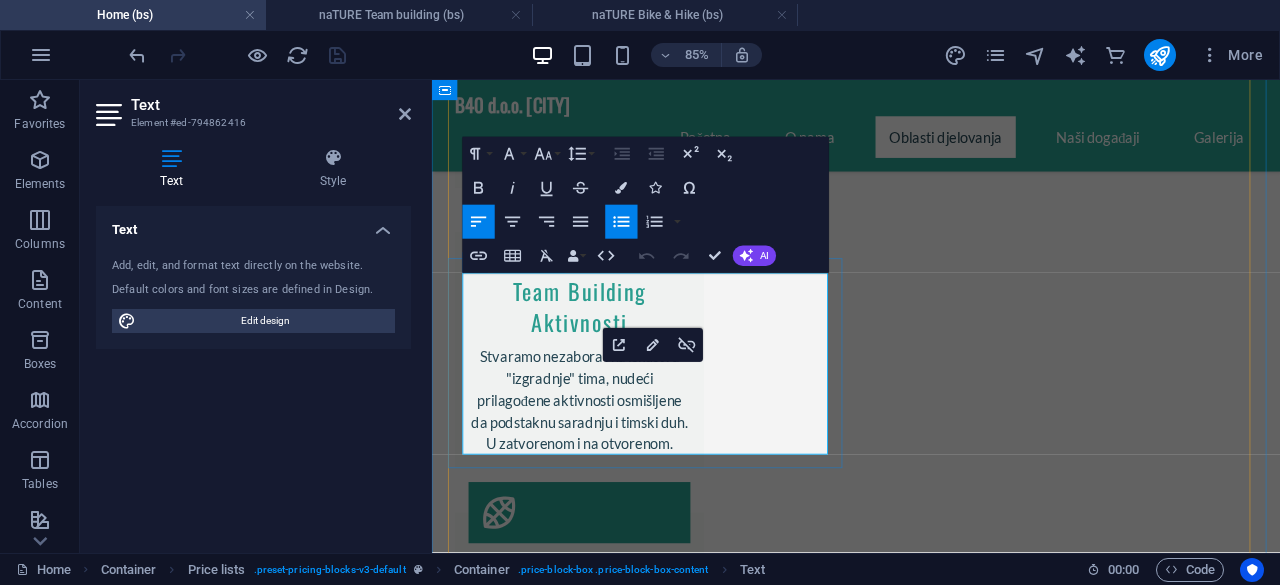 click on "Outdoor aktivnosti  (Potraga za blagom, Igre bez granica, Funkionalni trening...)" at bounding box center (698, 2010) 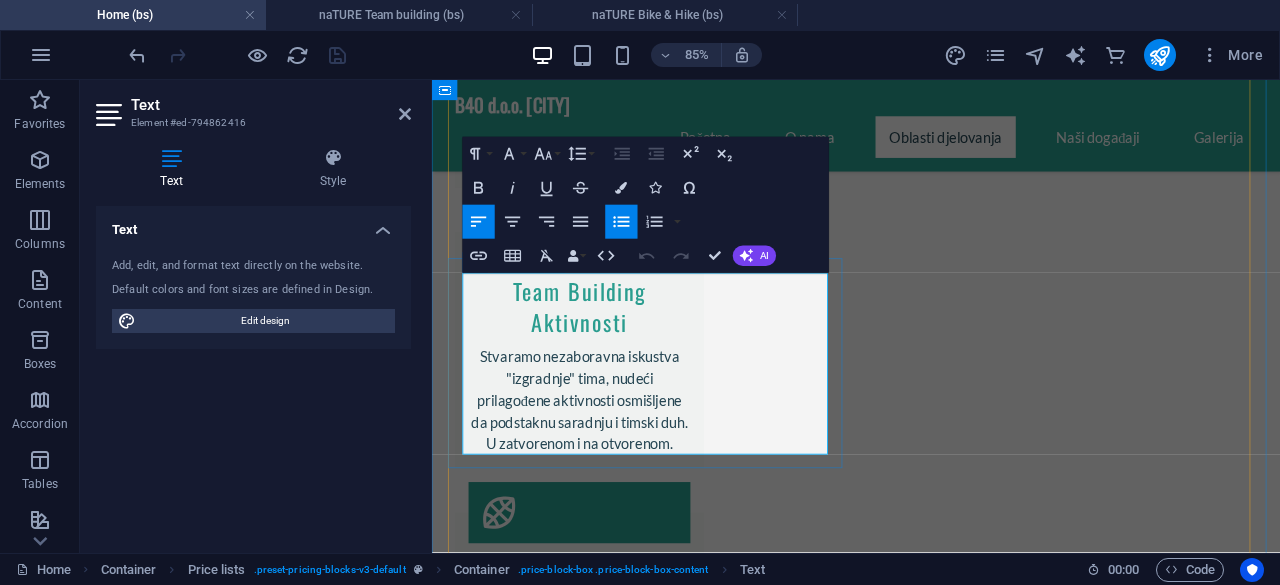 click on "Outdoor aktivnosti  (Potraga za blagom, Igre bez granica, Funkionalni trening...)" at bounding box center [698, 2010] 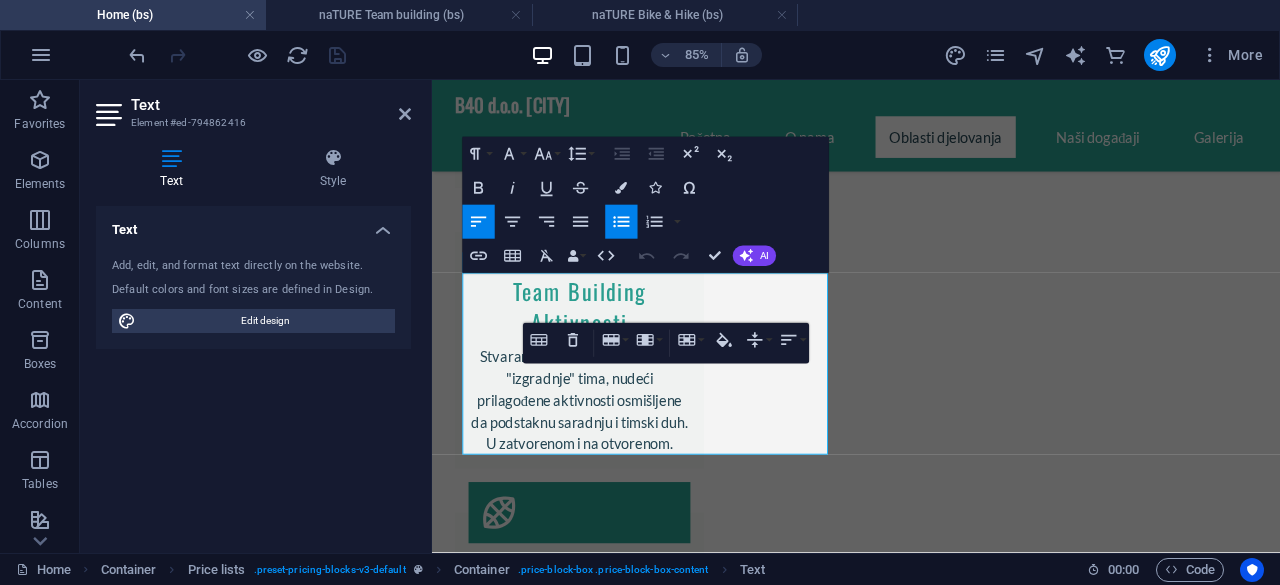 click at bounding box center [940, 1962] 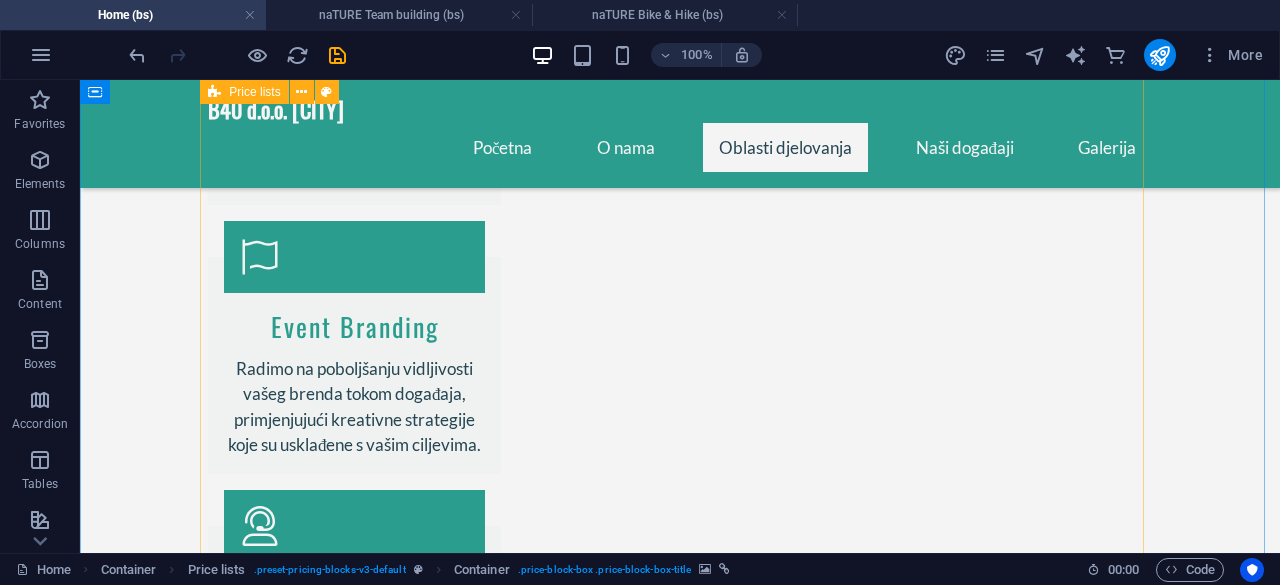 scroll, scrollTop: 2600, scrollLeft: 0, axis: vertical 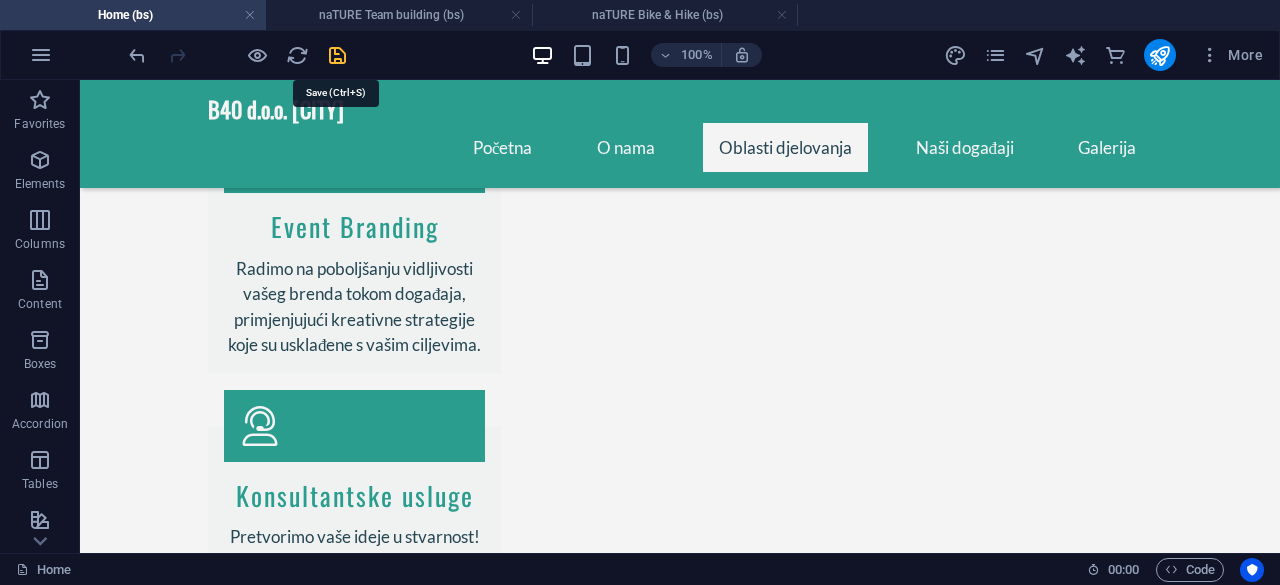 click at bounding box center [337, 55] 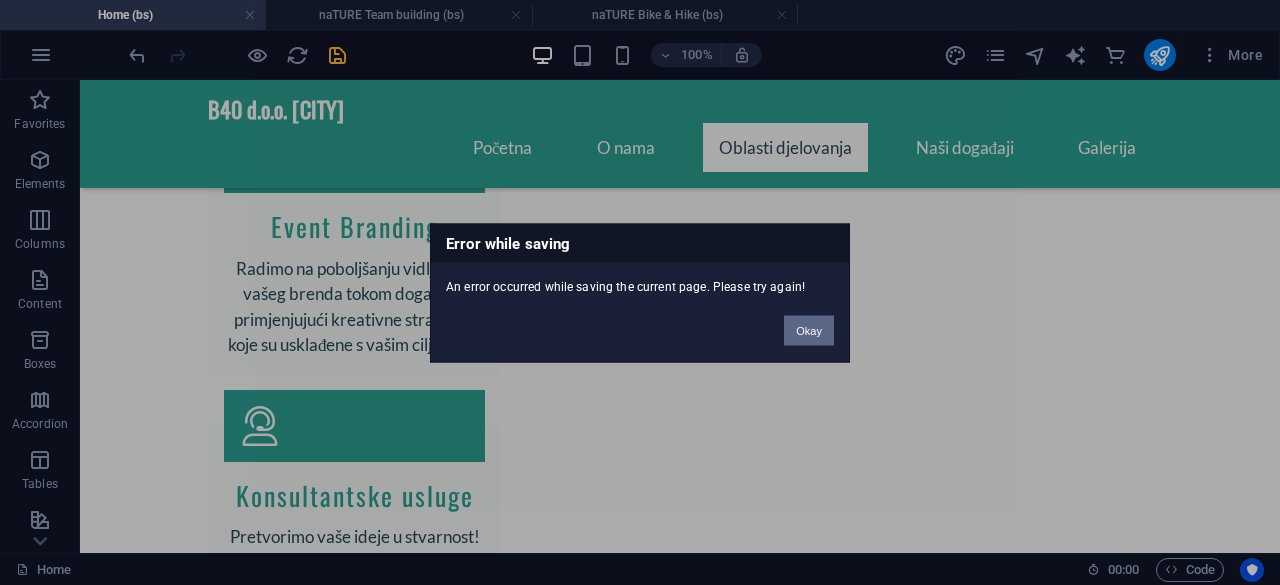 click on "Okay" at bounding box center [809, 330] 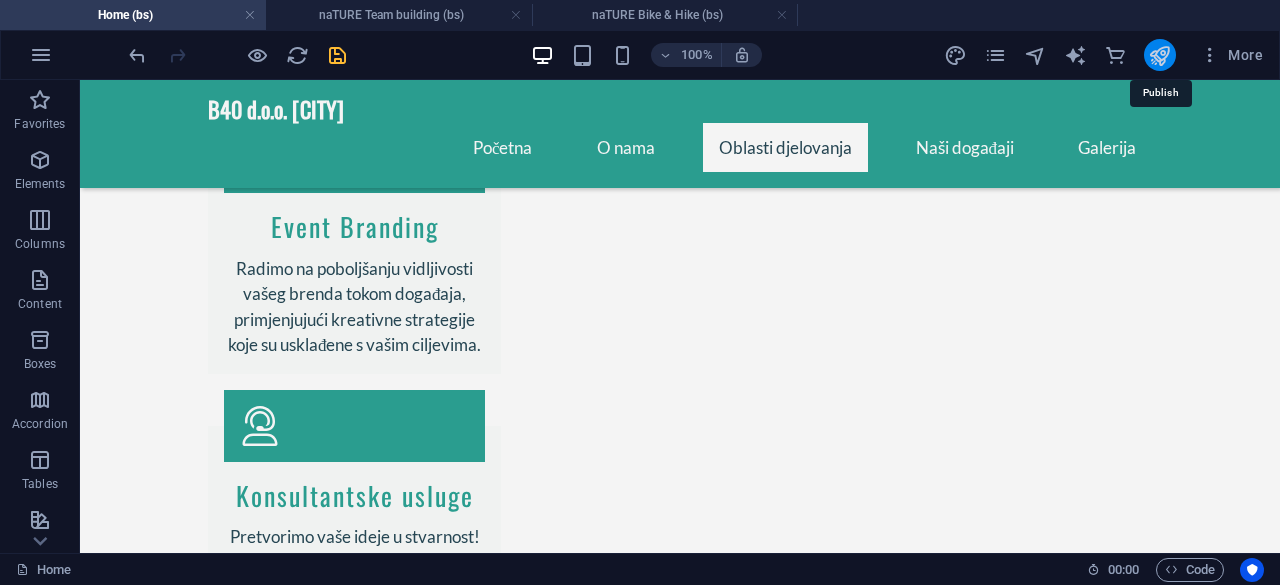 click at bounding box center [1159, 55] 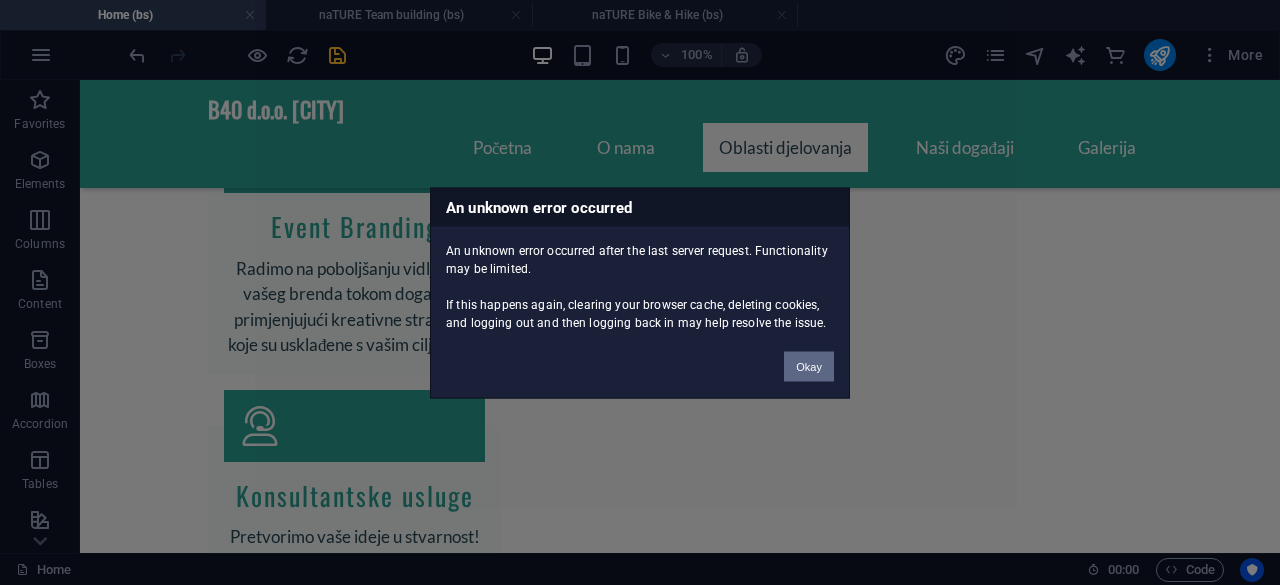 click on "Okay" at bounding box center (809, 366) 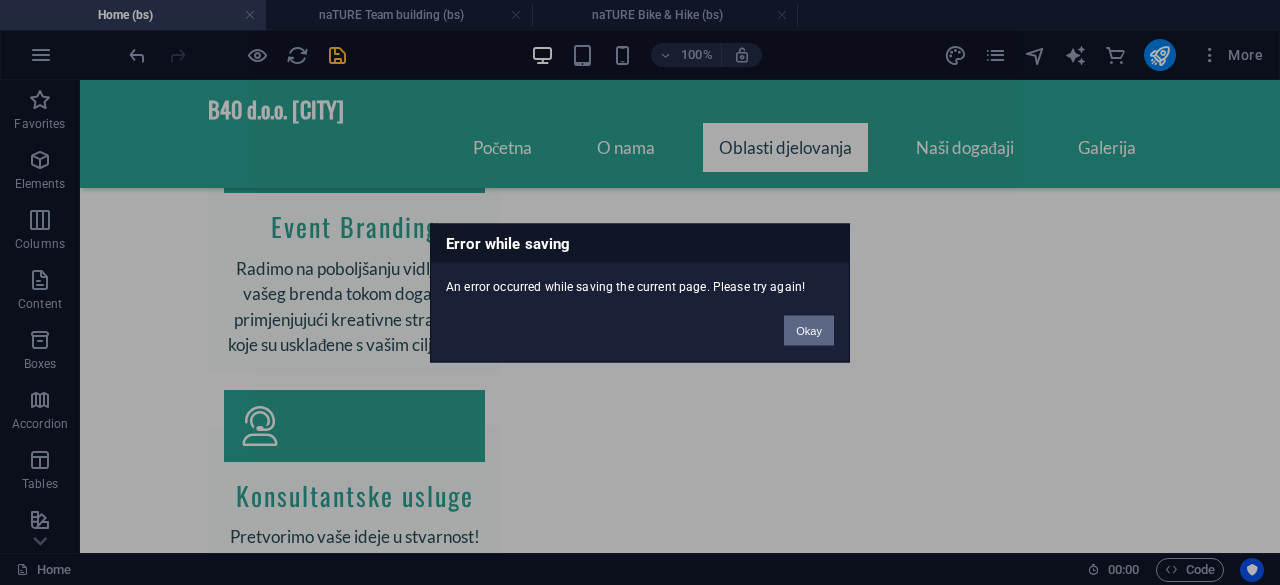 click on "Okay" at bounding box center [809, 330] 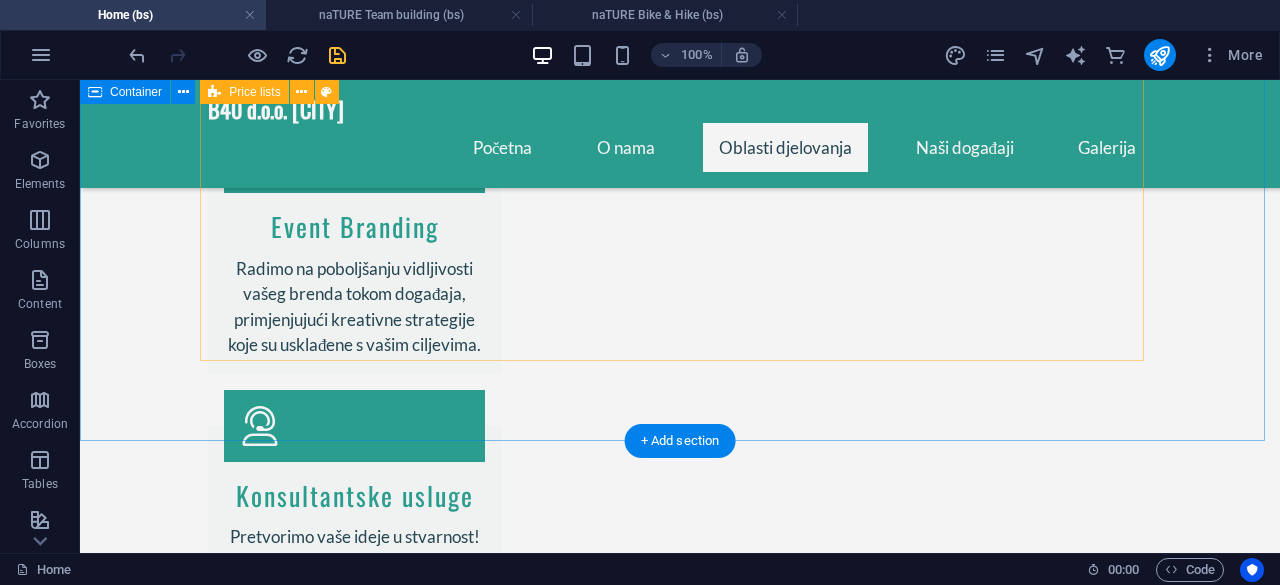 drag, startPoint x: 192, startPoint y: 81, endPoint x: 319, endPoint y: 435, distance: 376.09174 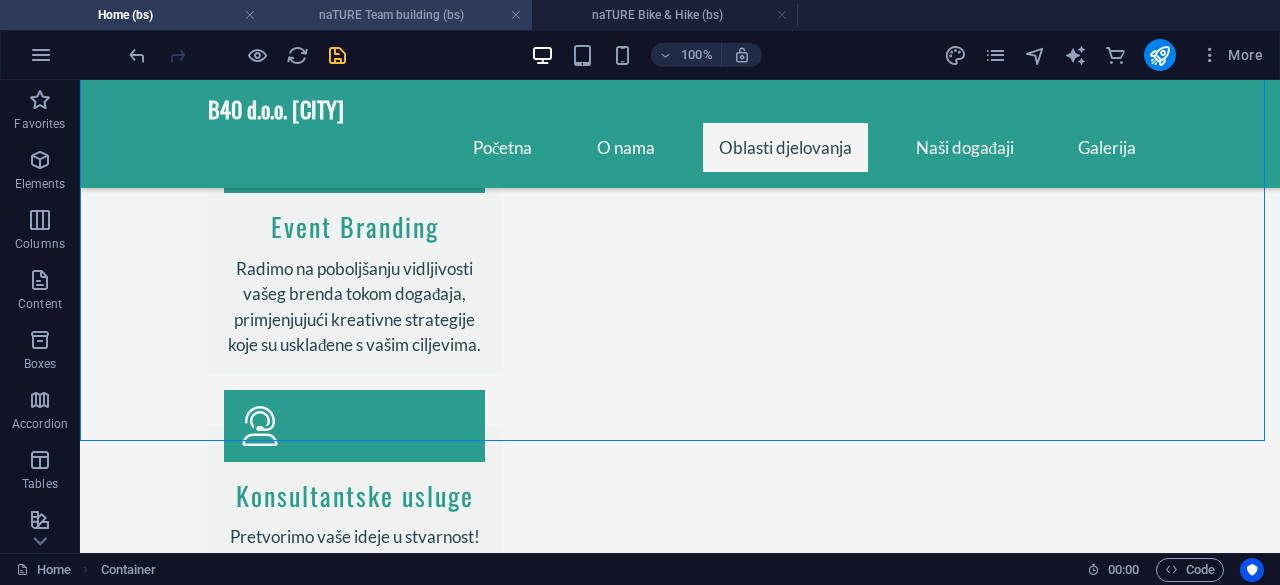 click on "naTURE Team building (bs)" at bounding box center (399, 15) 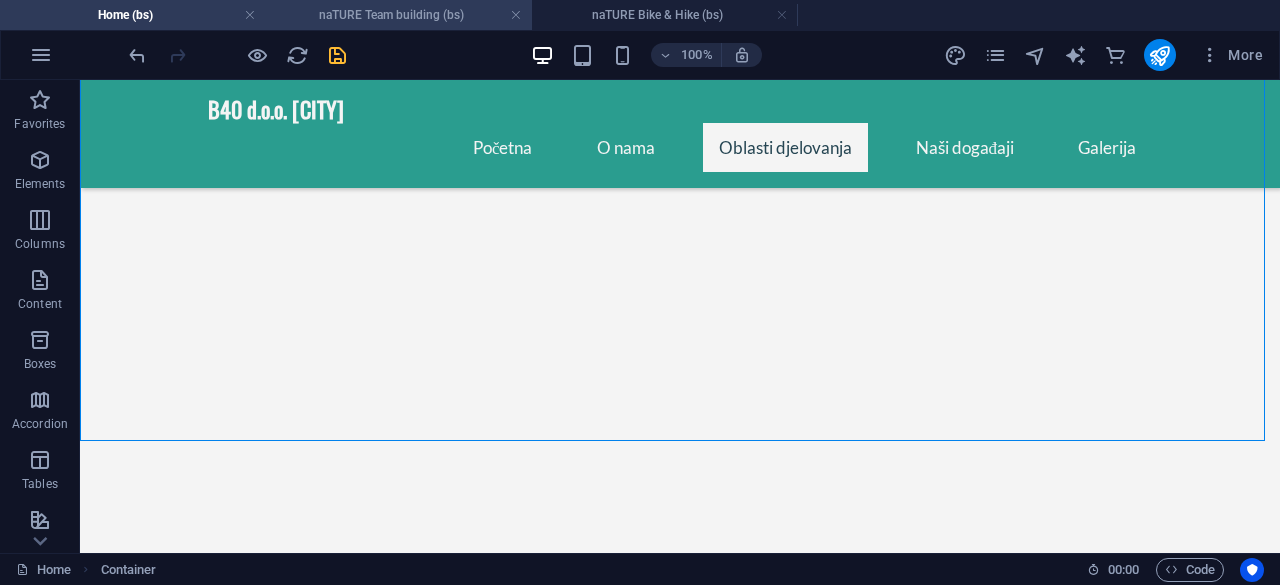 scroll, scrollTop: 300, scrollLeft: 0, axis: vertical 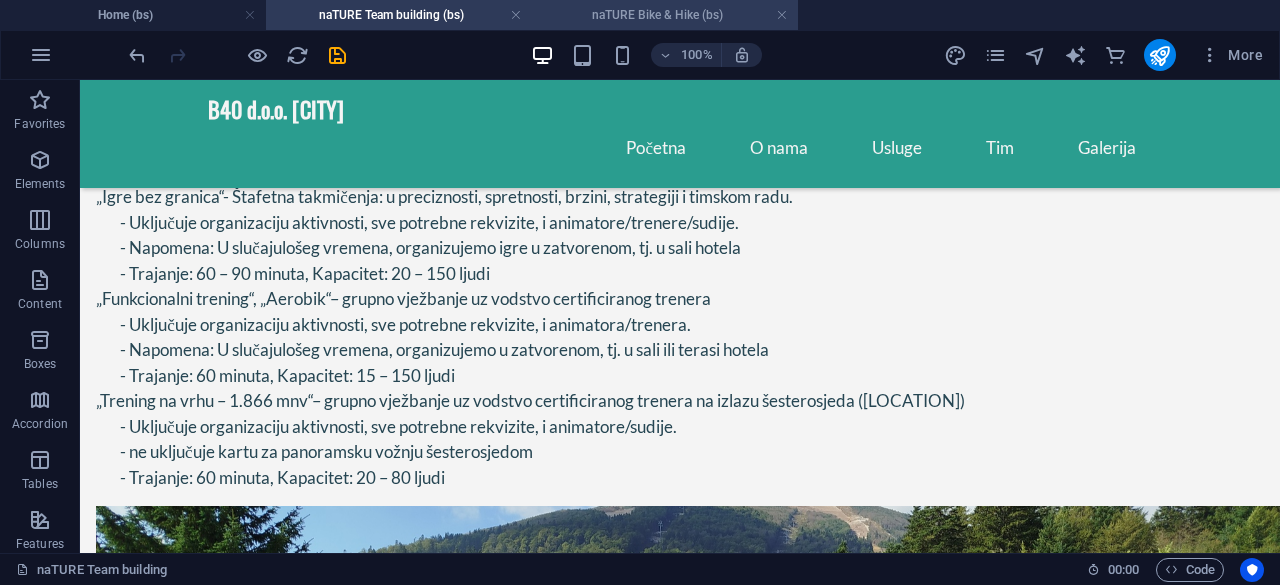 click on "naTURE Bike & Hike (bs)" at bounding box center (665, 15) 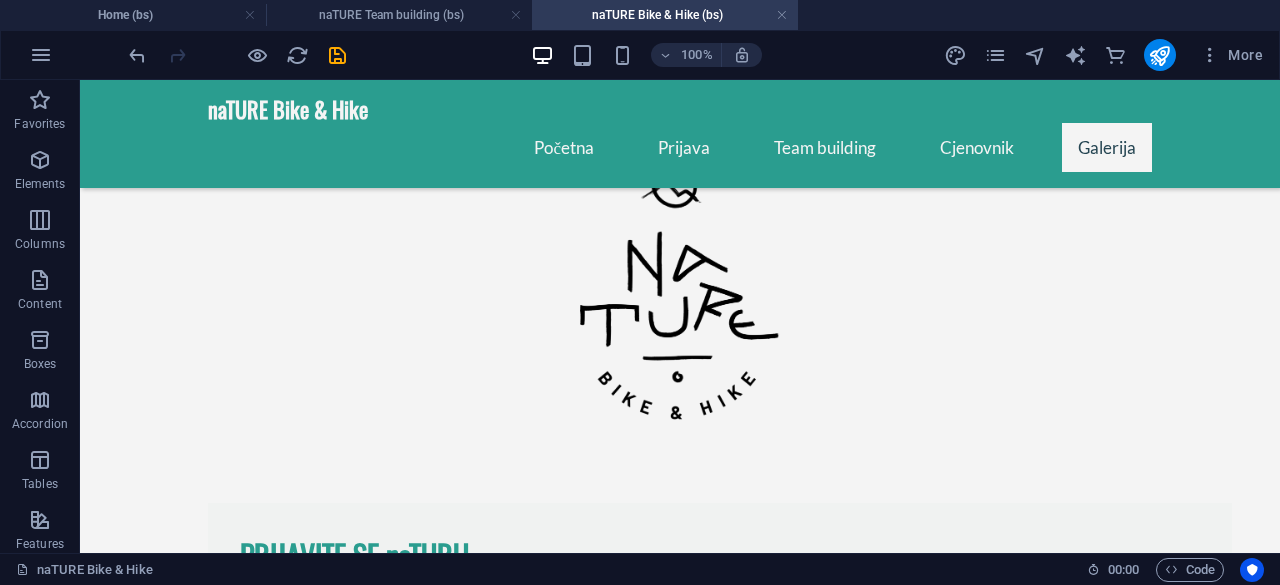 scroll, scrollTop: 4542, scrollLeft: 0, axis: vertical 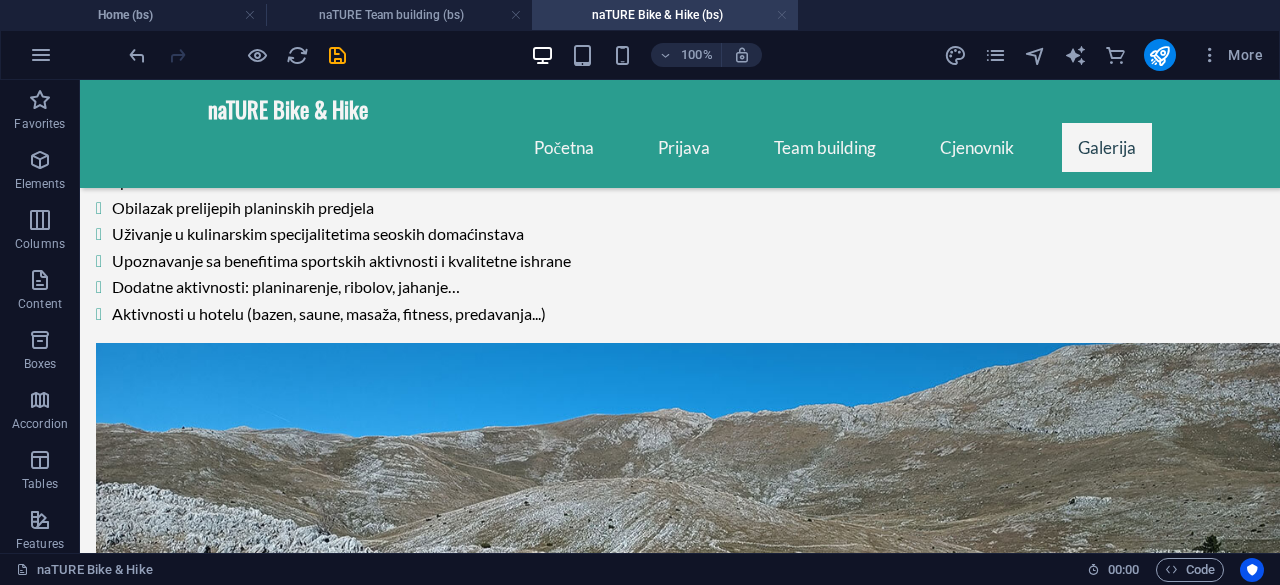 click at bounding box center (782, 15) 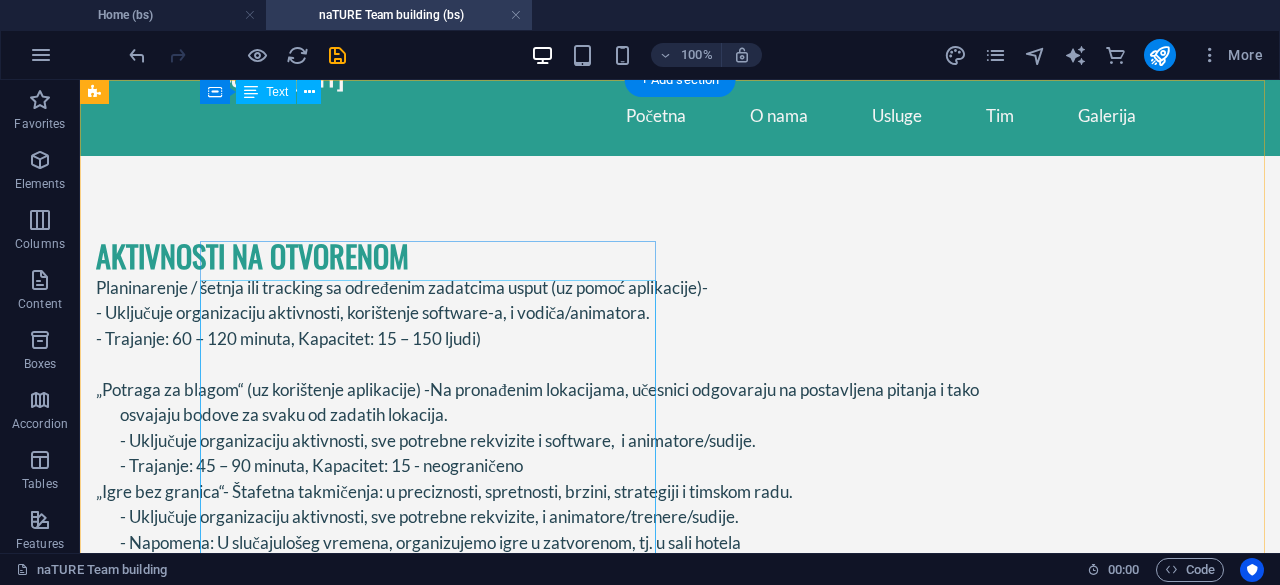scroll, scrollTop: 0, scrollLeft: 0, axis: both 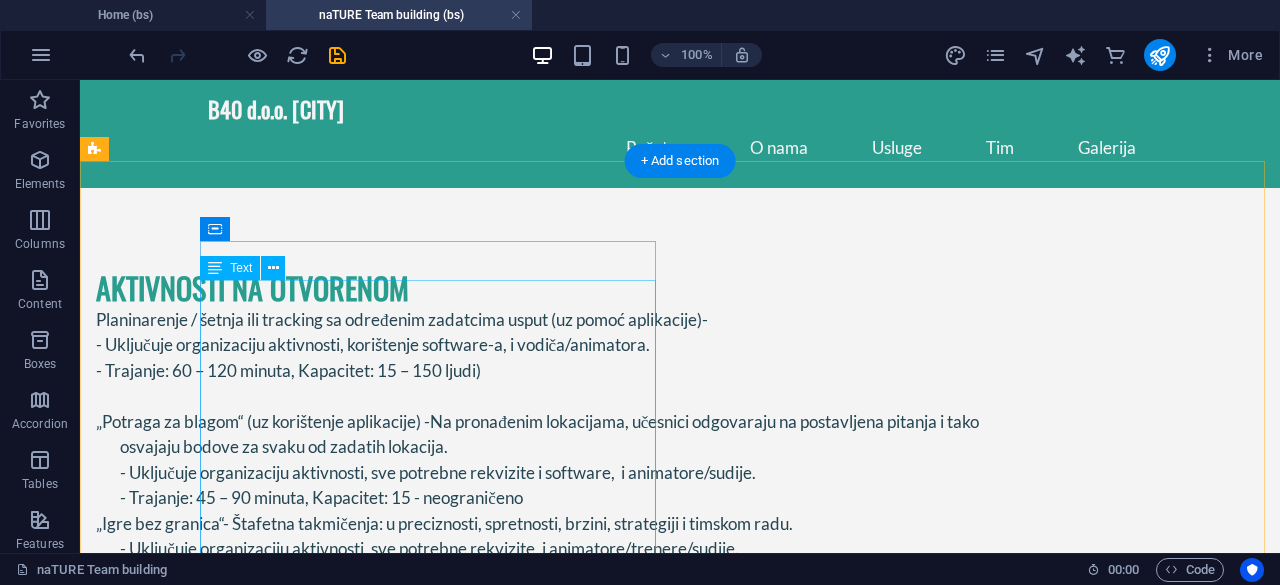 click on "Planinarenje / šetnja ili tracking sa određenim zadatcima usput (uz pomoć aplikacije)  -  - Uključuje organizaciju aktivnosti, korištenje software-a, i vodiča/animatora. - Trajanje: 60 – 120 minuta, Kapacitet: 15 – 150 ljudi)   „Potraga za blagom“ (uz korištenje aplikacije) -  Na pronađenim lokacijama, učesnici odgovaraju na postavljena pitanja i tako osvajaju bodove za svaku od zadatih lokacija.  - Uključuje organizaciju aktivnosti, sve potrebne rekvizite i software,  i animatore/sudije. - Trajanje: 45 – 90 minuta, Kapacitet: 15 - neograničeno  „Igre bez granica“  - Štafetna takmičenja: u preciznosti, spretnosti, brzini, strategiji i timskom radu. - Uključuje organizaciju aktivnosti, sve potrebne rekvizite, i animatore/trenere/sudije. - Napomena : U slučaju  lošeg vremena , organizujemo igre u zatvorenom, tj. u sali hotela - Trajanje: 60 – 90 minuta, Kapacitet: 20 – 150 ljudi  „Funkcionalni trening“, „Aerobik“  - Napomena : U slučaju  lošeg vremena" at bounding box center (568, 562) 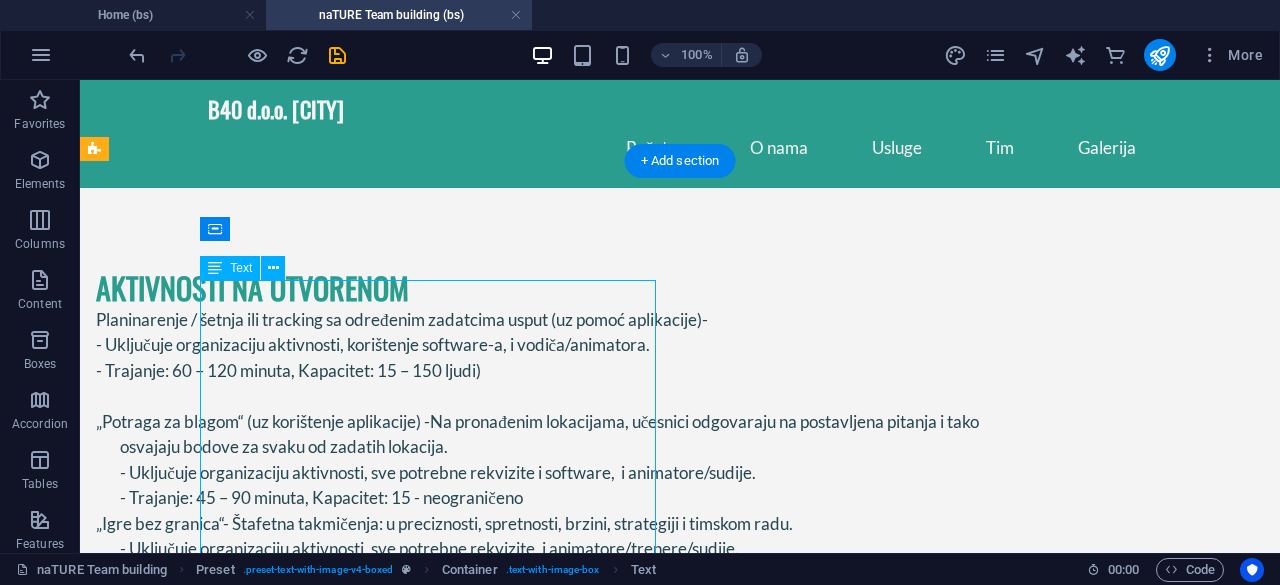 click on "Planinarenje / šetnja ili tracking sa određenim zadatcima usput (uz pomoć aplikacije)  -  - Uključuje organizaciju aktivnosti, korištenje software-a, i vodiča/animatora. - Trajanje: 60 – 120 minuta, Kapacitet: 15 – 150 ljudi)   „Potraga za blagom“ (uz korištenje aplikacije) -  Na pronađenim lokacijama, učesnici odgovaraju na postavljena pitanja i tako osvajaju bodove za svaku od zadatih lokacija.  - Uključuje organizaciju aktivnosti, sve potrebne rekvizite i software,  i animatore/sudije. - Trajanje: 45 – 90 minuta, Kapacitet: 15 - neograničeno  „Igre bez granica“  - Štafetna takmičenja: u preciznosti, spretnosti, brzini, strategiji i timskom radu. - Uključuje organizaciju aktivnosti, sve potrebne rekvizite, i animatore/trenere/sudije. - Napomena : U slučaju  lošeg vremena , organizujemo igre u zatvorenom, tj. u sali hotela - Trajanje: 60 – 90 minuta, Kapacitet: 20 – 150 ljudi  „Funkcionalni trening“, „Aerobik“  - Napomena : U slučaju  lošeg vremena" at bounding box center (568, 562) 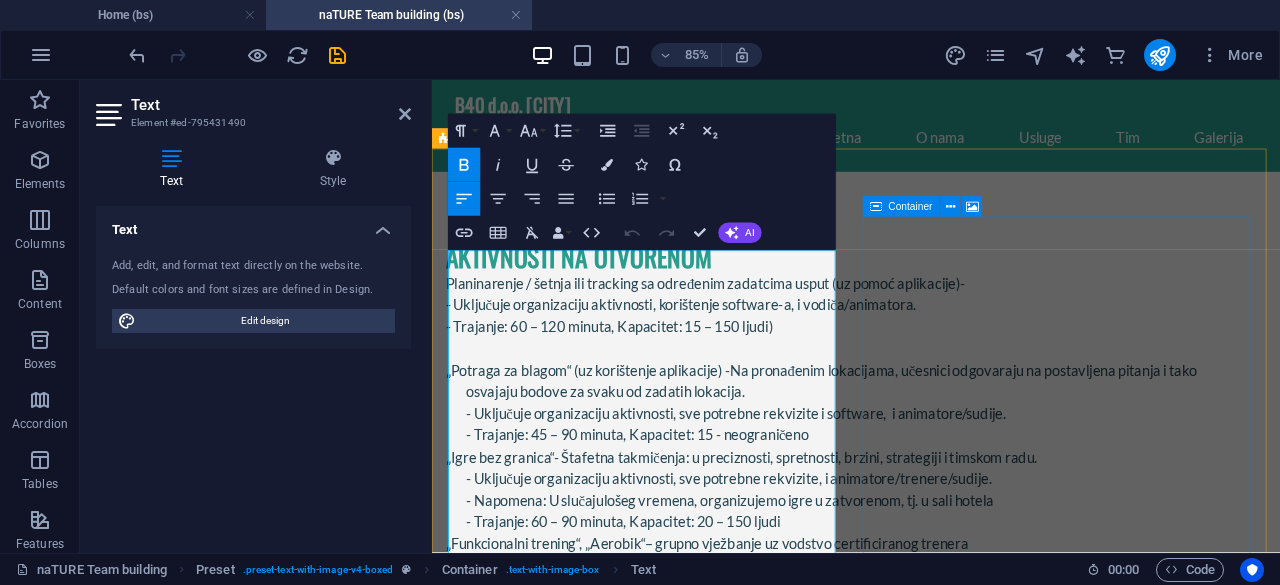 click on "Container" at bounding box center (910, 207) 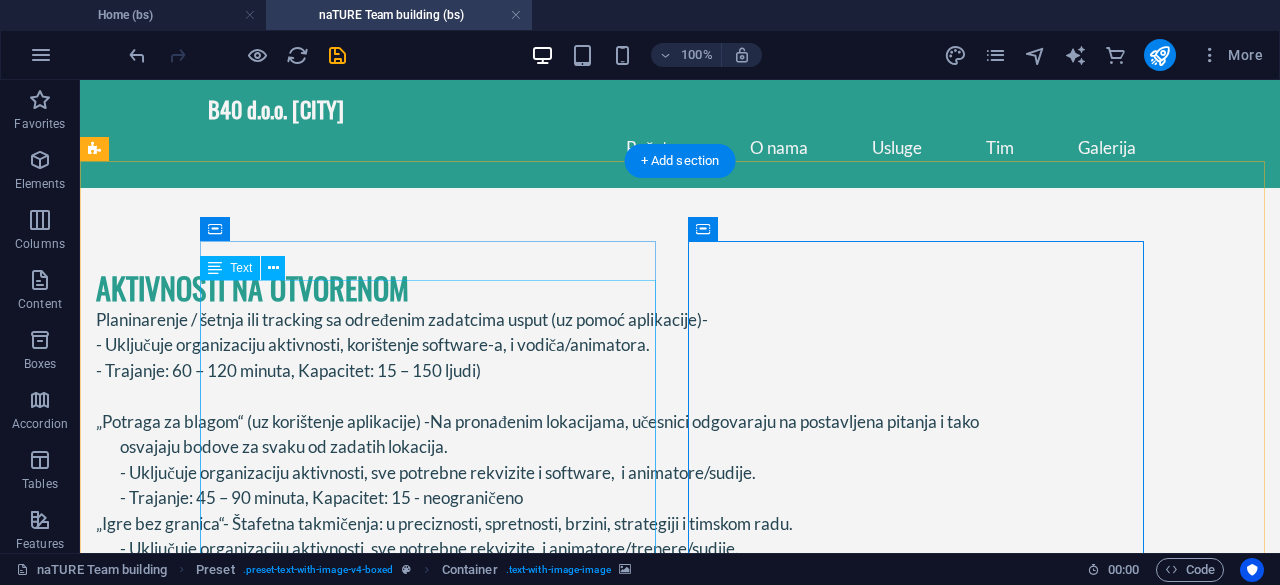 click on "Planinarenje / šetnja ili tracking sa određenim zadatcima usput (uz pomoć aplikacije)  -  - Uključuje organizaciju aktivnosti, korištenje software-a, i vodiča/animatora. - Trajanje: 60 – 120 minuta, Kapacitet: 15 – 150 ljudi)   „Potraga za blagom“ (uz korištenje aplikacije) -  Na pronađenim lokacijama, učesnici odgovaraju na postavljena pitanja i tako osvajaju bodove za svaku od zadatih lokacija.  - Uključuje organizaciju aktivnosti, sve potrebne rekvizite i software,  i animatore/sudije. - Trajanje: 45 – 90 minuta, Kapacitet: 15 - neograničeno  „Igre bez granica“  - Štafetna takmičenja: u preciznosti, spretnosti, brzini, strategiji i timskom radu. - Uključuje organizaciju aktivnosti, sve potrebne rekvizite, i animatore/trenere/sudije. - Napomena : U slučaju  lošeg vremena , organizujemo igre u zatvorenom, tj. u sali hotela - Trajanje: 60 – 90 minuta, Kapacitet: 20 – 150 ljudi  „Funkcionalni trening“, „Aerobik“  - Napomena : U slučaju  lošeg vremena" at bounding box center (568, 562) 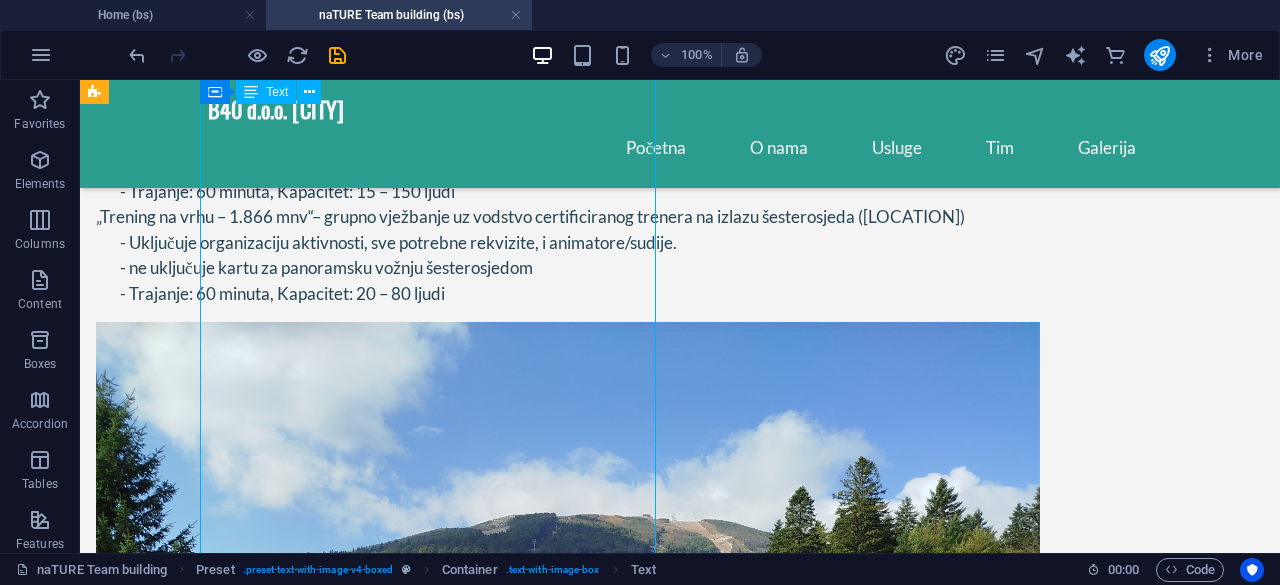 scroll, scrollTop: 0, scrollLeft: 0, axis: both 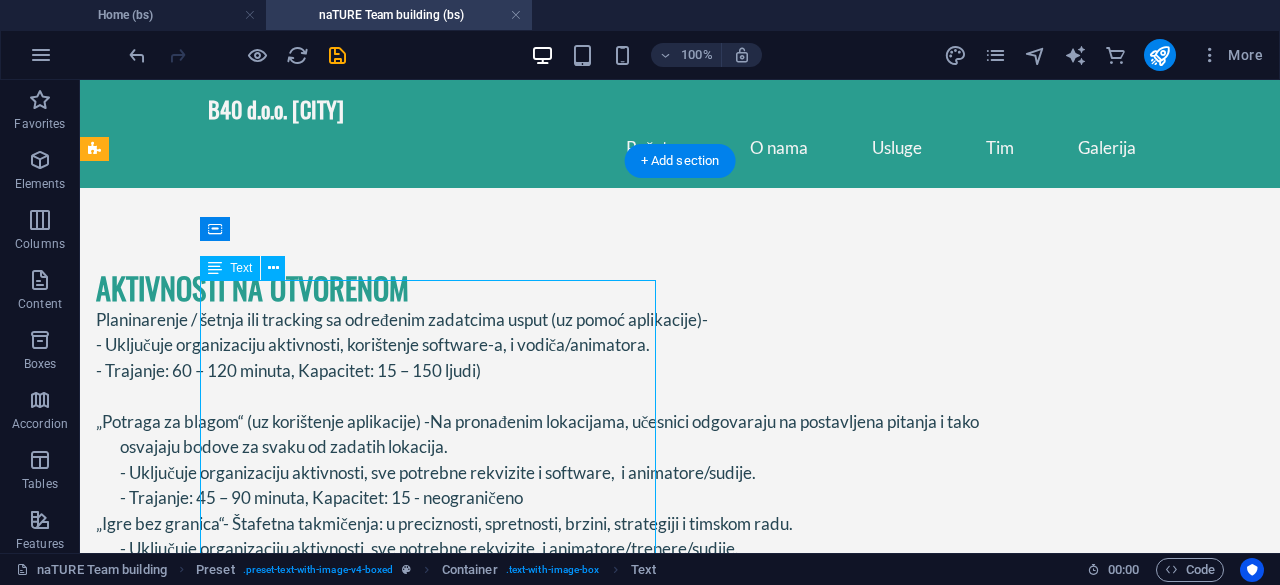 click on "Planinarenje / šetnja ili tracking sa određenim zadatcima usput (uz pomoć aplikacije)  -  - Uključuje organizaciju aktivnosti, korištenje software-a, i vodiča/animatora. - Trajanje: 60 – 120 minuta, Kapacitet: 15 – 150 ljudi)   „Potraga za blagom“ (uz korištenje aplikacije) -  Na pronađenim lokacijama, učesnici odgovaraju na postavljena pitanja i tako osvajaju bodove za svaku od zadatih lokacija.  - Uključuje organizaciju aktivnosti, sve potrebne rekvizite i software,  i animatore/sudije. - Trajanje: 45 – 90 minuta, Kapacitet: 15 - neograničeno  „Igre bez granica“  - Štafetna takmičenja: u preciznosti, spretnosti, brzini, strategiji i timskom radu. - Uključuje organizaciju aktivnosti, sve potrebne rekvizite, i animatore/trenere/sudije. - Napomena : U slučaju  lošeg vremena , organizujemo igre u zatvorenom, tj. u sali hotela - Trajanje: 60 – 90 minuta, Kapacitet: 20 – 150 ljudi  „Funkcionalni trening“, „Aerobik“  - Napomena : U slučaju  lošeg vremena" at bounding box center (568, 562) 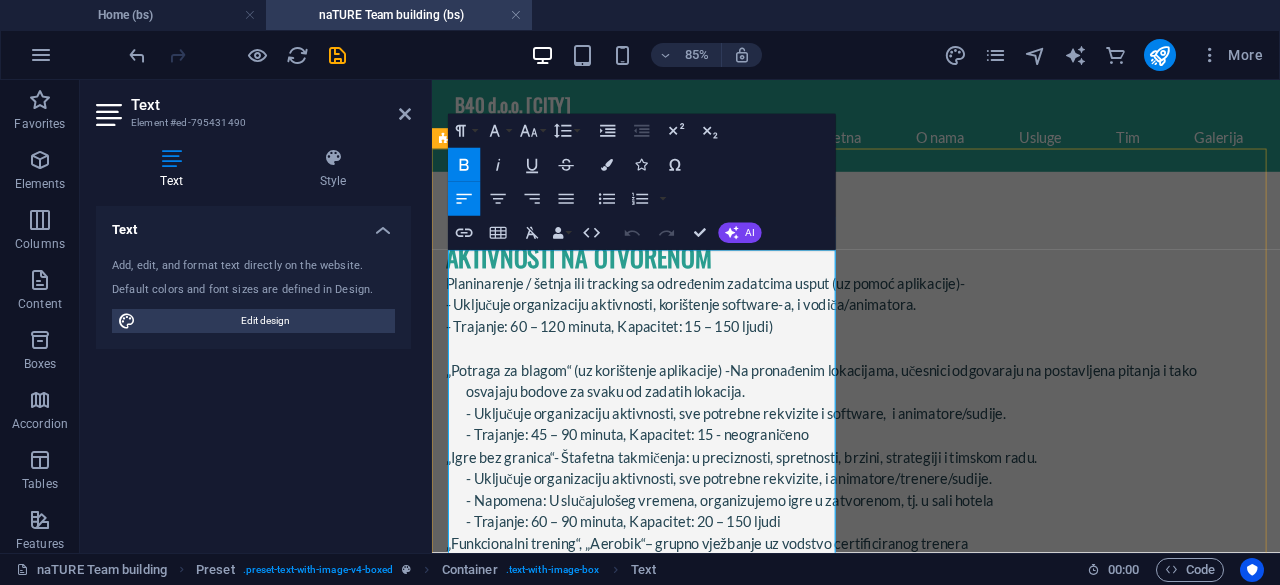 click on "Planinarenje / šetnja ili tracking sa određenim zadatcima usput (uz pomoć aplikacije)" at bounding box center [751, 319] 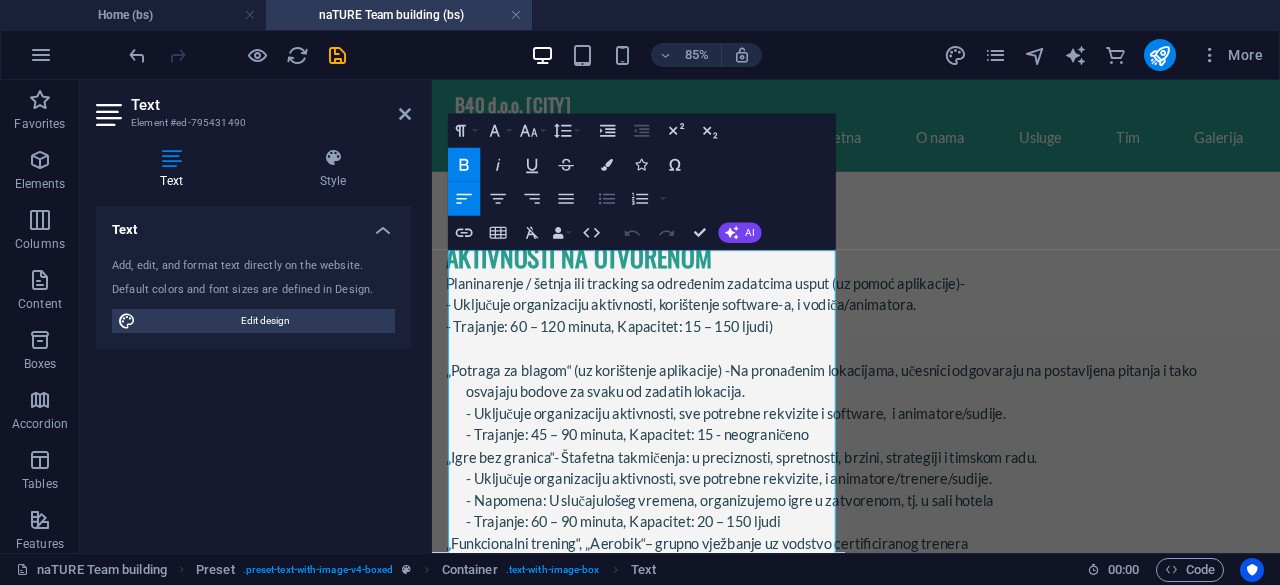 click 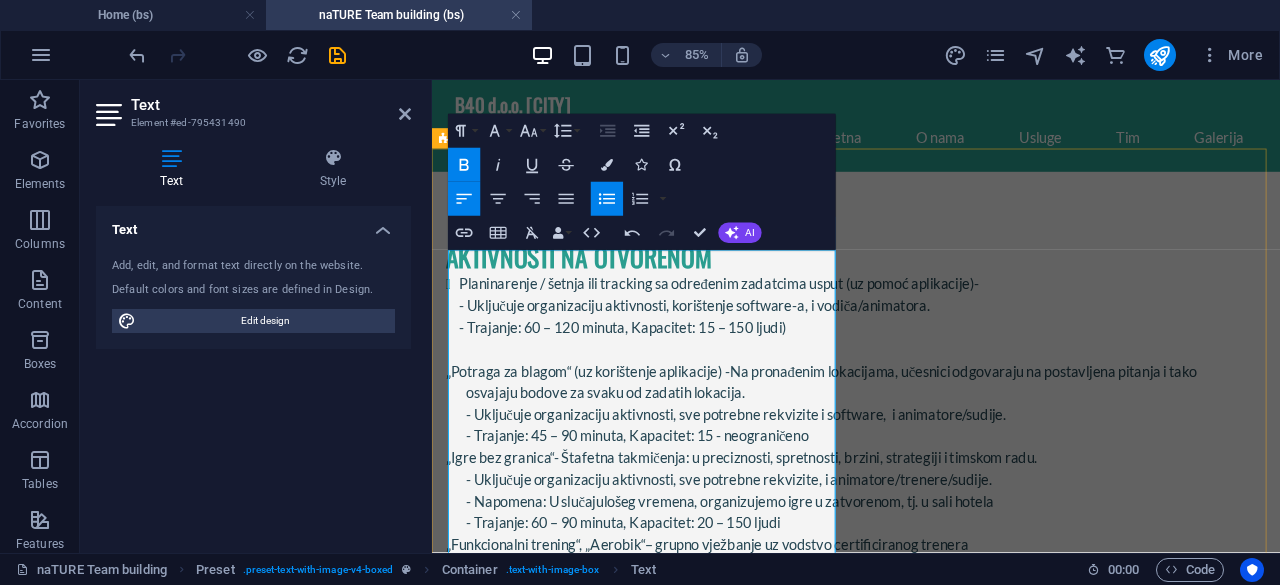 click on "„Potraga za blagom“ (uz korištenje aplikacije) -" at bounding box center (615, 422) 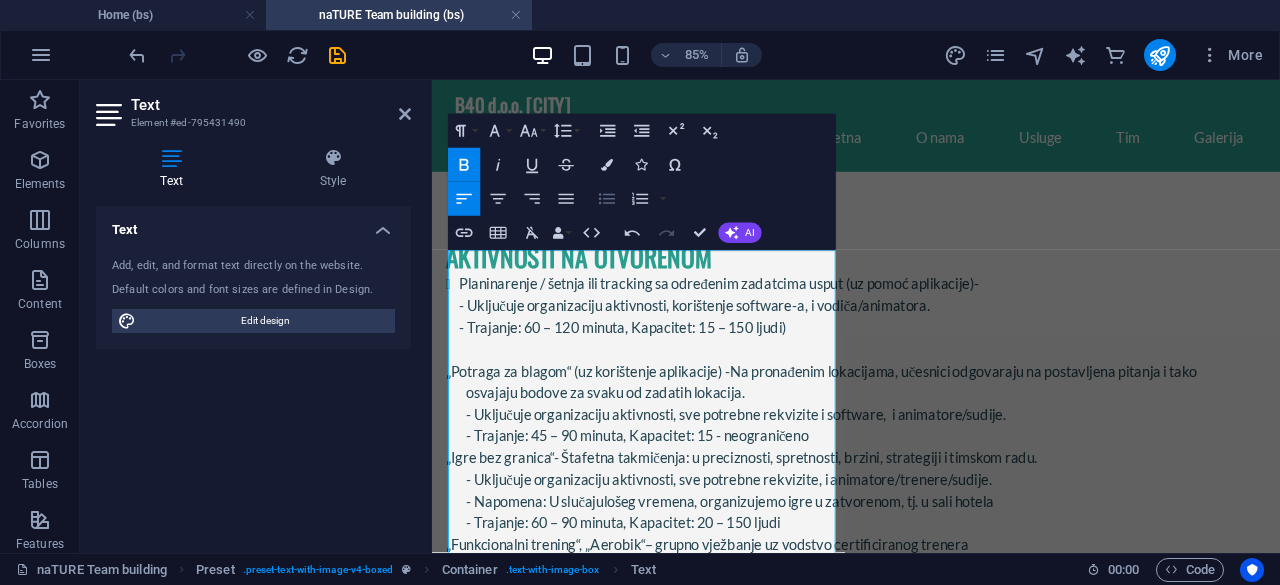drag, startPoint x: 607, startPoint y: 206, endPoint x: 164, endPoint y: 219, distance: 443.1907 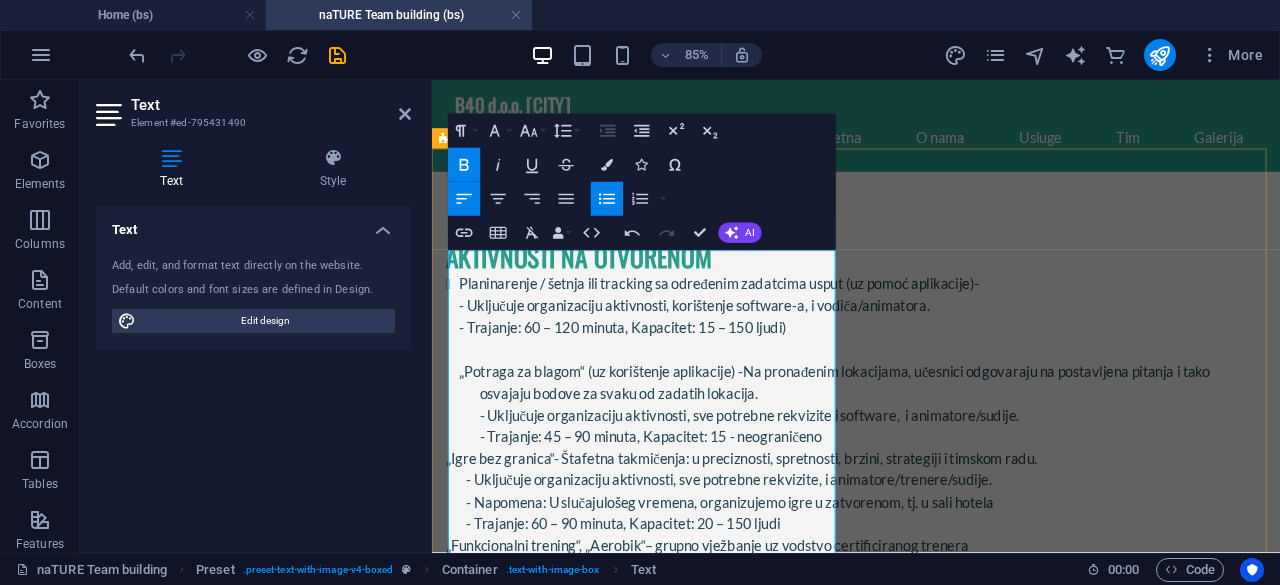 click on "„Potraga za blagom“ (uz korištenje aplikacije) -" at bounding box center (631, 422) 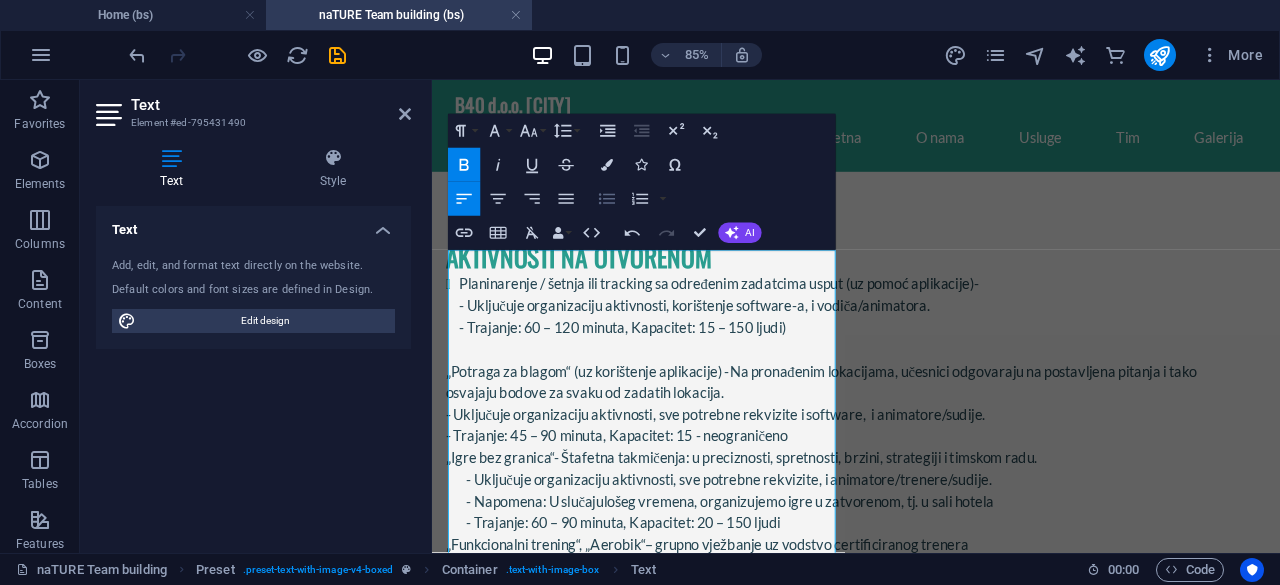 click 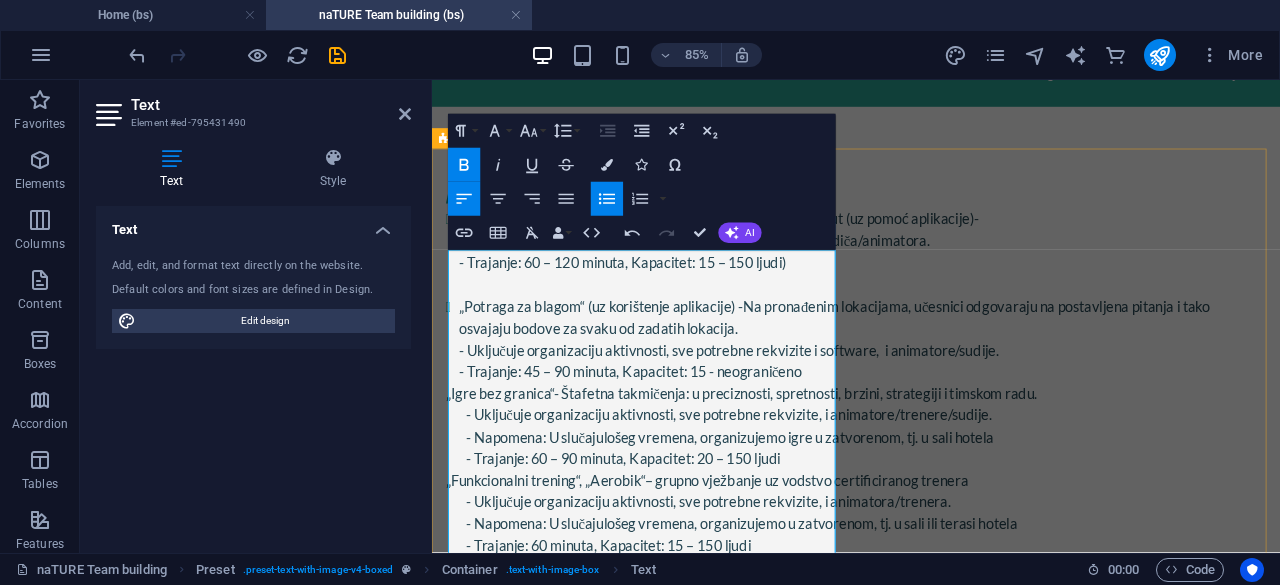 scroll, scrollTop: 100, scrollLeft: 0, axis: vertical 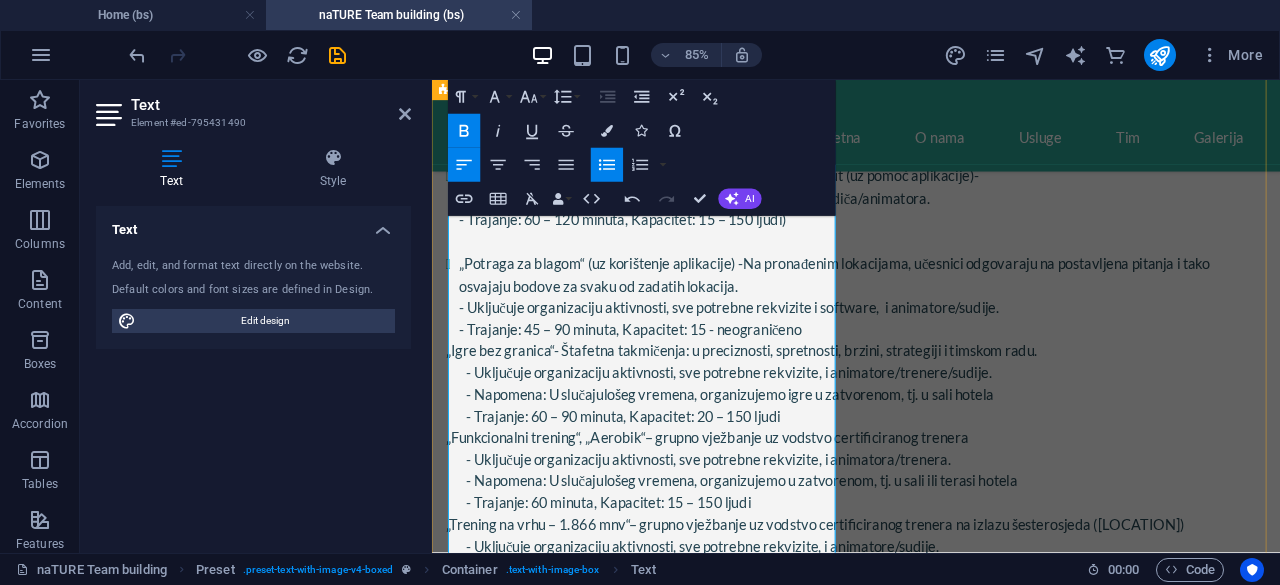 drag, startPoint x: 459, startPoint y: 496, endPoint x: 481, endPoint y: 446, distance: 54.626 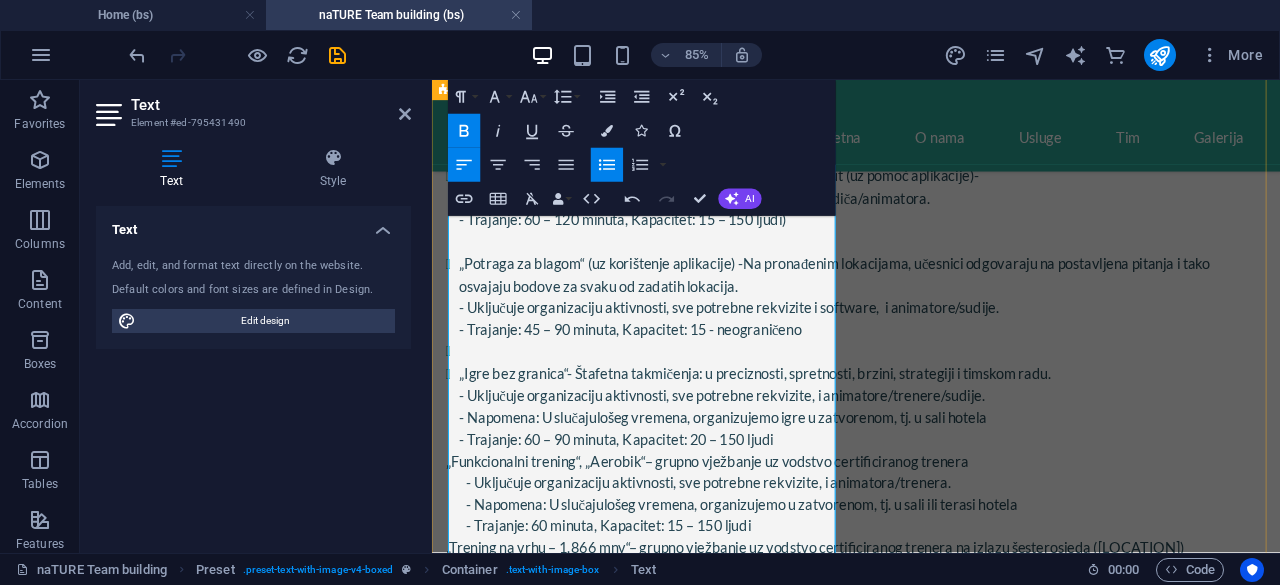 click at bounding box center [928, 399] 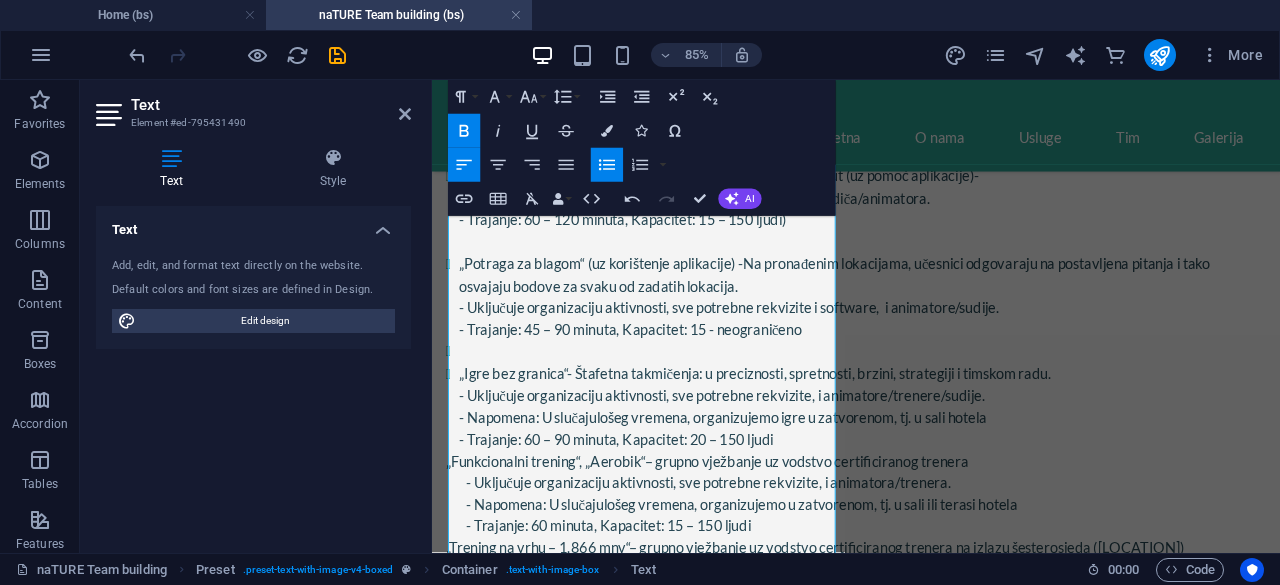 click 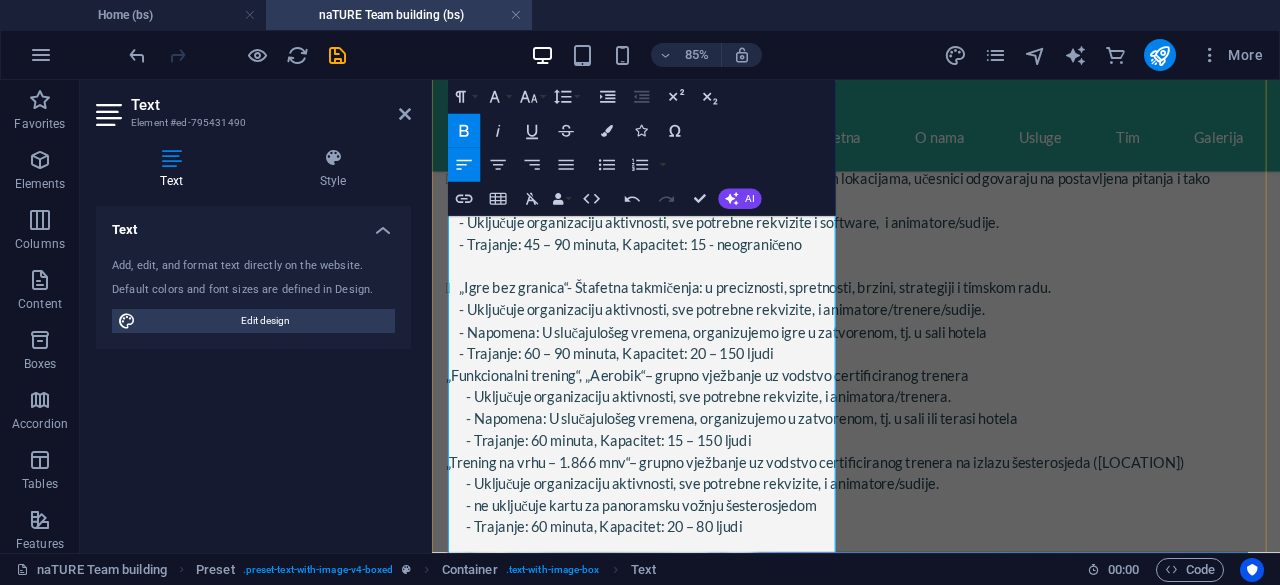 scroll, scrollTop: 300, scrollLeft: 0, axis: vertical 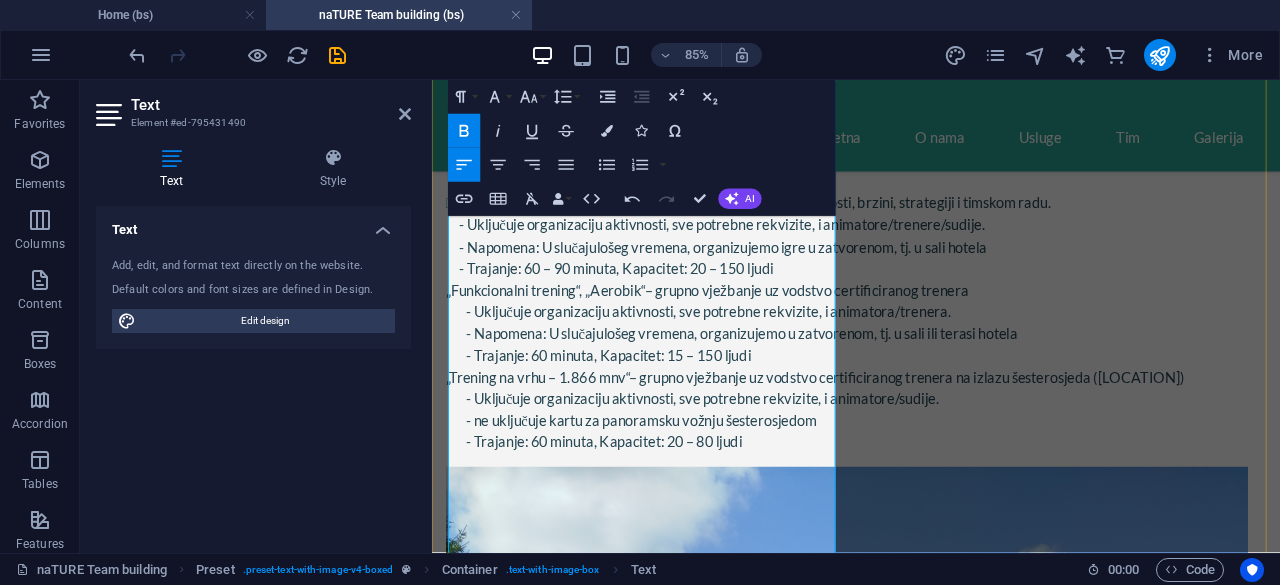drag, startPoint x: 463, startPoint y: 496, endPoint x: 485, endPoint y: 457, distance: 44.777225 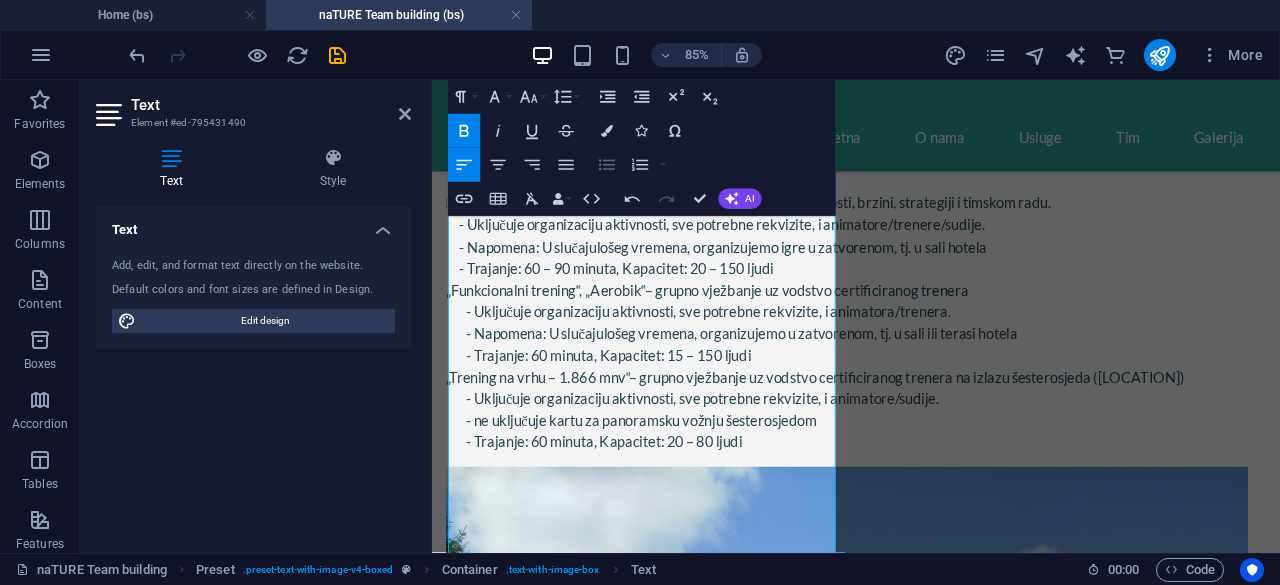 click 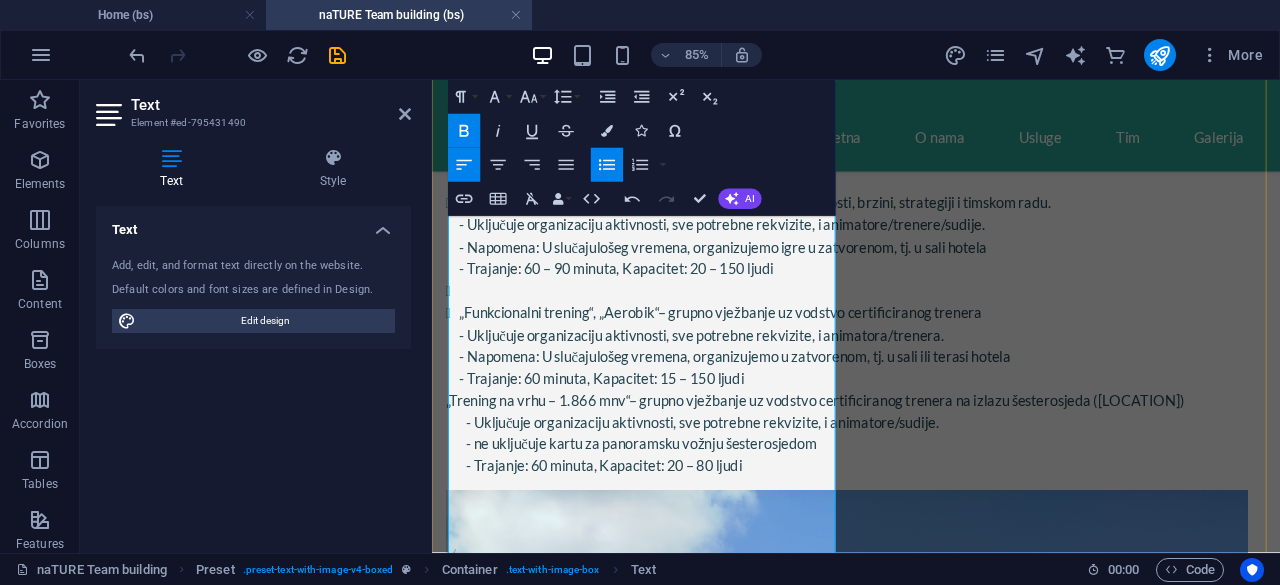 click at bounding box center (928, 328) 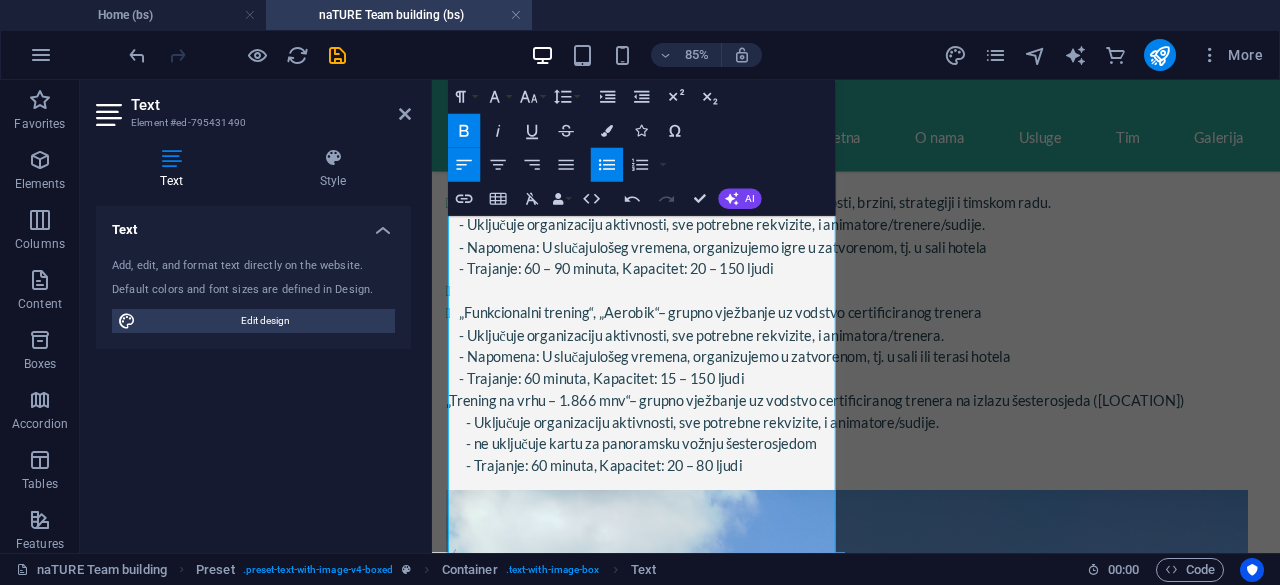 click 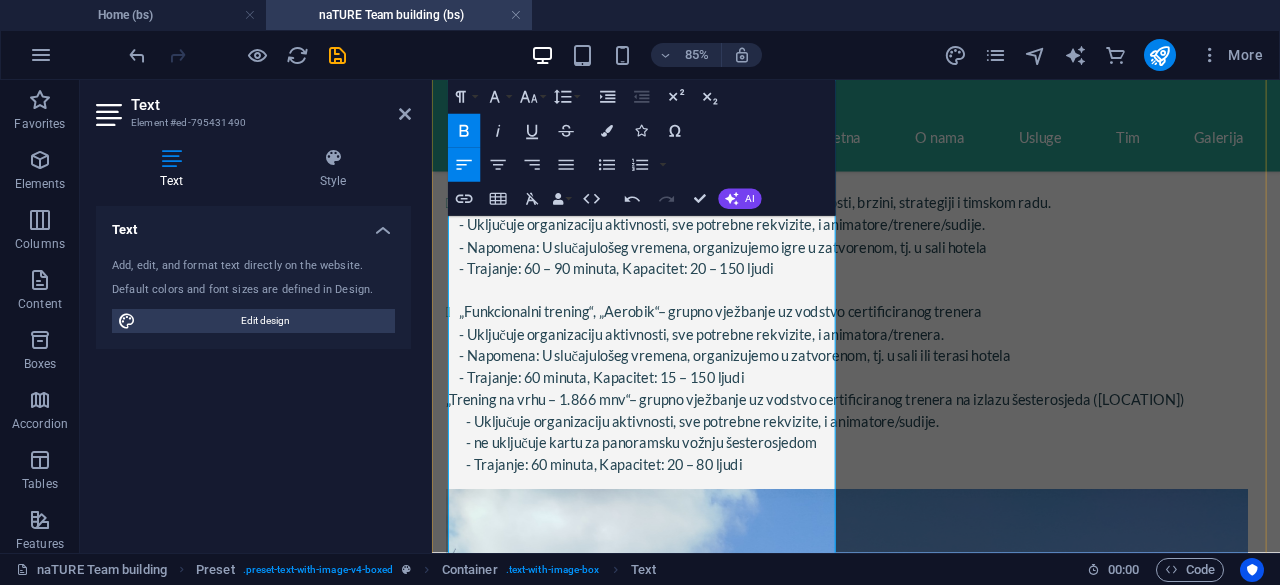 scroll, scrollTop: 500, scrollLeft: 0, axis: vertical 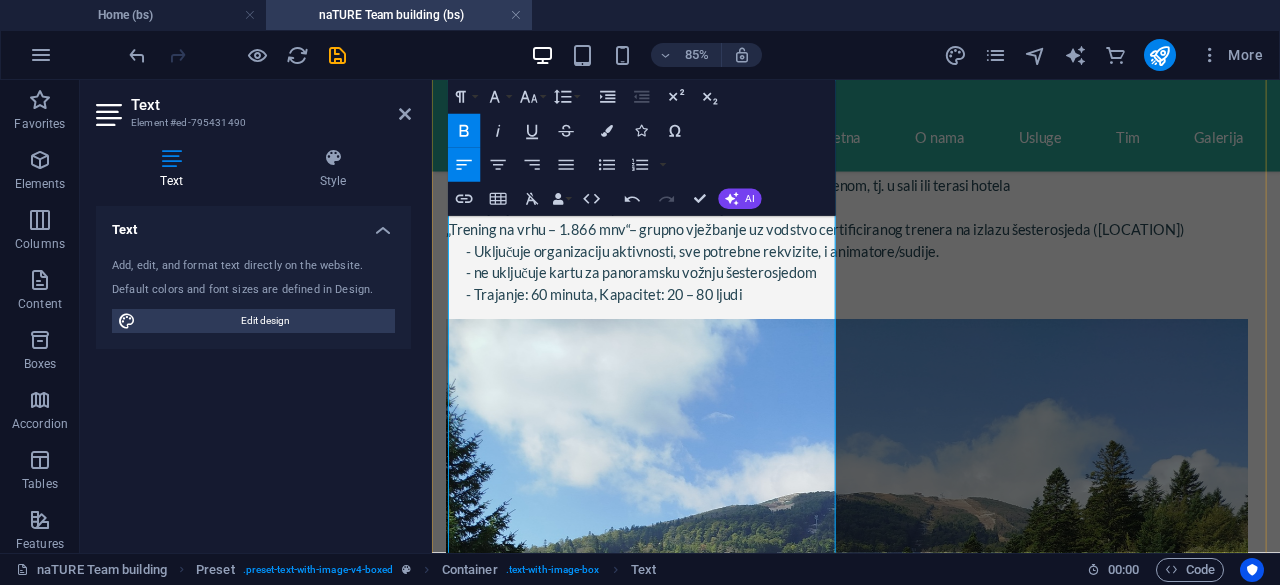 click on "„Trening na vrhu – 1.866 mnv“" at bounding box center (556, 255) 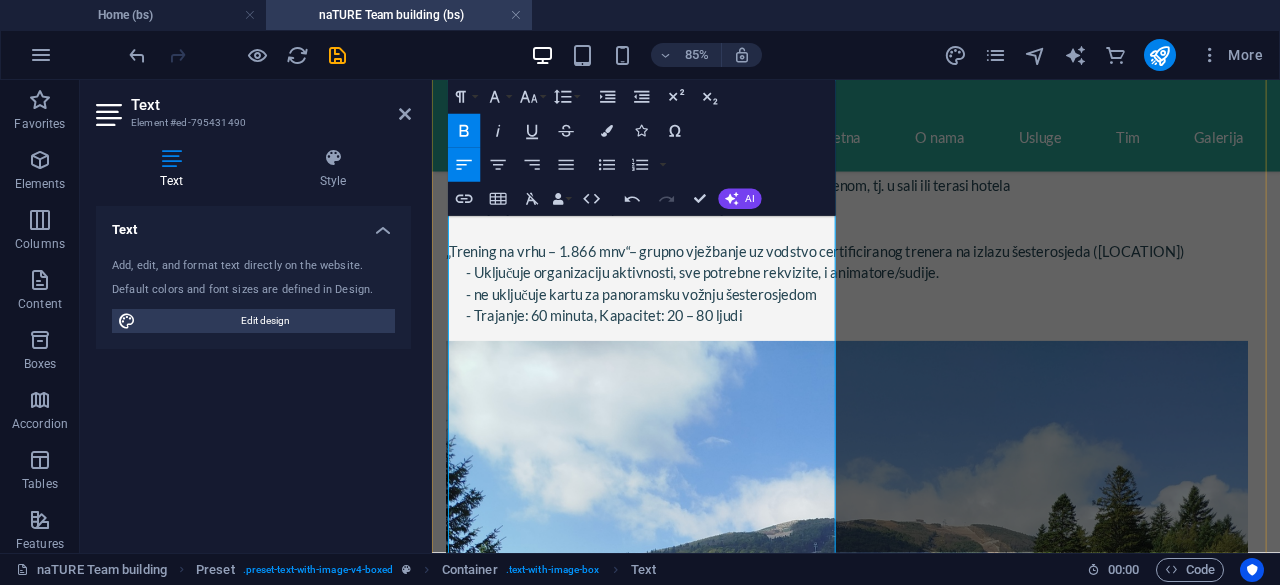 click on "„Trening na vrhu – 1.866 mnv“" at bounding box center (556, 281) 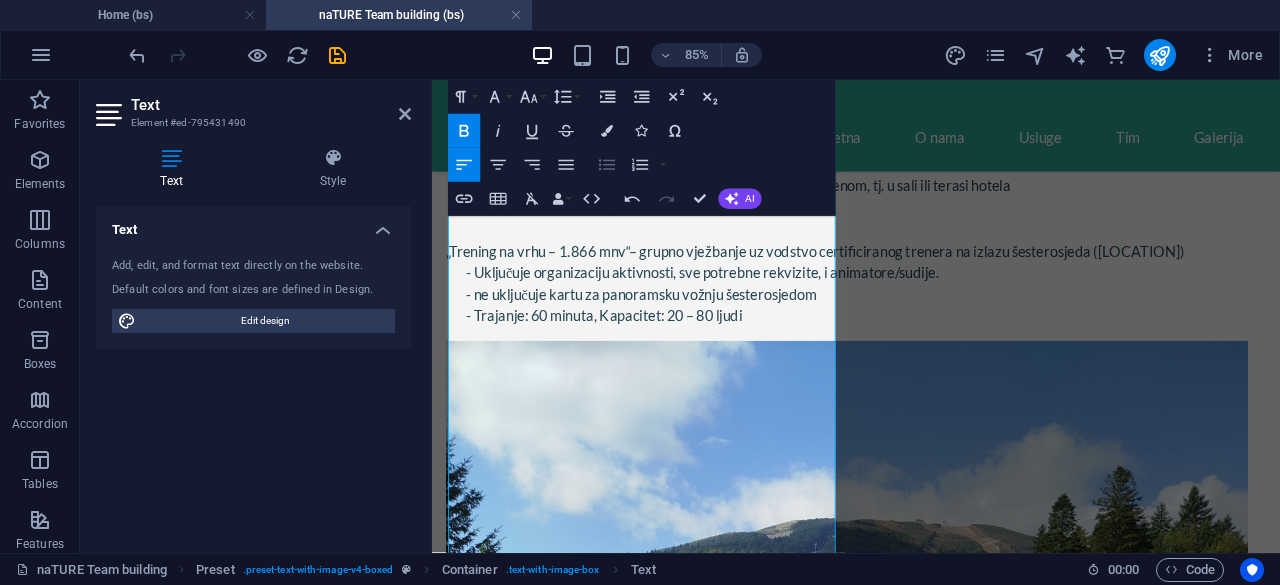 click 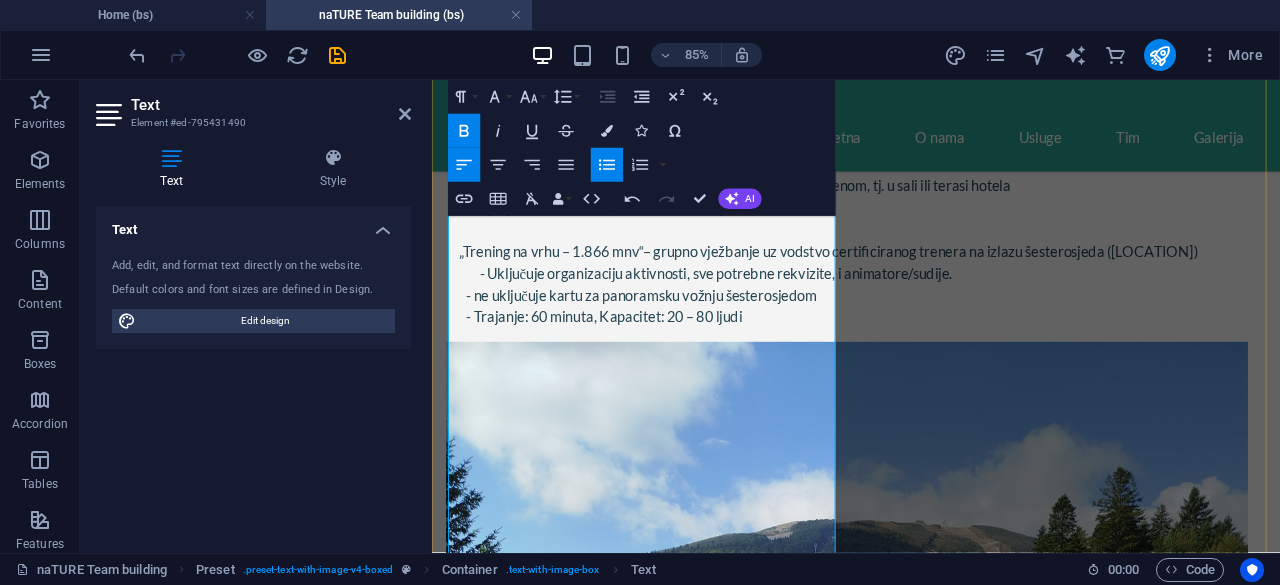 drag, startPoint x: 466, startPoint y: 535, endPoint x: 490, endPoint y: 491, distance: 50.119858 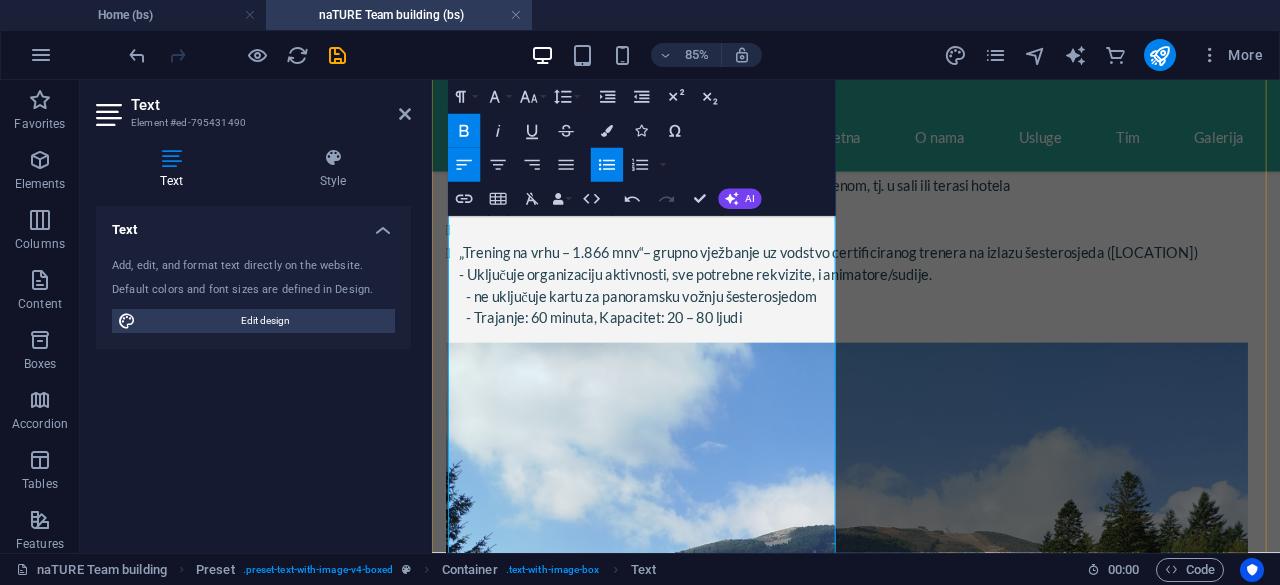 click at bounding box center (928, 256) 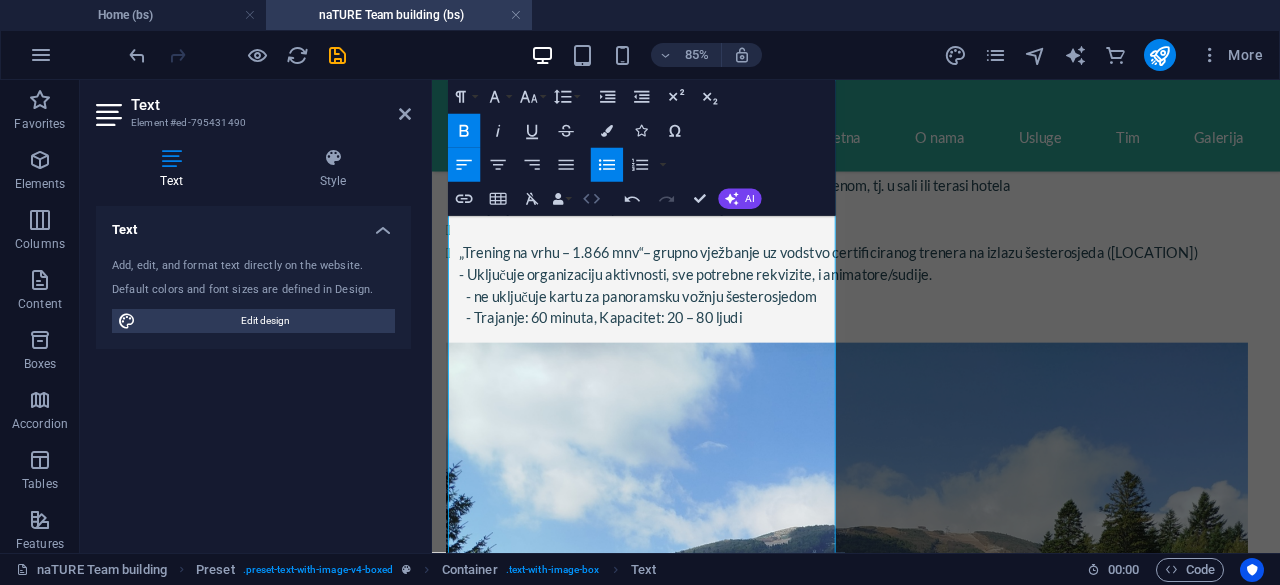 drag, startPoint x: 607, startPoint y: 166, endPoint x: 596, endPoint y: 191, distance: 27.313 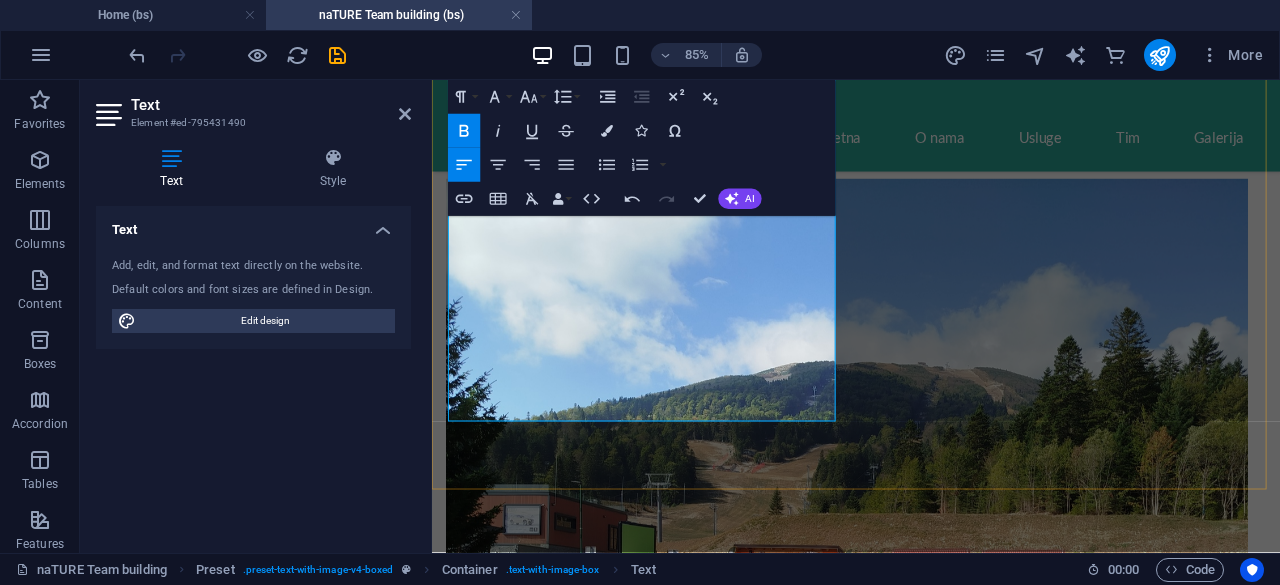 scroll, scrollTop: 800, scrollLeft: 0, axis: vertical 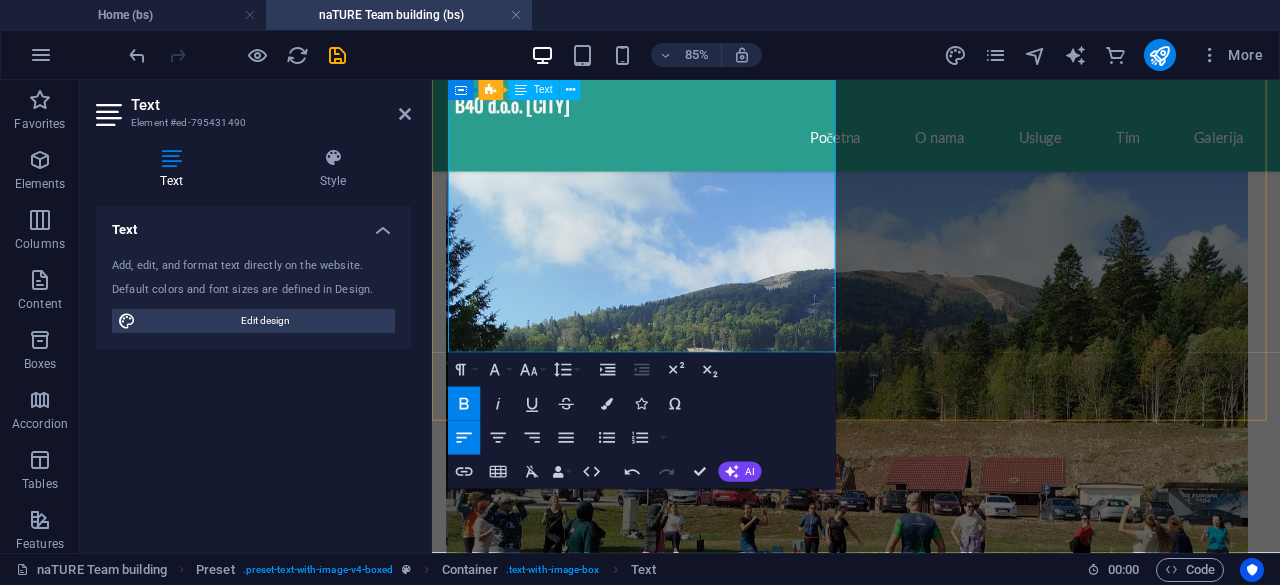 drag, startPoint x: 461, startPoint y: 356, endPoint x: 499, endPoint y: 277, distance: 87.66413 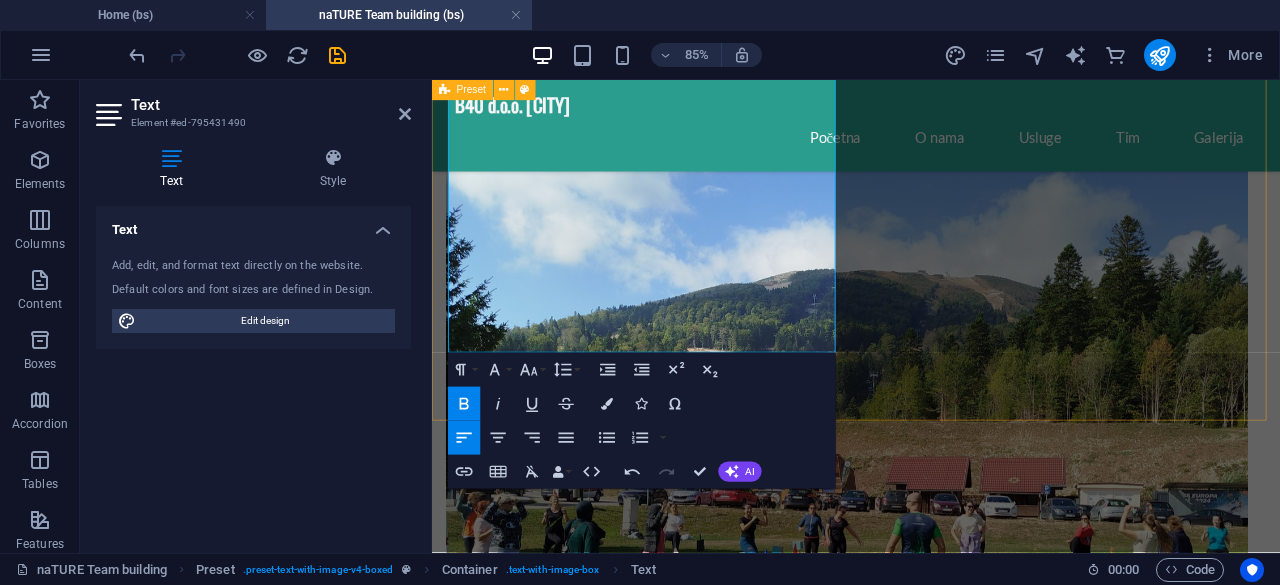 click on "AKTIVNOSTI NA OTVORENOM  Planinarenje / šetnja ili tracking sa određenim zadatcima usput (uz pomoć aplikacije)  -  - Uključuje organizaciju aktivnosti, korištenje software-a, i vodiča/animatora. - Trajanje: 60 – 120 minuta, Kapacitet: 15 – 150 ljudi) ​ „Potraga za blagom“ (uz korištenje aplikacije) -  Na pronađenim lokacijama, učesnici odgovaraju na postavljena pitanja i tako osvajaju bodove za svaku od zadatih lokacija.  - Uključuje organizaciju aktivnosti, sve potrebne rekvizite i software,  i animatore/sudije. - Trajanje: 45 – 90 minuta, Kapacitet: 15 - neograničeno  „Igre bez granica“  - Štafetna takmičenja: u preciznosti, spretnosti, brzini, strategiji i timskom radu. - Uključuje organizaciju aktivnosti, sve potrebne rekvizite, i animatore/trenere/sudije. - Napomena : U slučaju  lošeg vremena , organizujemo igre u zatvorenom, tj. u sali hotela - Trajanje: 60 – 90 minuta, Kapacitet: 20 – 150 ljudi  „Funkcionalni trening“, „Aerobik“  - Napomena or" at bounding box center [931, 275] 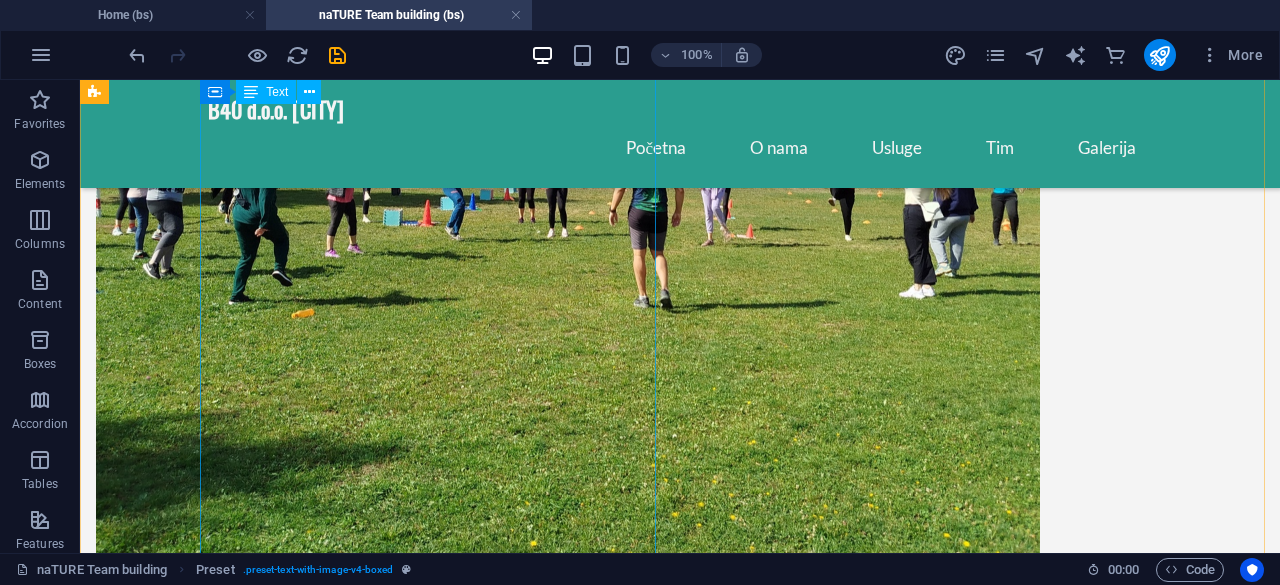 scroll, scrollTop: 1100, scrollLeft: 0, axis: vertical 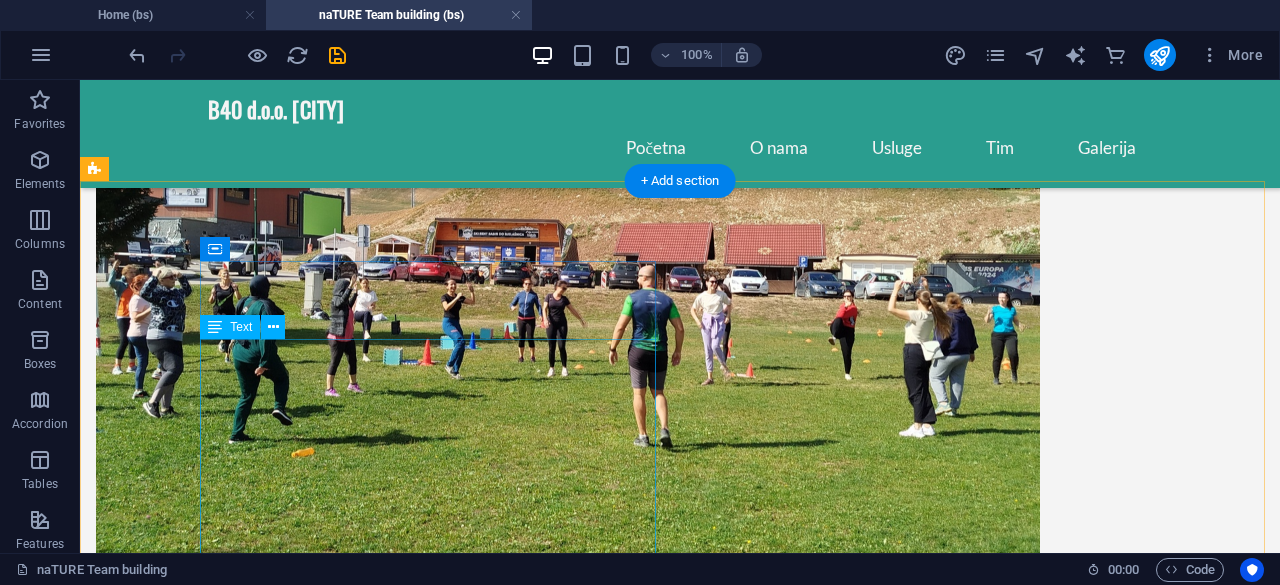 click on "„Icebreaker games“ -  Igre za bolje upoznavanje ostalih učesnika, timski rad u realizaciji postavljenih zadataka (manje fizički zahtjevno) - Uključuje organizaciju aktivnosti, sve potrebne rekvizite, i animatore/sudije. Mogućnost organizacije na otvorenom Trajanje: 60 – 90 minuta, Kapacitet: 15 – XX ljudi (zavisno od veličine sale)   „Trivia quiz“  – Kvizovi znanja u raznim oblastima (opšte znanje, geografija, istorija, sport, umjesnost, muzika ili „custom made“ prema potrebama klijenta...) - Uključuje organizaciju aktivnosti, svu potrebne tehničku opremu/program, animatore/sudije. - Trajanje: 60 – 90 minuta, Kapacitet: 15 – XX ljudi (zavisno od veličine sale) „Karaoke“  – Takmičenje u amaterskom pjevanju uz karaoke opremu, koja sadrži program sa snimkama popularnih domaćih i stranih pjesama, mikrofon sa razglasom i monitor sa tekstom pjesme. - Uključuje organizaciju aktivnosti, svu potrebne tehničku opremu, program, i animatore/sudije.   „Bingo“" at bounding box center [568, 1306] 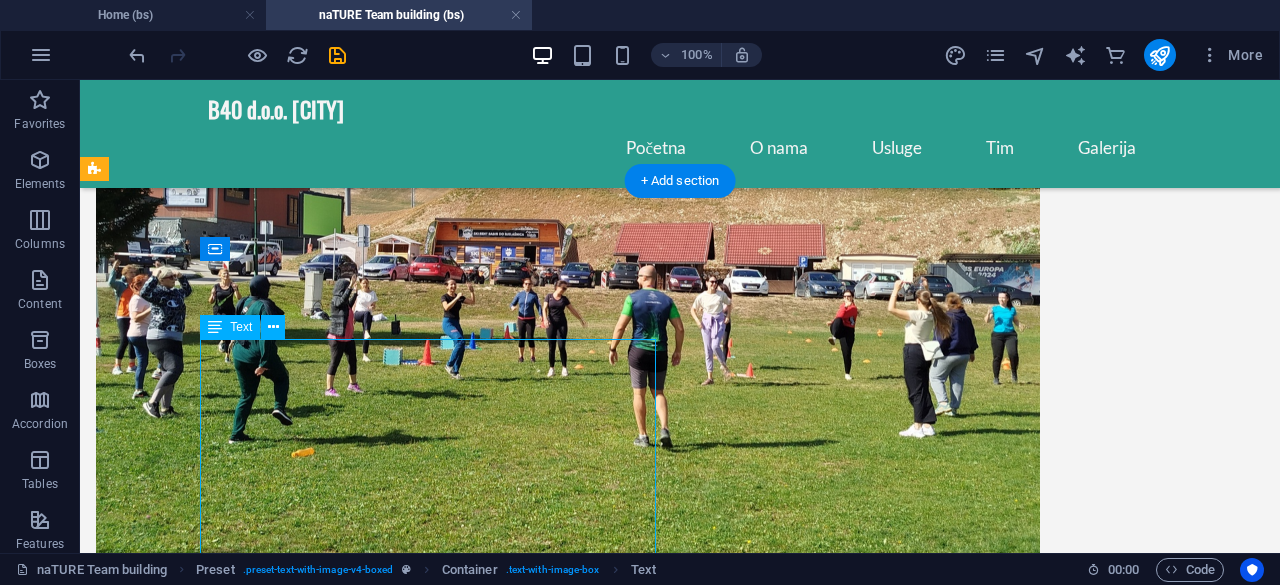 click on "„Icebreaker games“ -  Igre za bolje upoznavanje ostalih učesnika, timski rad u realizaciji postavljenih zadataka (manje fizički zahtjevno) - Uključuje organizaciju aktivnosti, sve potrebne rekvizite, i animatore/sudije. Mogućnost organizacije na otvorenom Trajanje: 60 – 90 minuta, Kapacitet: 15 – XX ljudi (zavisno od veličine sale)   „Trivia quiz“  – Kvizovi znanja u raznim oblastima (opšte znanje, geografija, istorija, sport, umjesnost, muzika ili „custom made“ prema potrebama klijenta...) - Uključuje organizaciju aktivnosti, svu potrebne tehničku opremu/program, animatore/sudije. - Trajanje: 60 – 90 minuta, Kapacitet: 15 – XX ljudi (zavisno od veličine sale) „Karaoke“  – Takmičenje u amaterskom pjevanju uz karaoke opremu, koja sadrži program sa snimkama popularnih domaćih i stranih pjesama, mikrofon sa razglasom i monitor sa tekstom pjesme. - Uključuje organizaciju aktivnosti, svu potrebne tehničku opremu, program, i animatore/sudije.   „Bingo“" at bounding box center (568, 1306) 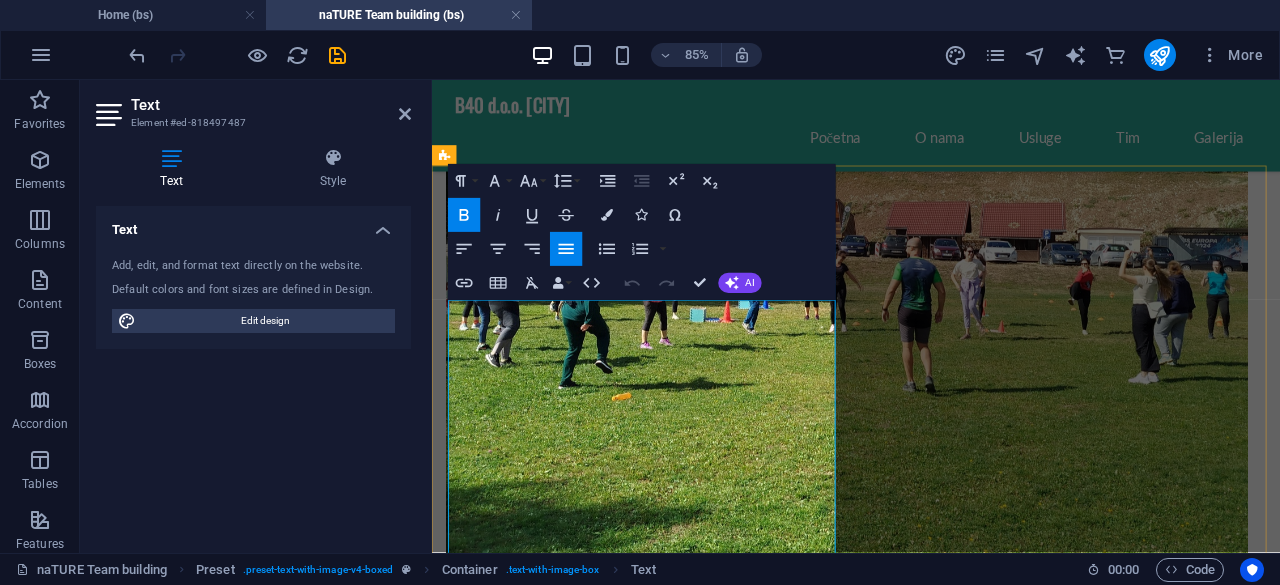 click on "„Icebreaker games“ -" at bounding box center [497, 1101] 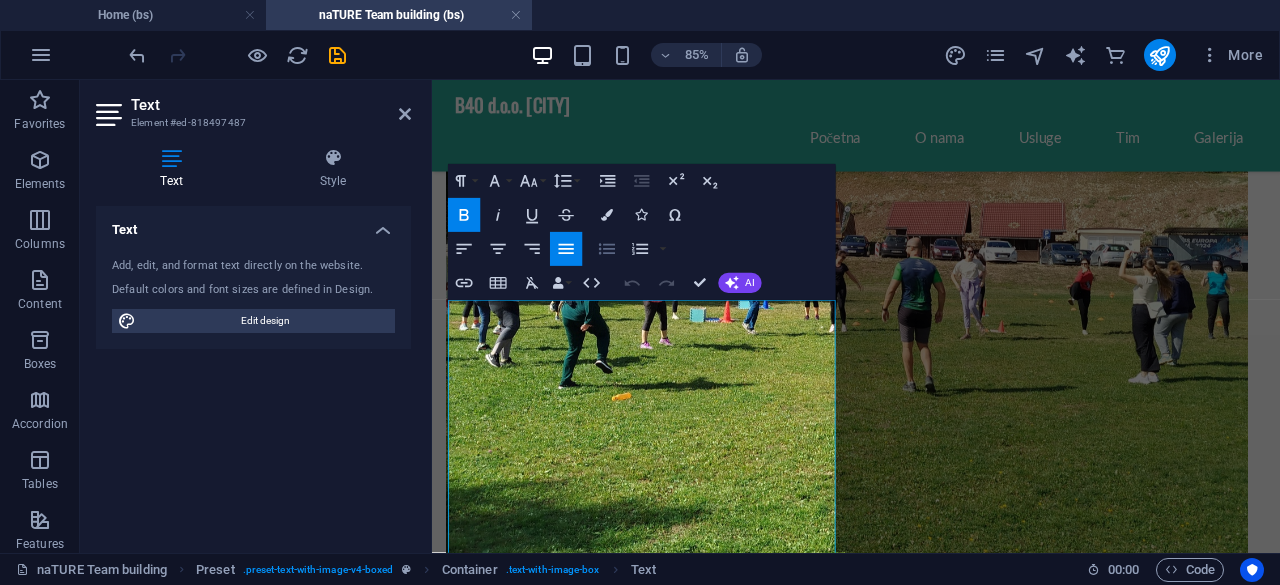 click 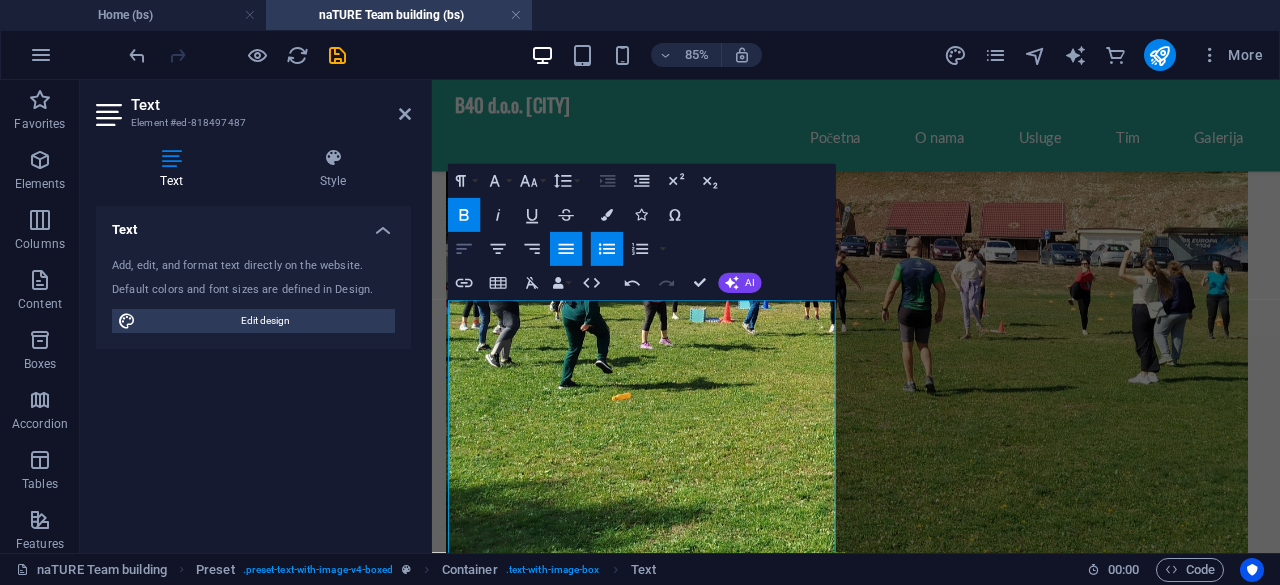 click 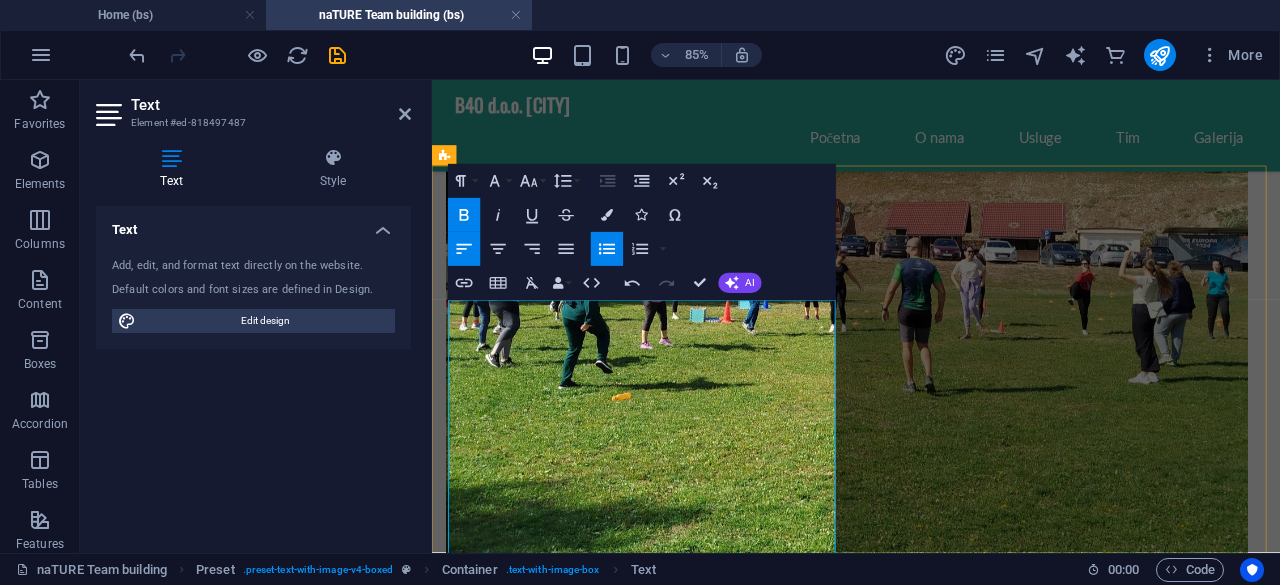 click on "„Icebreaker games“ -  Igre za bolje upoznavanje ostalih učesnika, timski rad u realizaciji postavljenih zadataka (manje fizički zahtjevno) - Uključuje organizaciju aktivnosti, sve potrebne rekvizite, i animatore/sudije. Mogućnost organizacije na otvorenom Trajanje: 60 – 90 minuta, Kapacitet: 15 – XX ljudi (zavisno od veličine sale)   „Trivia quiz“  – Kvizovi znanja u raznim oblastima (opšte znanje, geografija, istorija, sport, umjesnost, muzika ili „custom made“ prema potrebama klijenta...) - Uključuje organizaciju aktivnosti, svu potrebne tehničku opremu/program, animatore/sudije. - Trajanje: 60 – 90 minuta, Kapacitet: 15 – XX ljudi (zavisno od veličine sale) „Karaoke“  – Takmičenje u amaterskom pjevanju uz karaoke opremu, koja sadrži program sa snimkama popularnih domaćih i stranih pjesama, mikrofon sa razglasom i monitor sa tekstom pjesme. - Uključuje organizaciju aktivnosti, svu potrebne tehničku opremu, program, i animatore/sudije.   „Bingo“" at bounding box center (920, 1306) 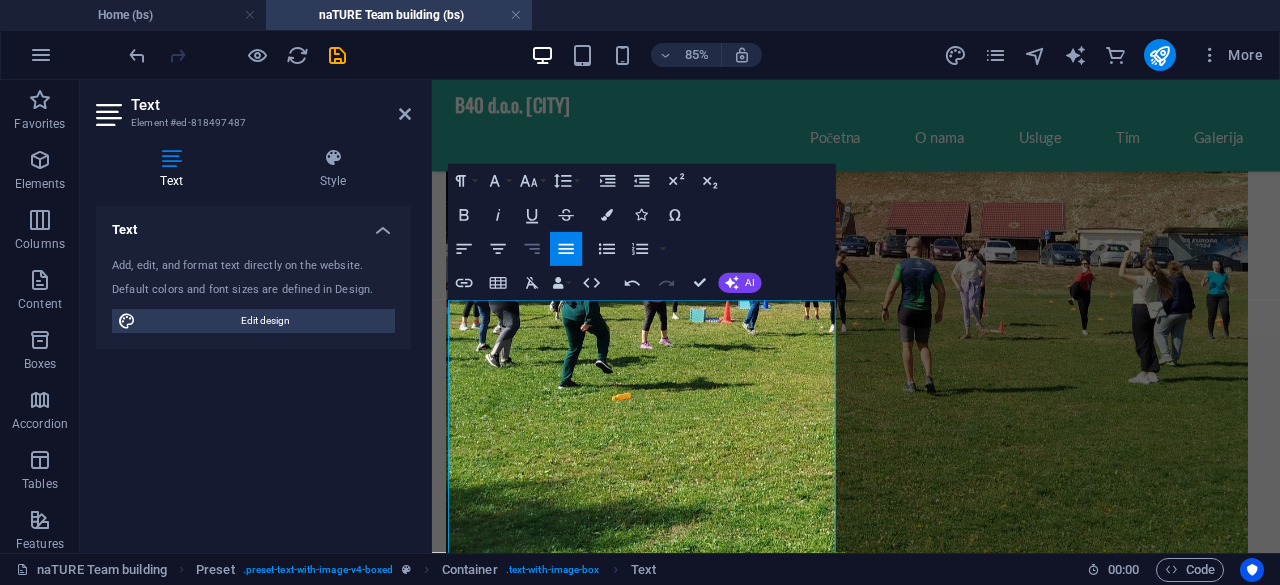 type 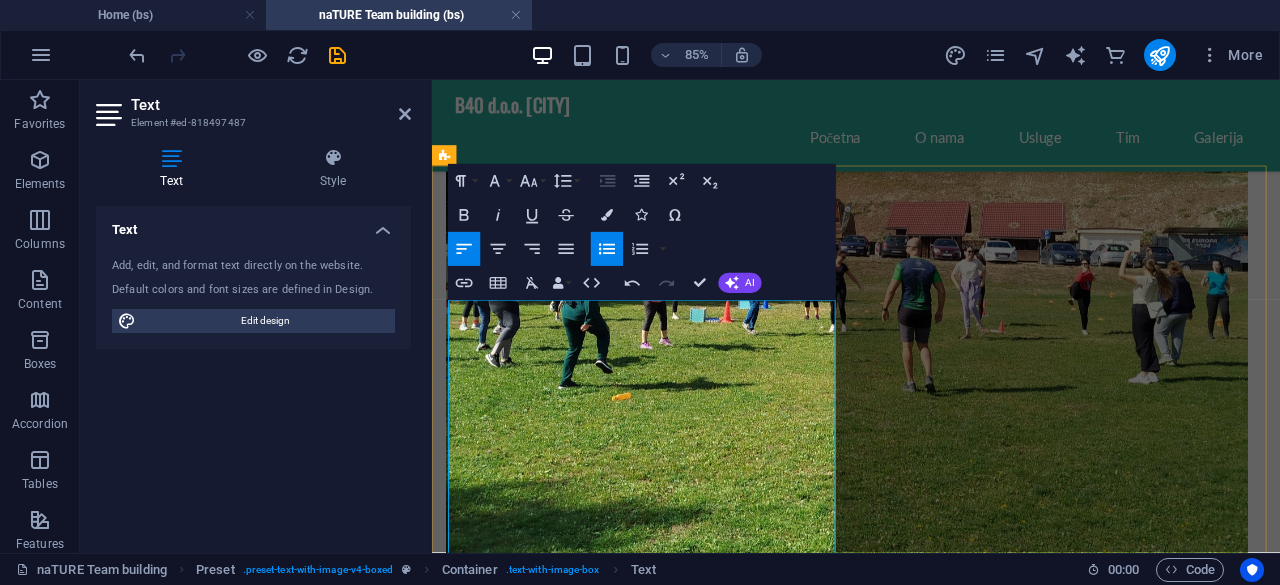click on "„Trivia quiz“" at bounding box center [491, 1229] 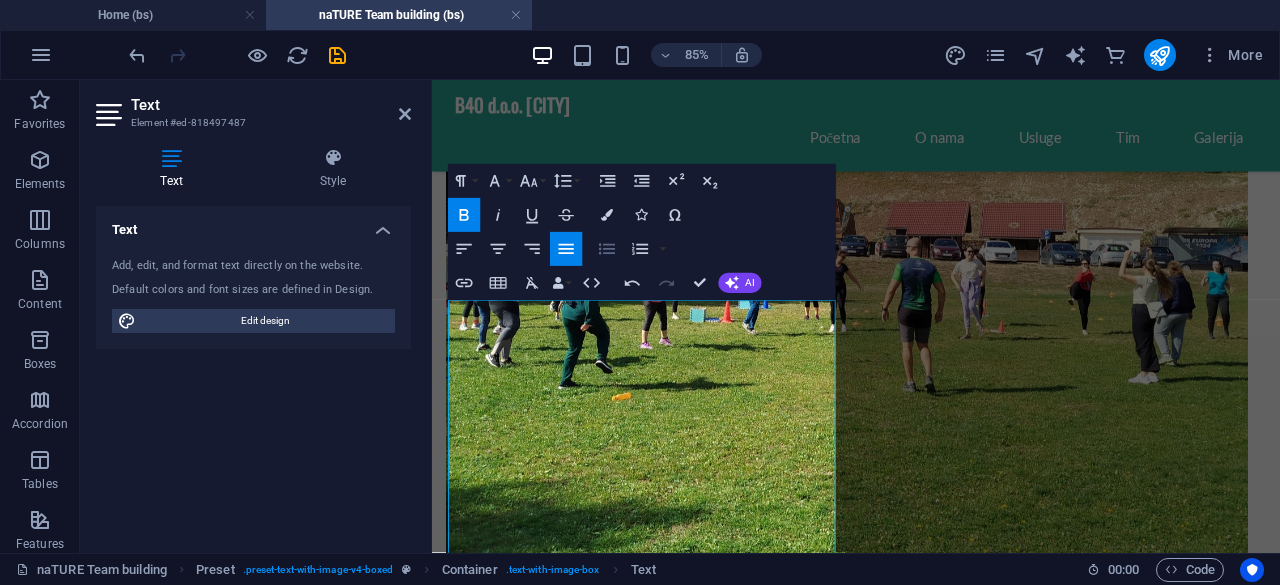 click 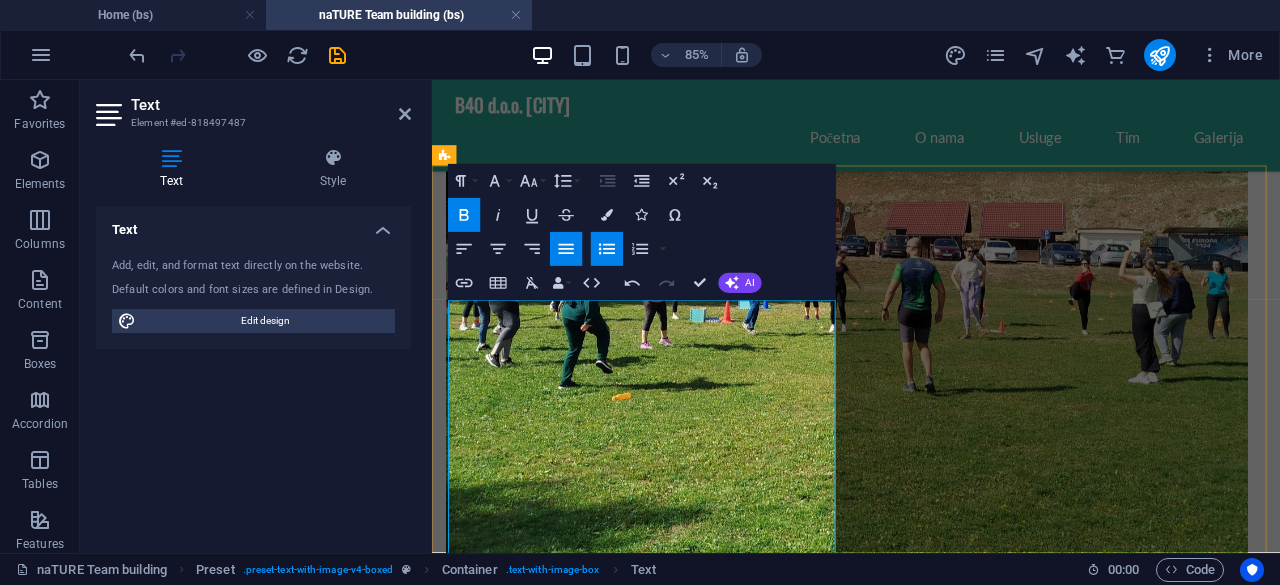 drag, startPoint x: 468, startPoint y: 582, endPoint x: 479, endPoint y: 561, distance: 23.70654 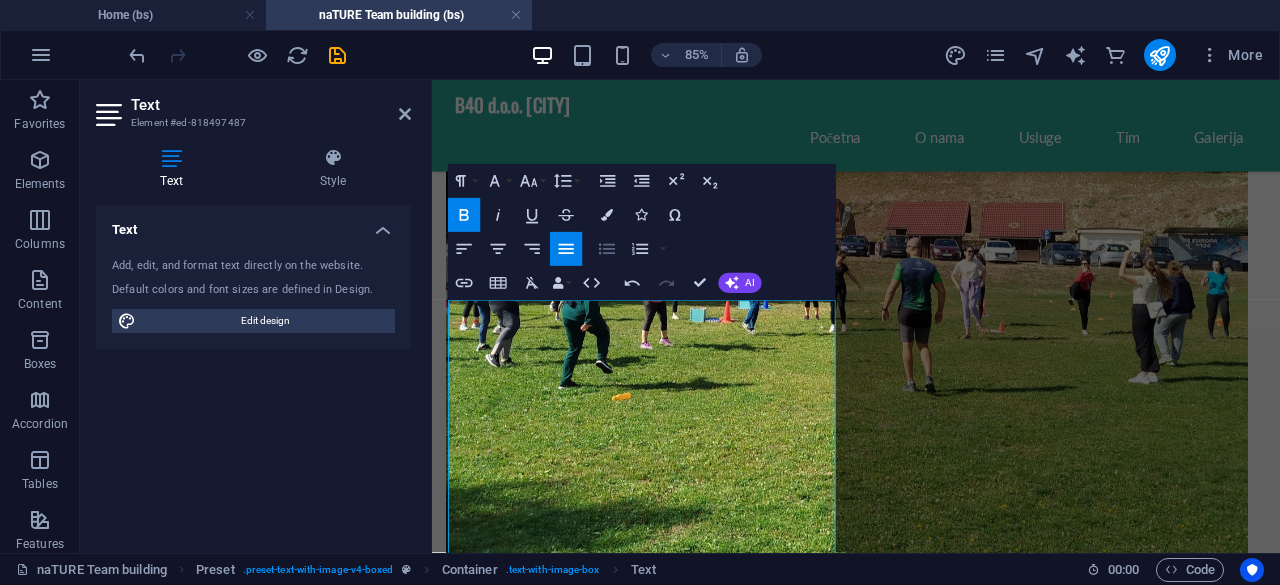 click 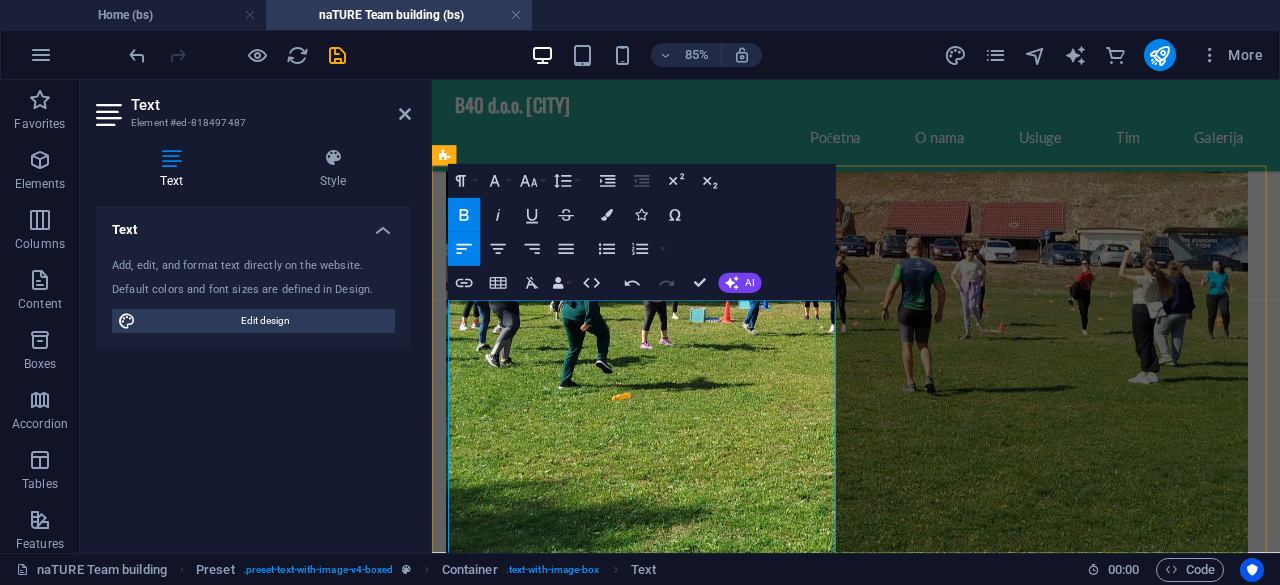 click on "„Trivia quiz“" at bounding box center [490, 1204] 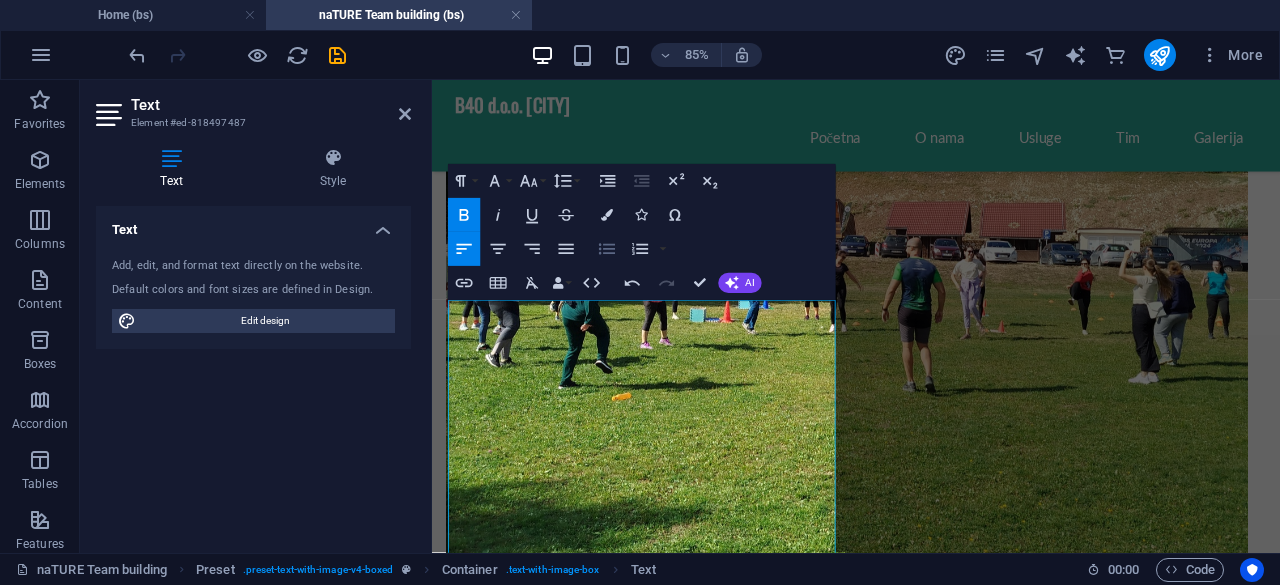 click 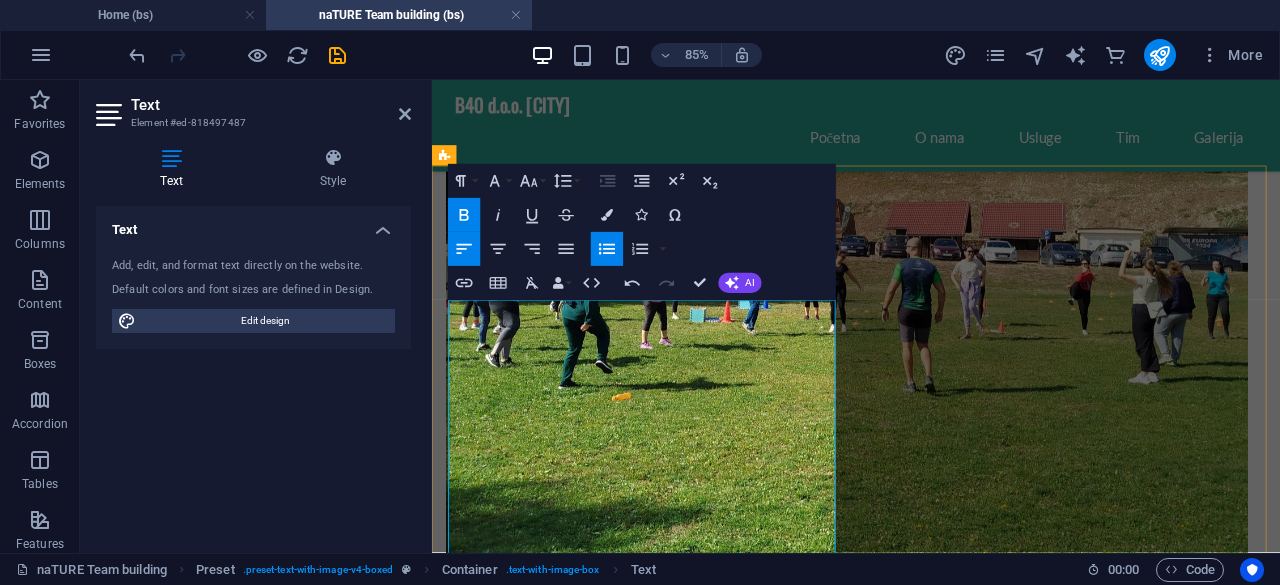 click on "- Trajanje: 60 – 90 minuta, Kapacitet: 15 – XX ljudi (zavisno od veličine sale)" at bounding box center [937, 1179] 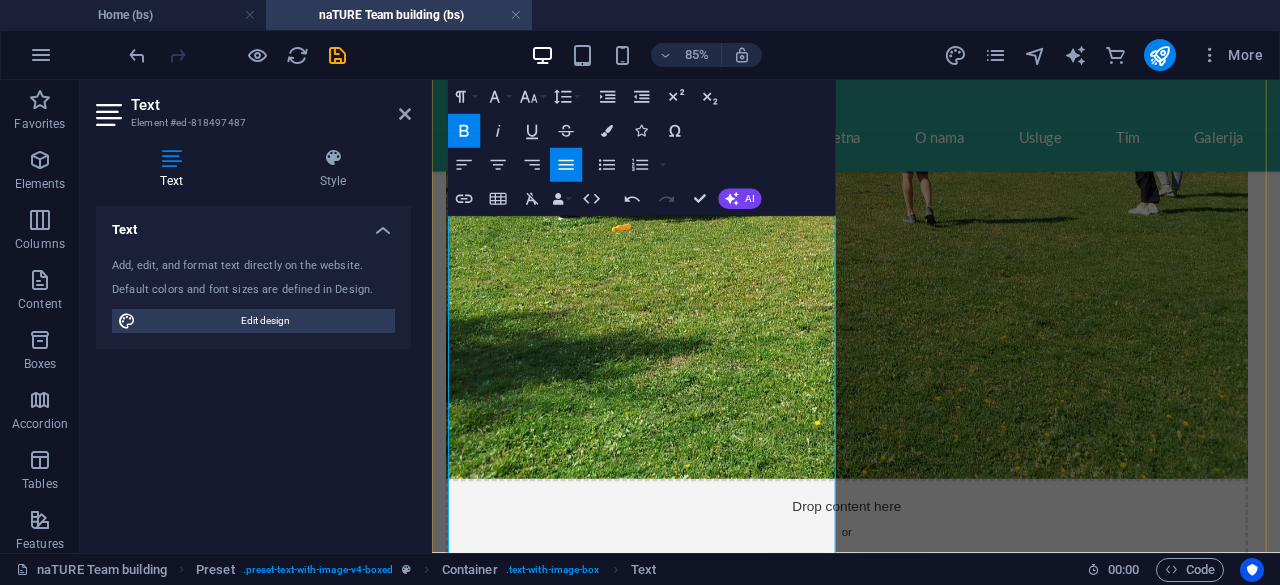 scroll, scrollTop: 1300, scrollLeft: 0, axis: vertical 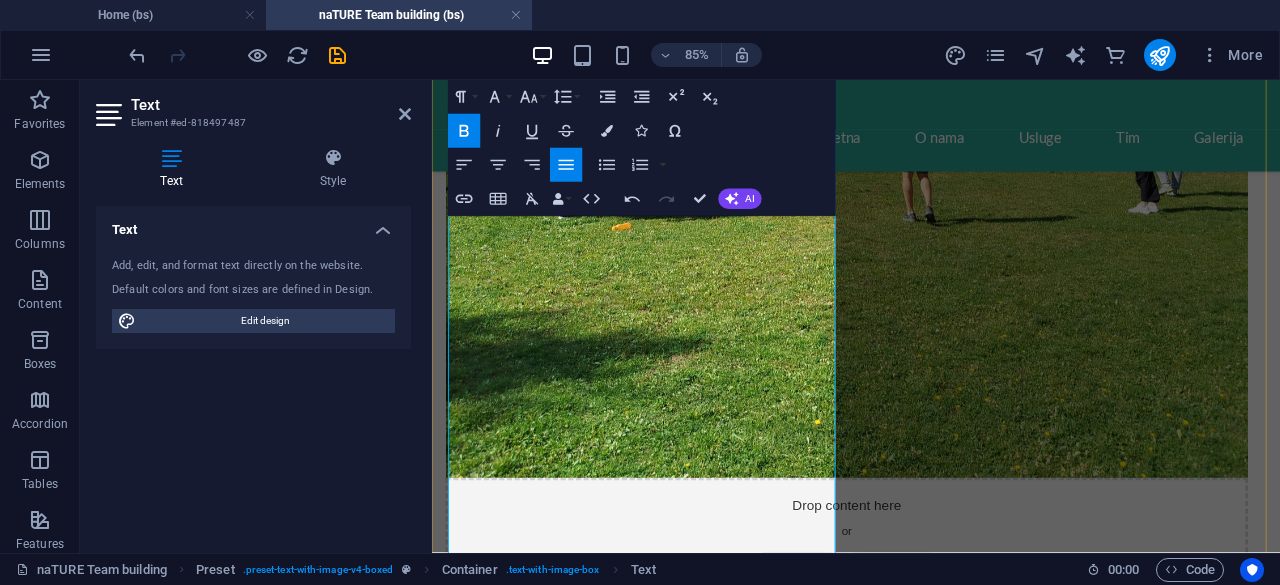 click on "„Karaoke“" at bounding box center [484, 1132] 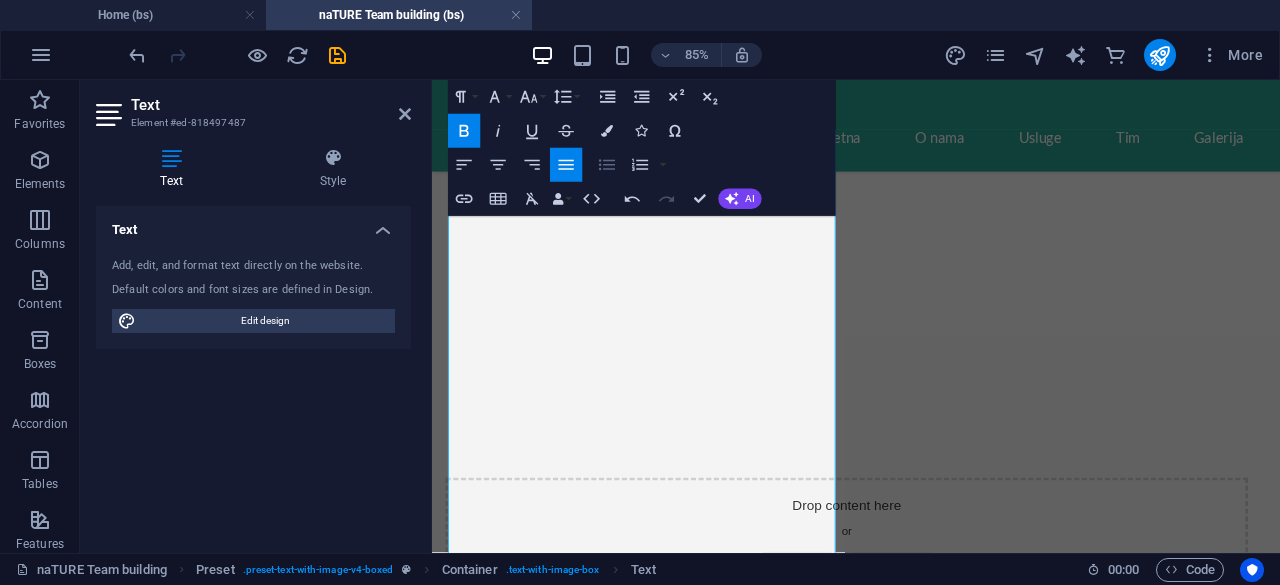 click 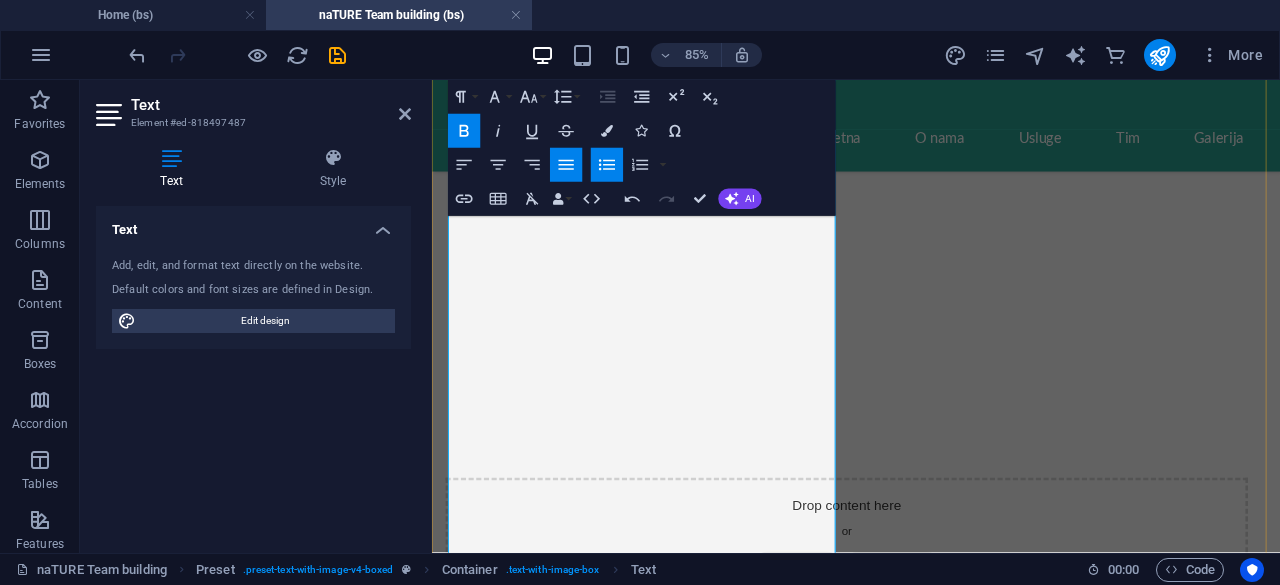 click on "- Trajanje: 60 – 90 minuta, Kapacitet: 15 – XX ljudi (zavisno od veličine sale)" at bounding box center [920, 1108] 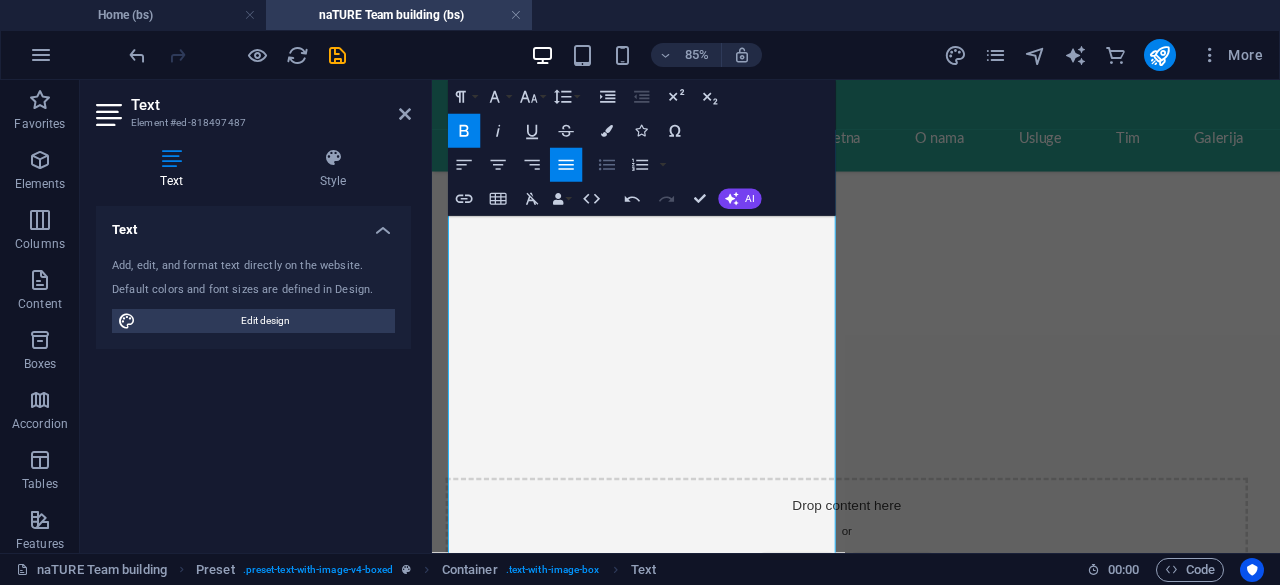 click on "Unordered List" at bounding box center (607, 165) 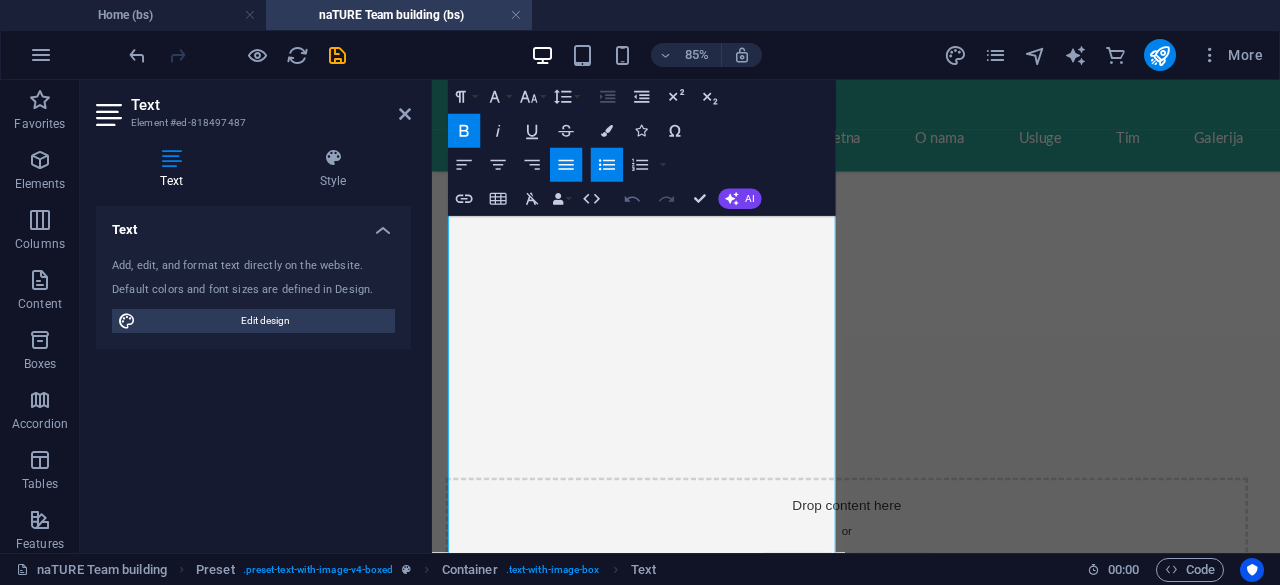 click 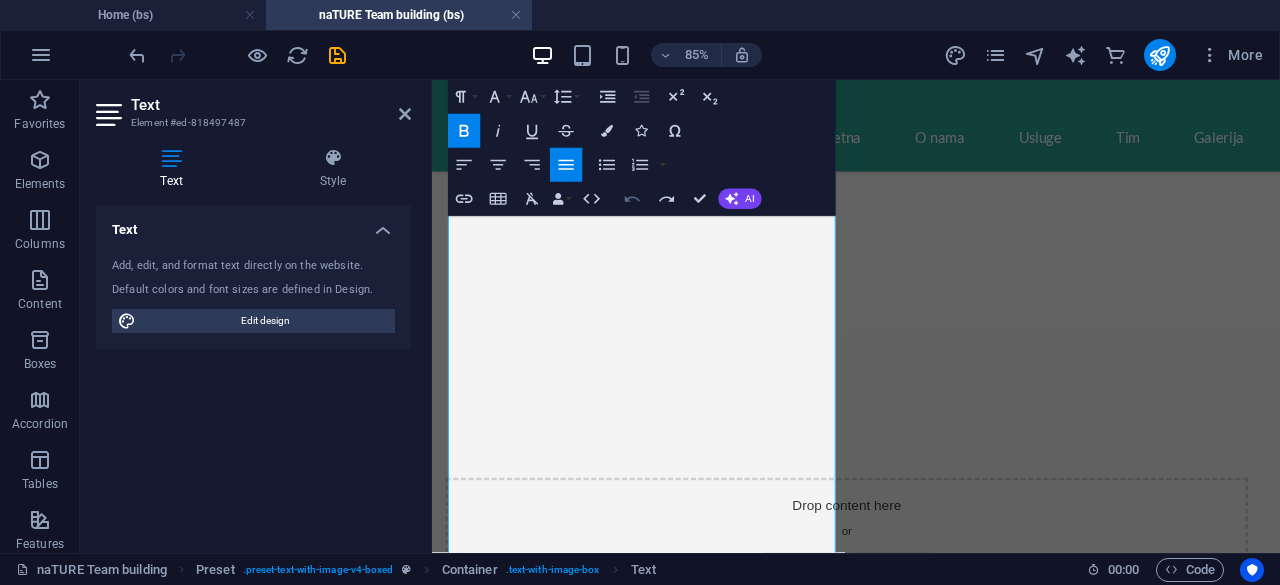 click 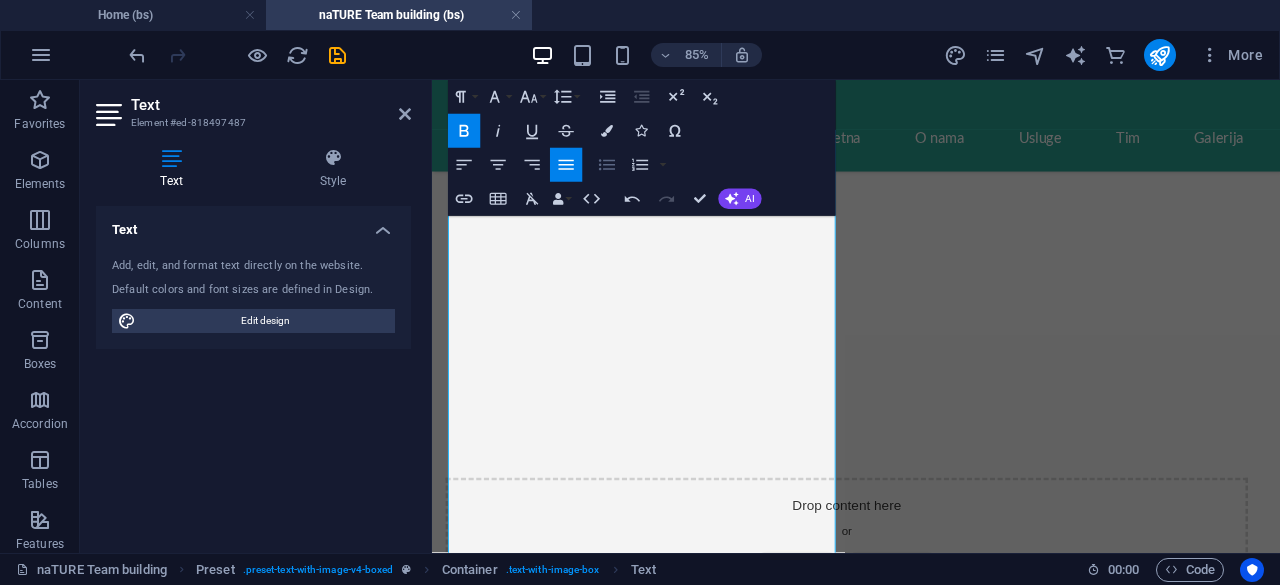 click 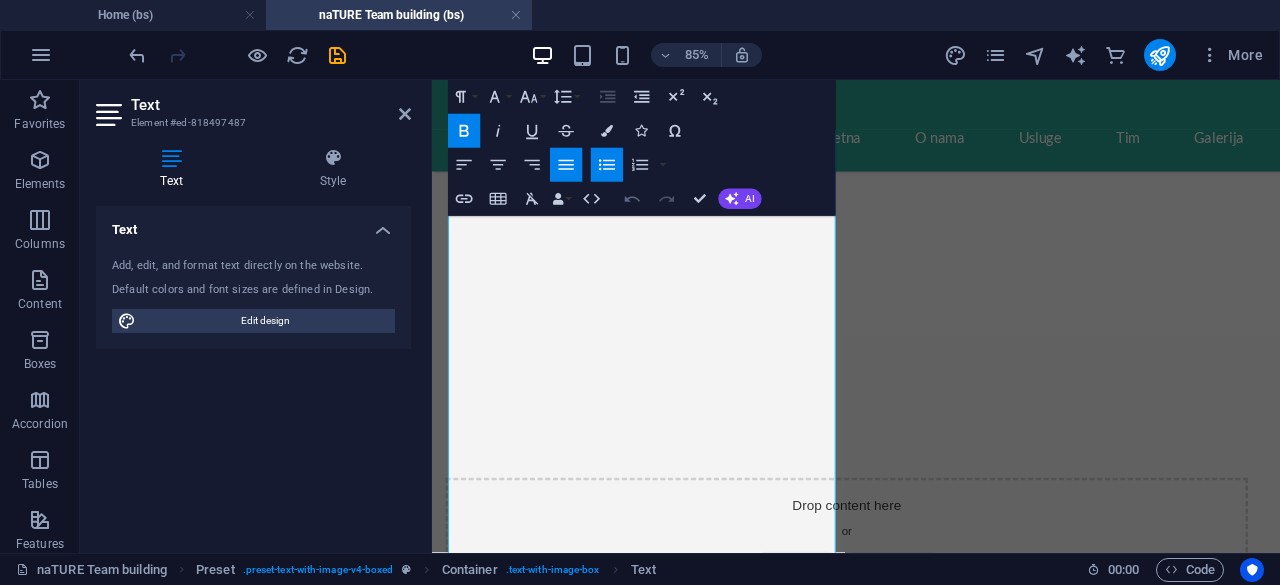 click 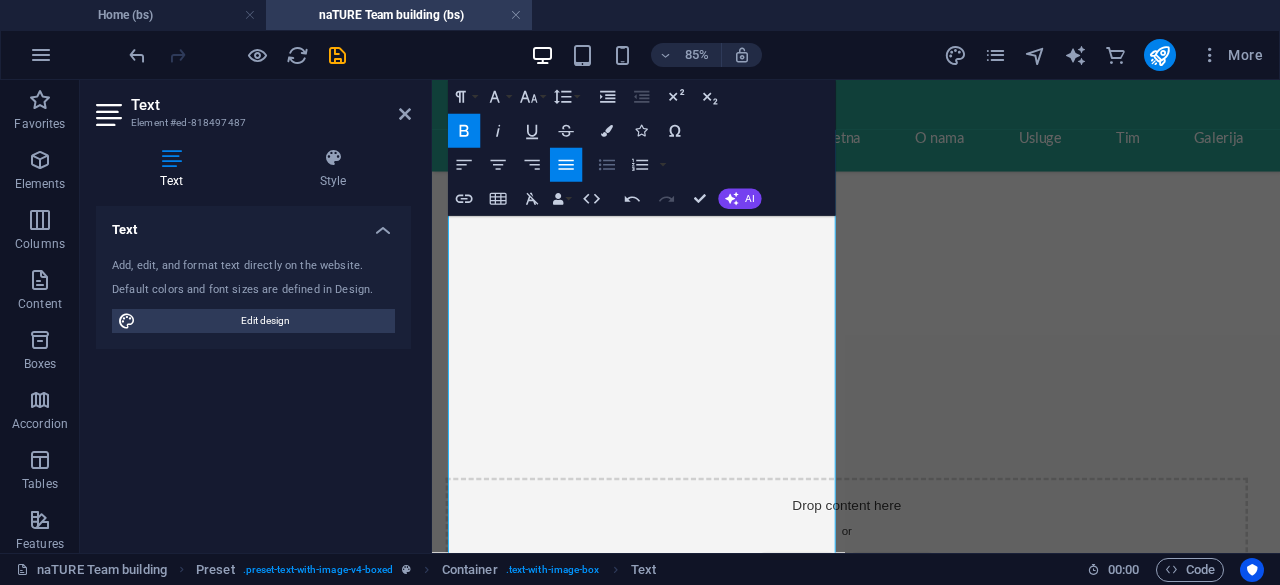 click 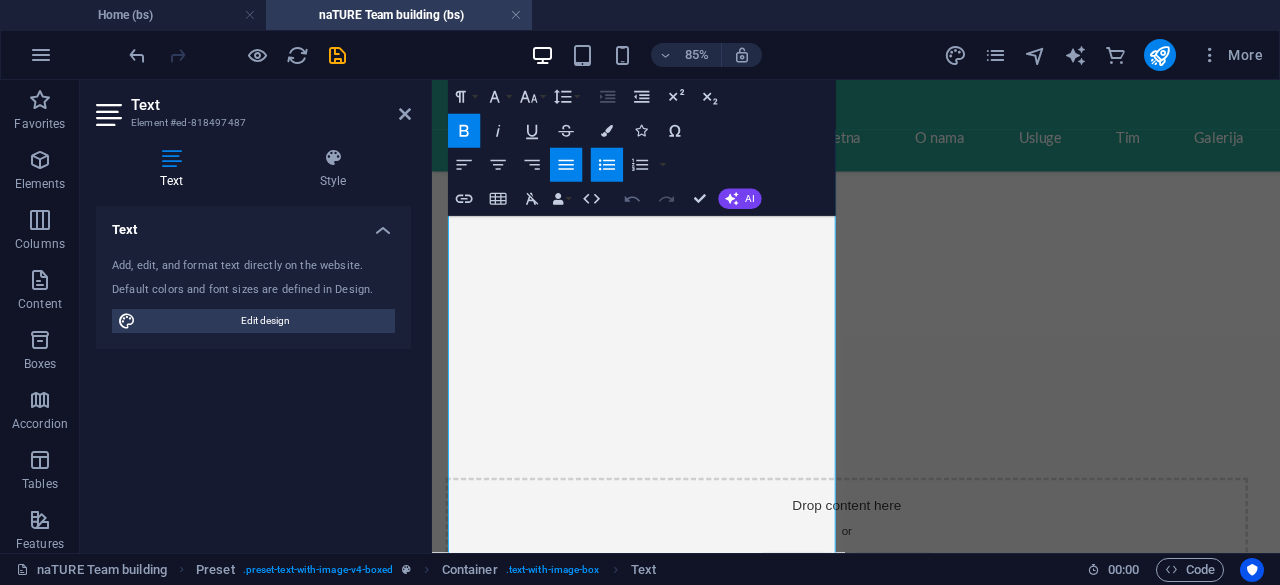 click 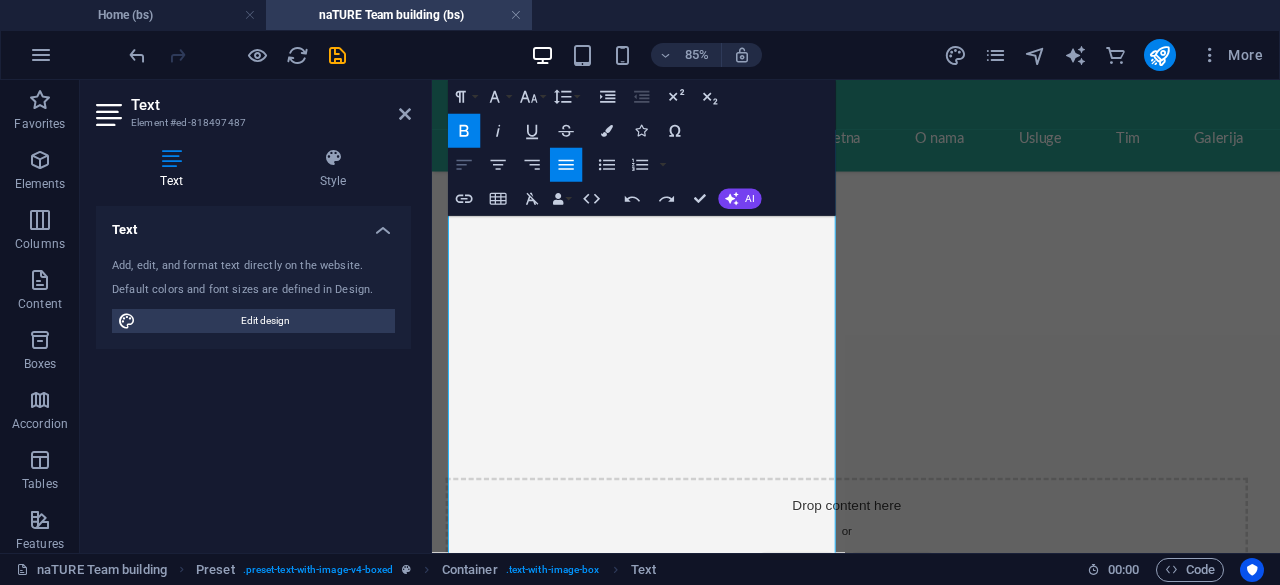 click 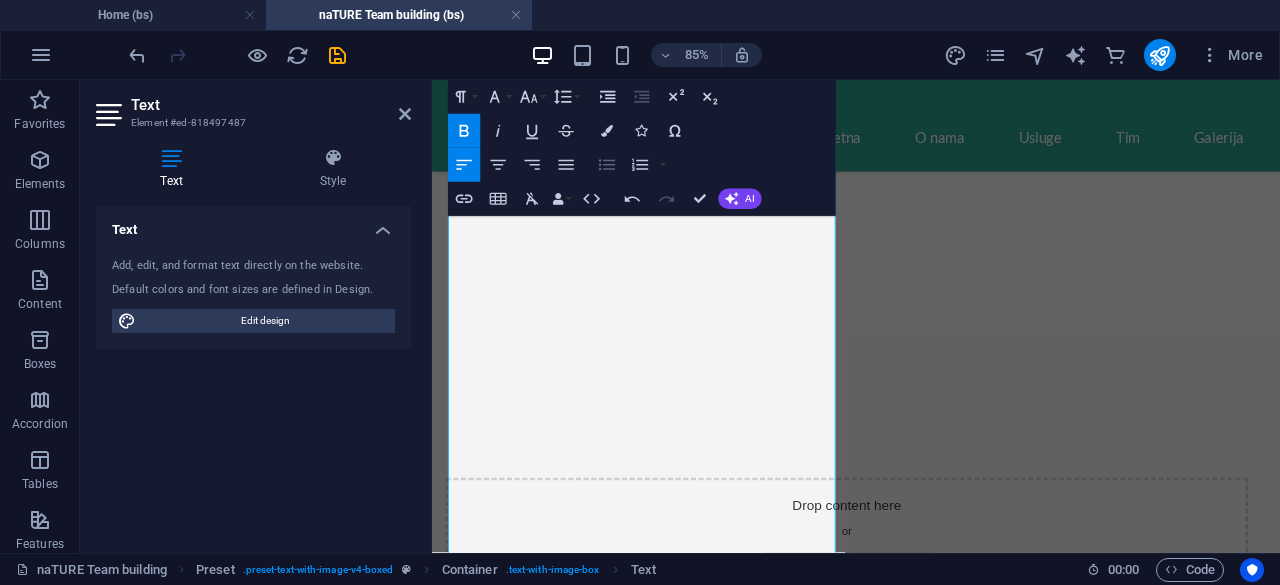 click 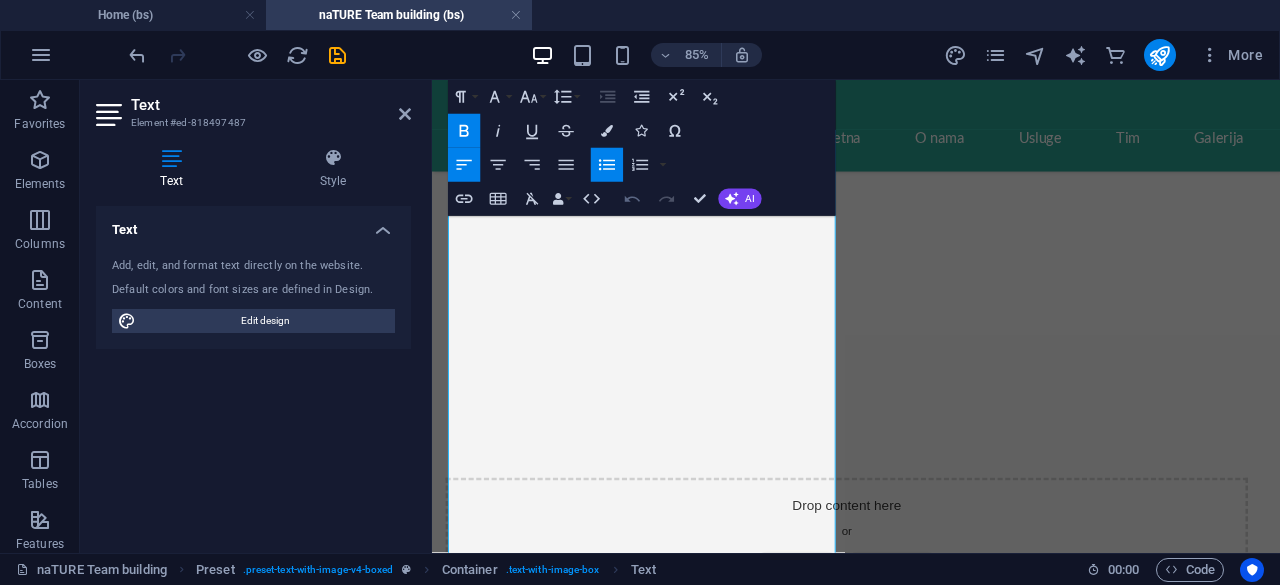 click 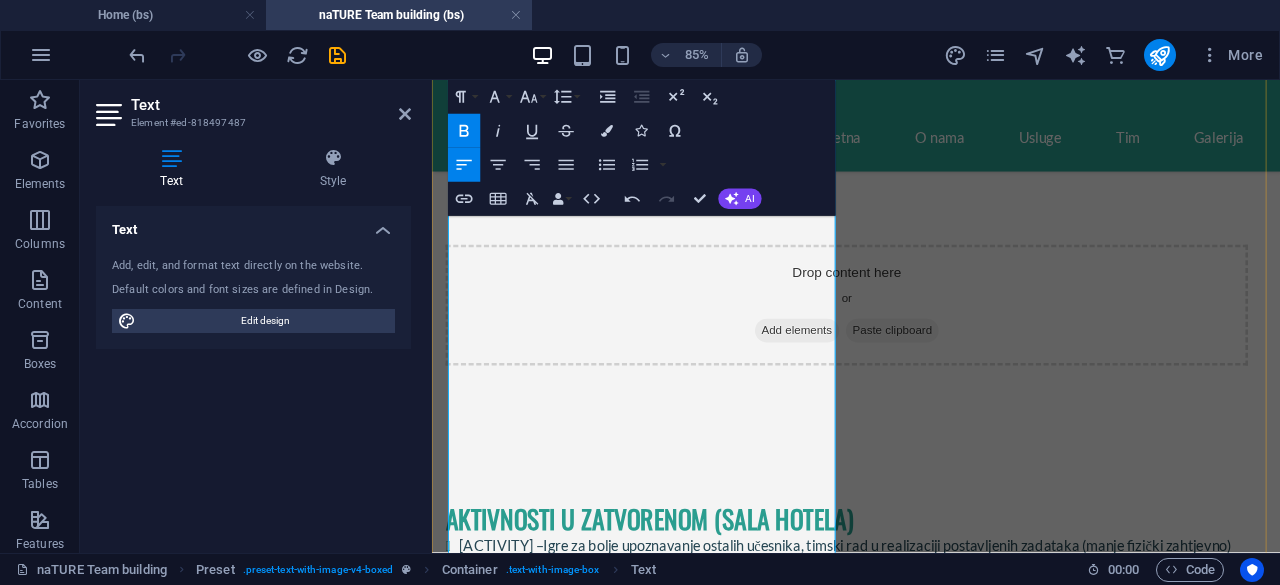 scroll, scrollTop: 1600, scrollLeft: 0, axis: vertical 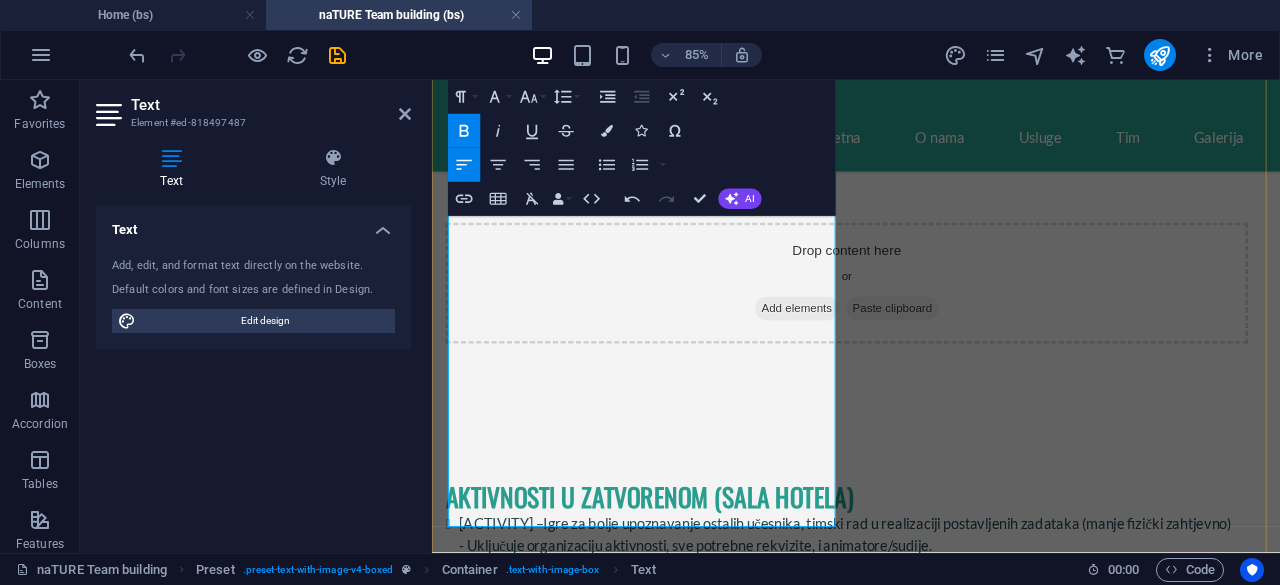 click on "„Bingo“" at bounding box center [474, 960] 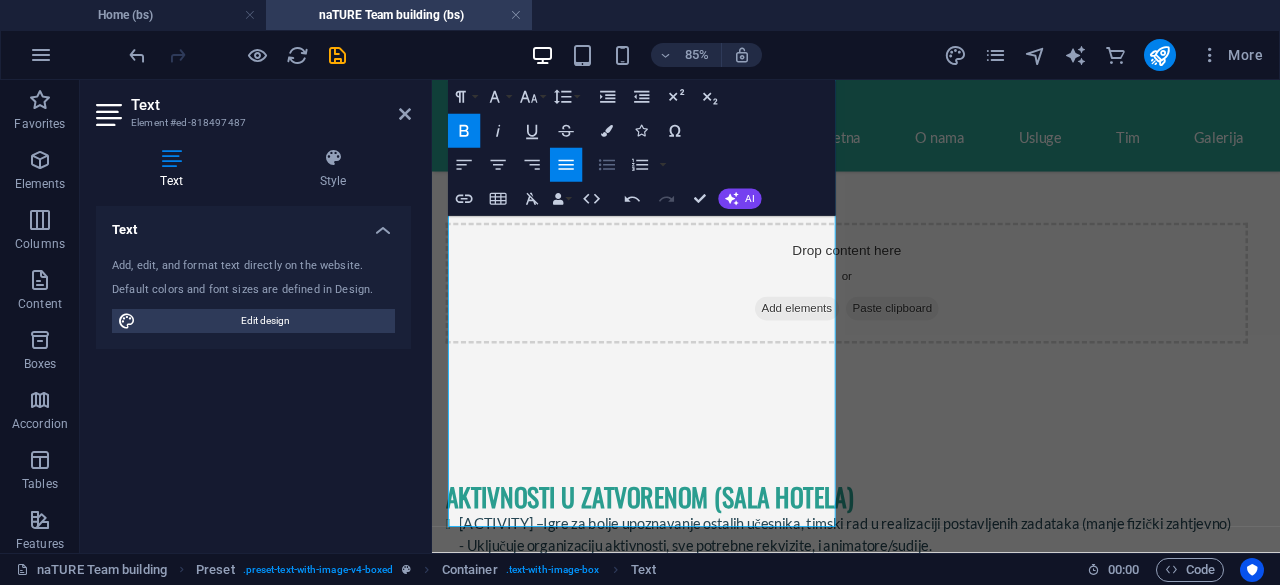 click 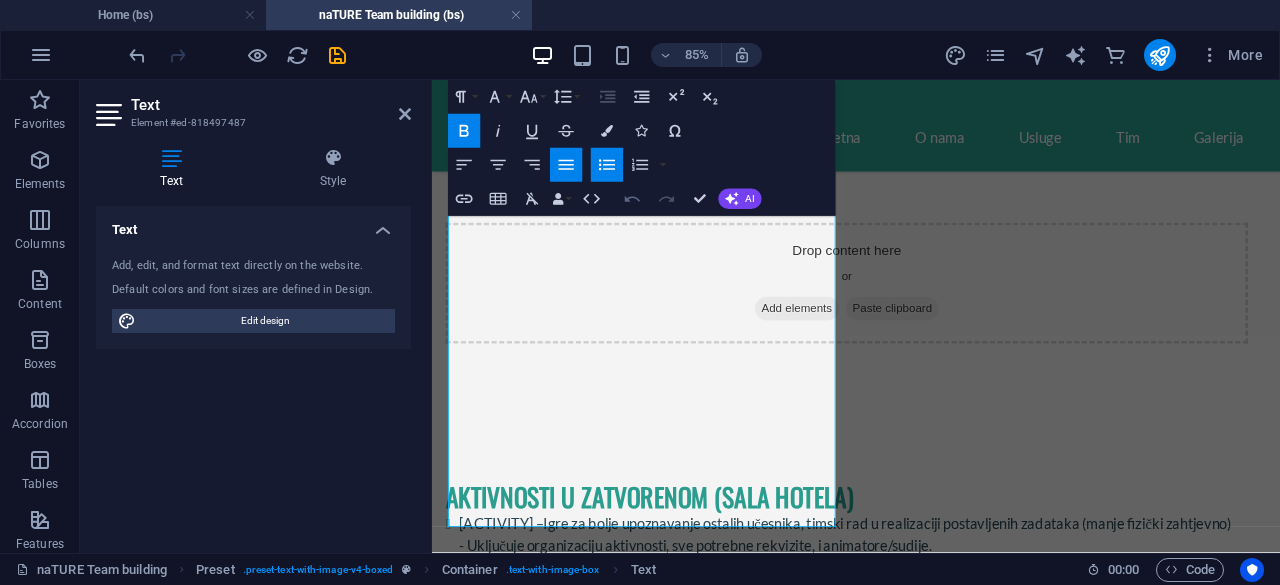 click 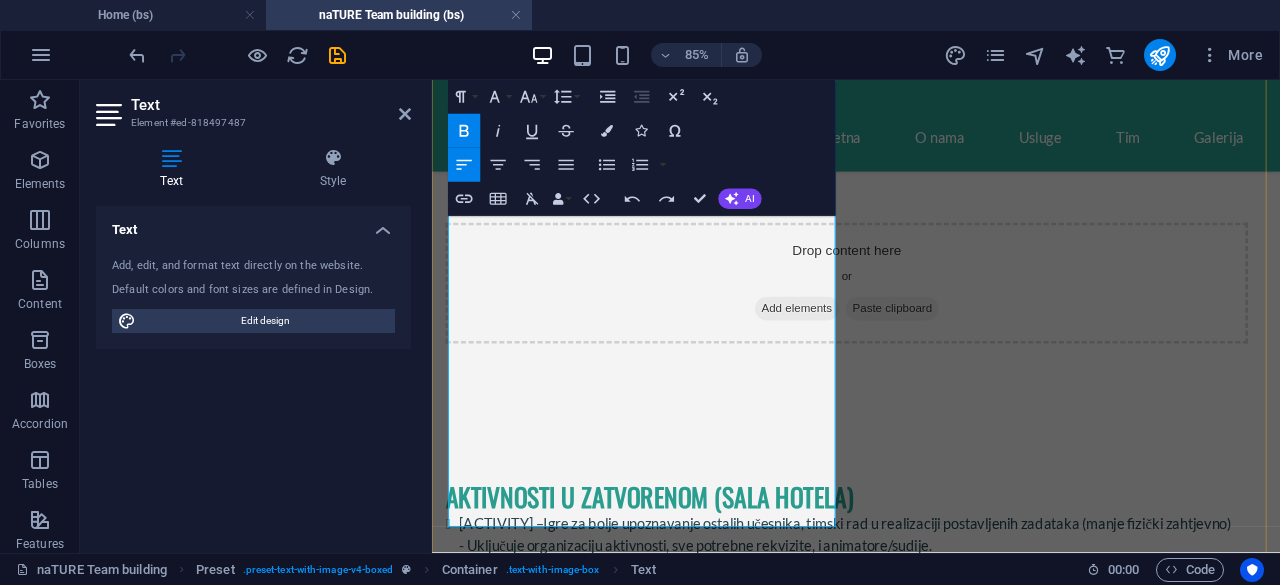 click on "„Bingo“" at bounding box center (474, 960) 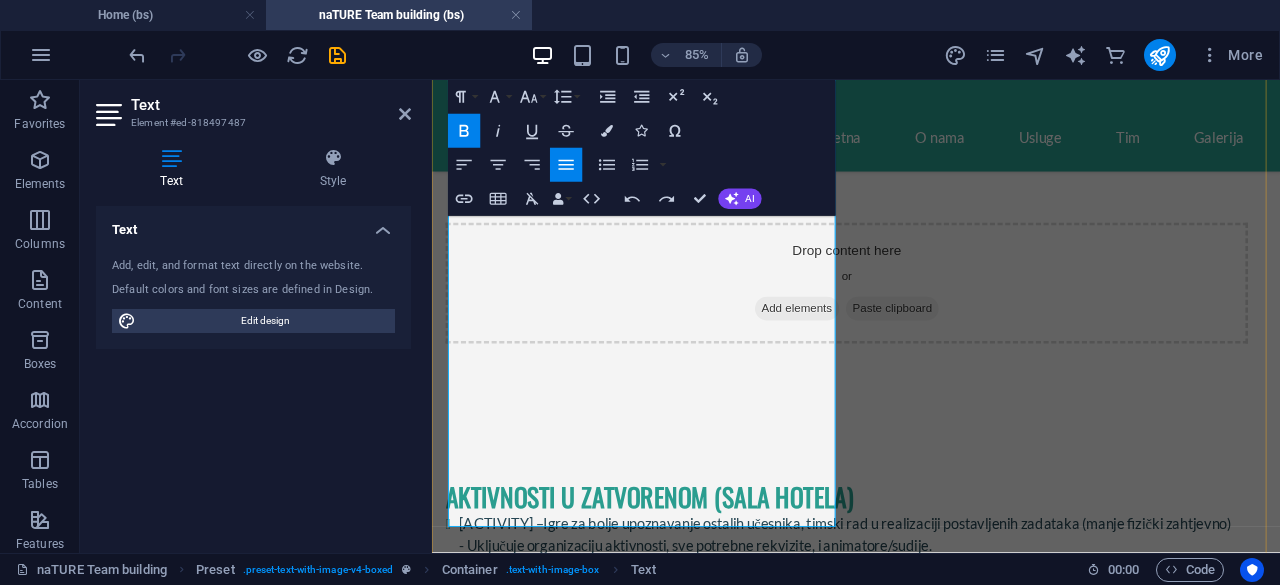 click on "„Bingo“" at bounding box center [474, 960] 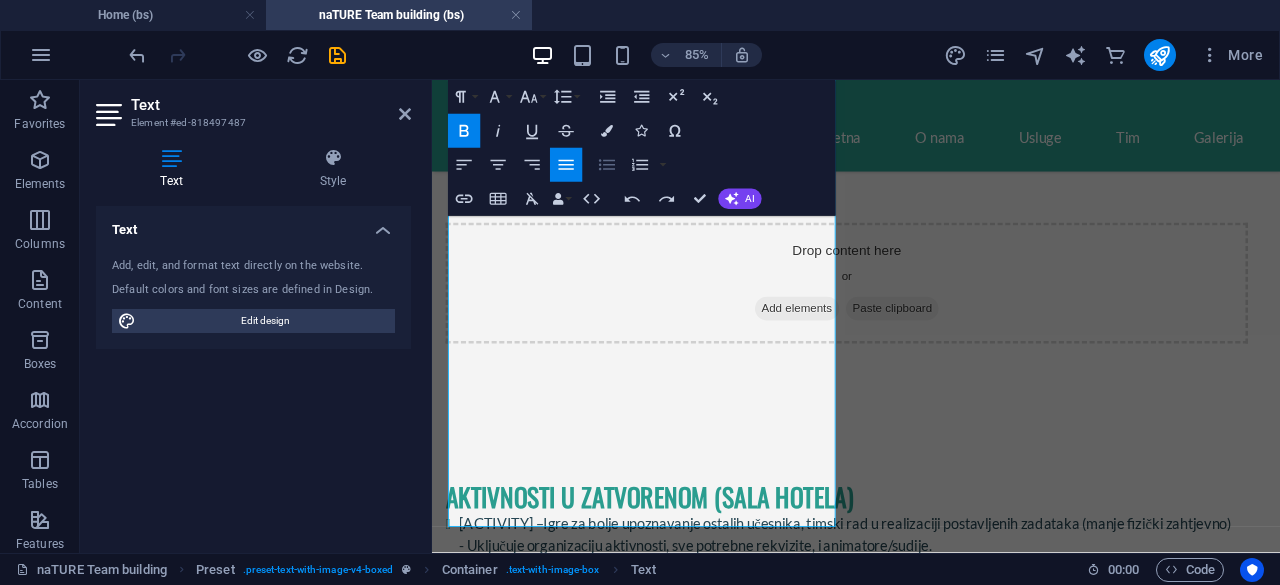 click 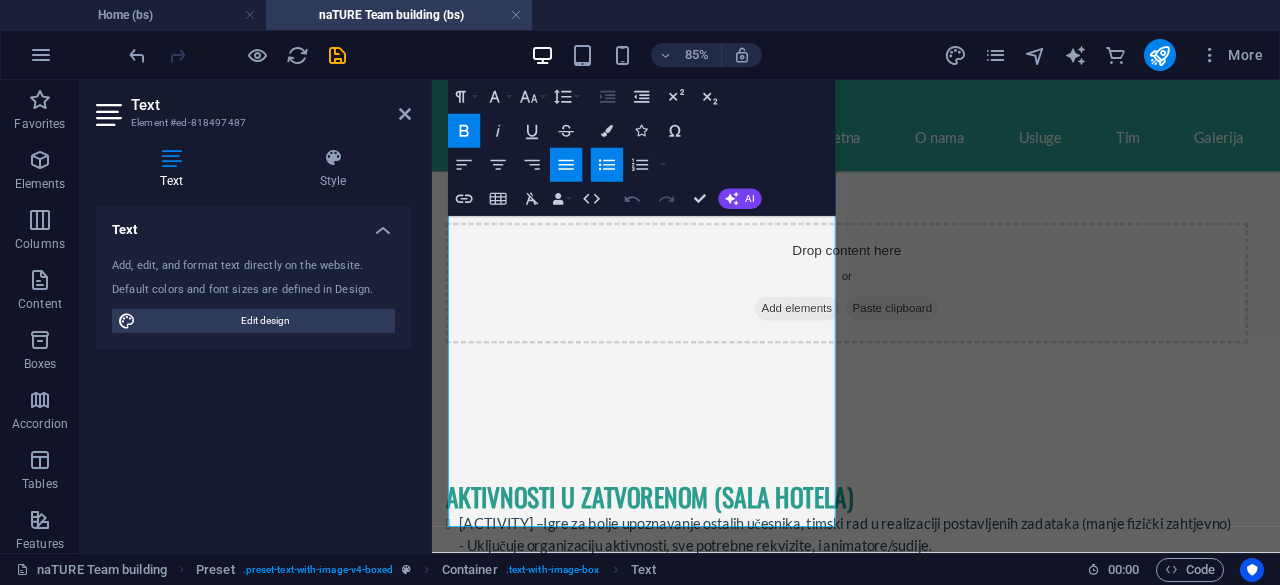 click 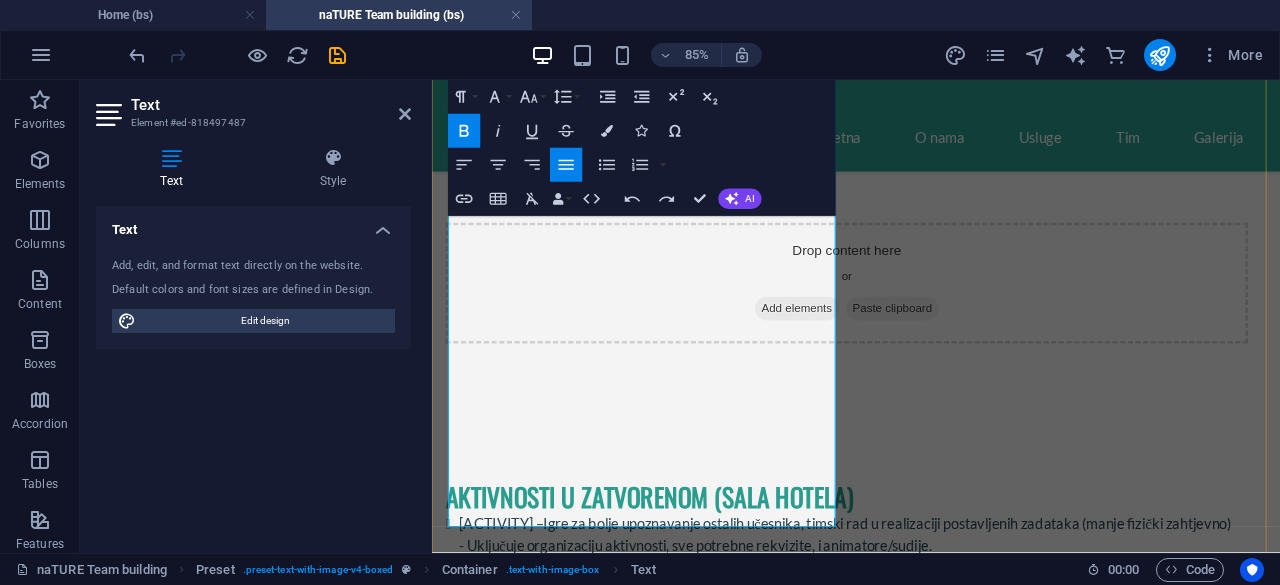 click at bounding box center (920, 935) 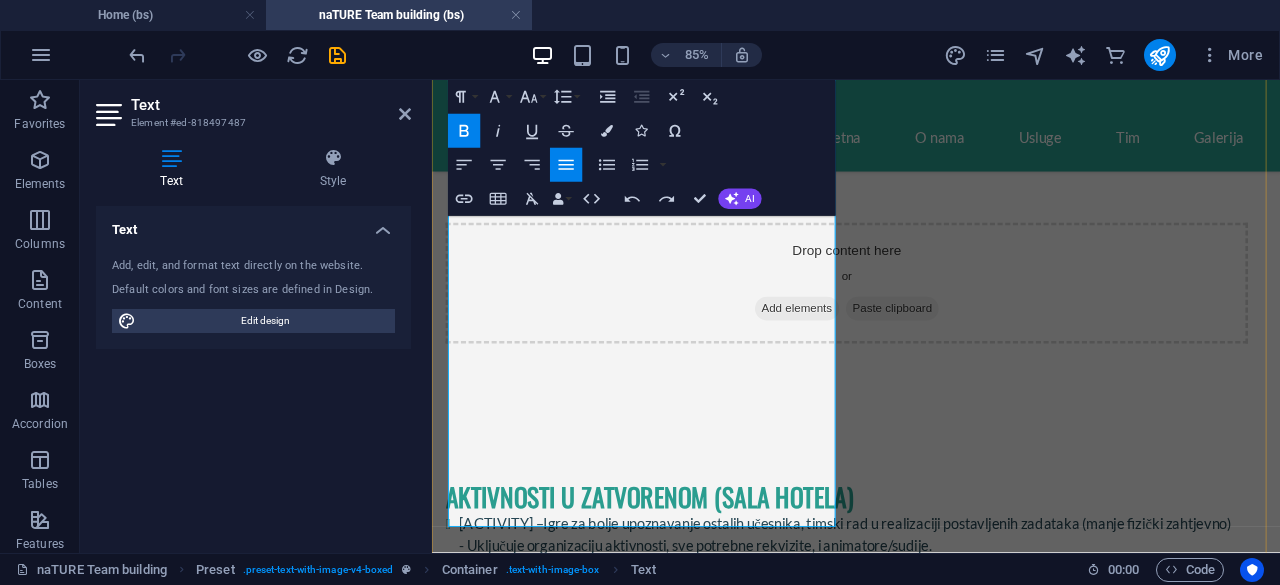 click on "„Karaoke“  – Takmičenje u amaterskom pjevanju uz karaoke opremu, koja sadrži program sa snimkama popularnih domaćih i stranih pjesama, mikrofon sa razglasom i monitor sa tekstom pjesme. - Uključuje organizaciju aktivnosti, svu potrebne tehničku opremu, program, i animatore/sudije. - Trajanje: 60 – 90 minuta, Kapacitet: 15 – XX ljudi (zavisno od veličine sale)" at bounding box center [920, 871] 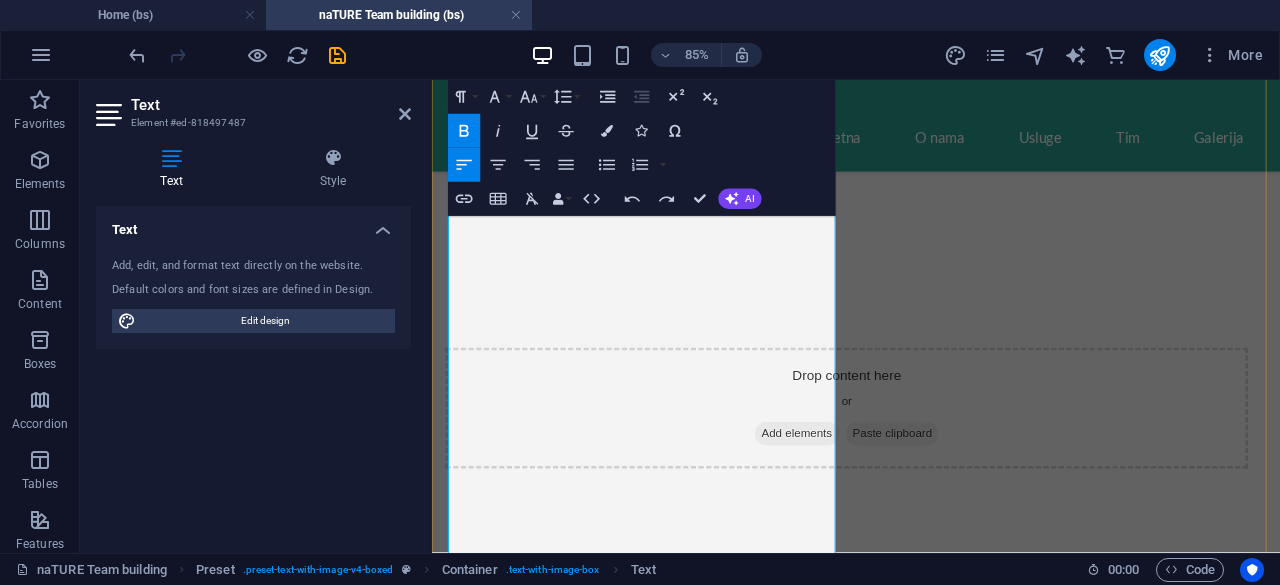 scroll, scrollTop: 1400, scrollLeft: 0, axis: vertical 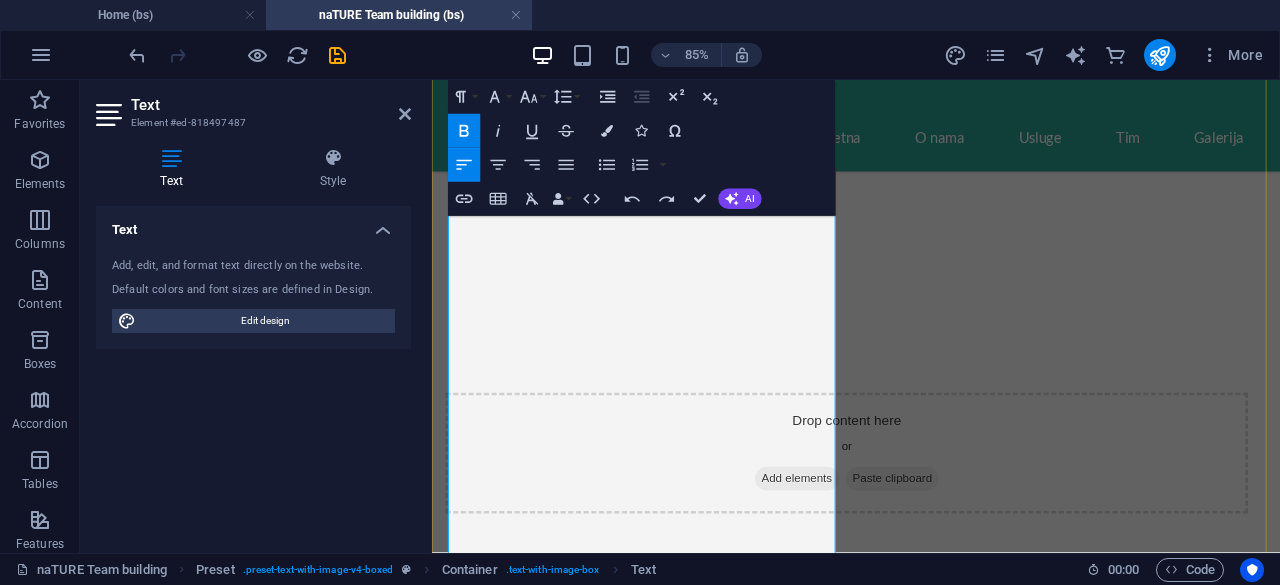 drag, startPoint x: 475, startPoint y: 411, endPoint x: 488, endPoint y: 387, distance: 27.294687 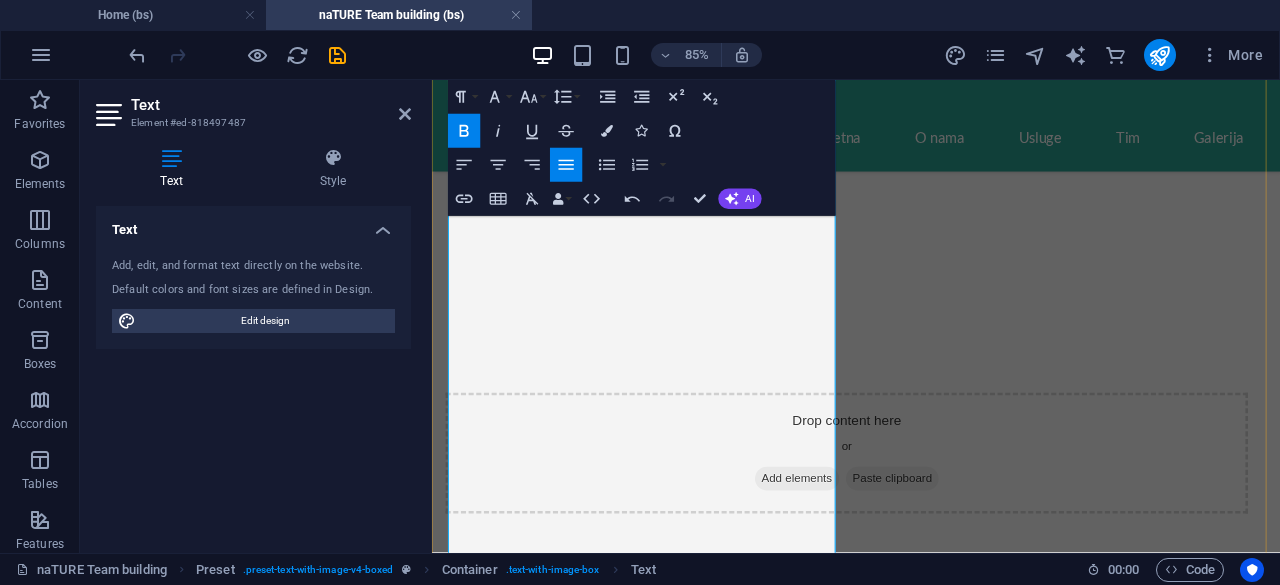 click on "„Icebreaker games“ -  Igre za bolje upoznavanje ostalih učesnika, timski rad u realizaciji postavljenih zadataka (manje fizički zahtjevno) - Uključuje organizaciju aktivnosti, sve potrebne rekvizite, i animatore/sudije. - Mogućnost organizacije na otvorenom - Trajanje: 60 – 90 minuta, Kapacitet: 15 – XX ljudi (zavisno od veličine sale) ​ „Trivia quiz“  – Kvizovi znanja u raznim oblastima (opšte znanje, geografija, istorija, sport, umjesnost, muzika ili „custom made“ prema potrebama klijenta...) - Uključuje organizaciju aktivnosti, svu potrebne tehničku opremu/program, animatore/sudije. - Trajanje: 60 – 90 minuta, Kapacitet: 15 – XX ljudi (zavisno od veličine sale) „Karaoke“  – Takmičenje u amaterskom pjevanju uz karaoke opremu, koja sadrži program sa snimkama popularnih domaćih i stranih pjesama, mikrofon sa razglasom i monitor sa tekstom pjesme. - Uključuje organizaciju aktivnosti, svu potrebne tehničku opremu, program, i animatore/sudije.   „Bingo“" at bounding box center [920, 1007] 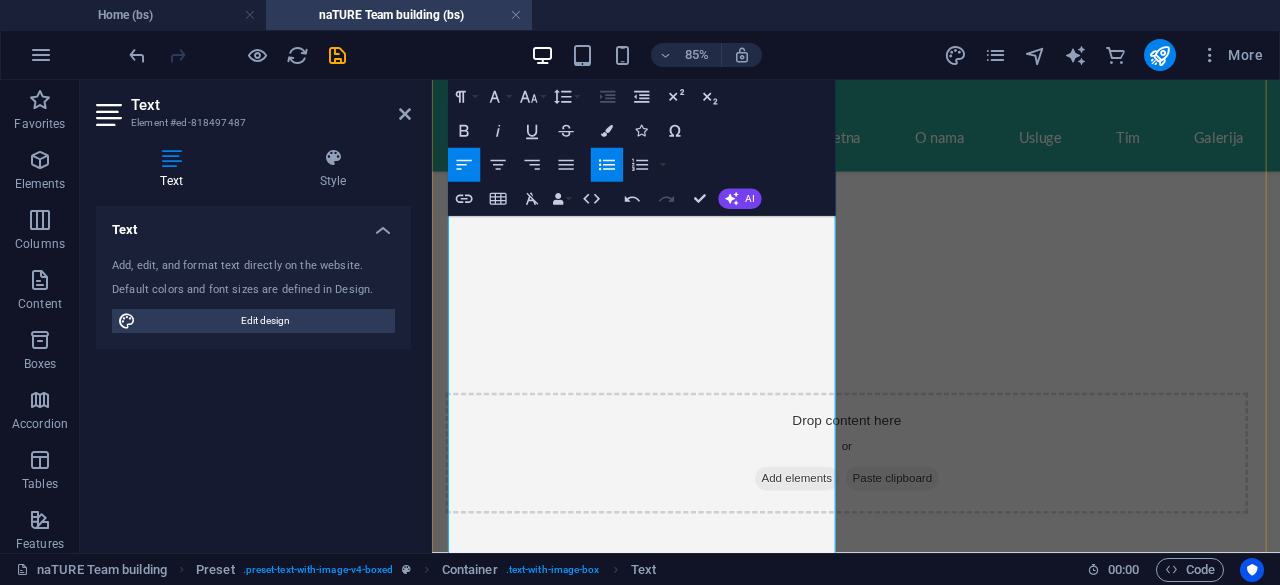 click on "„Karaoke“" at bounding box center [508, 1007] 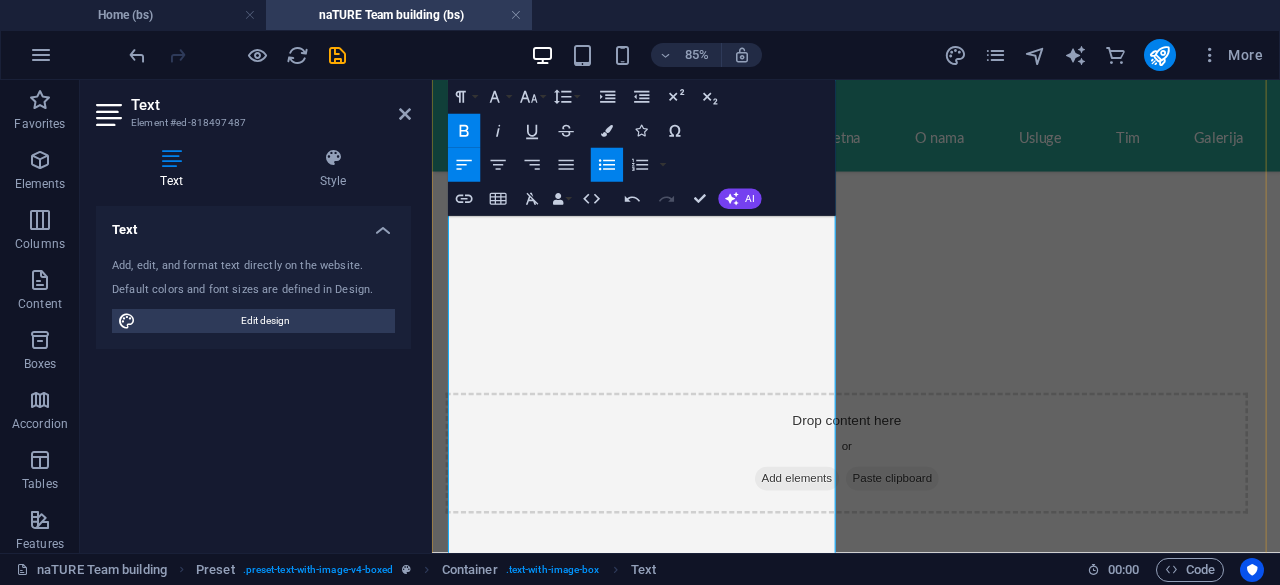 click at bounding box center [928, 1008] 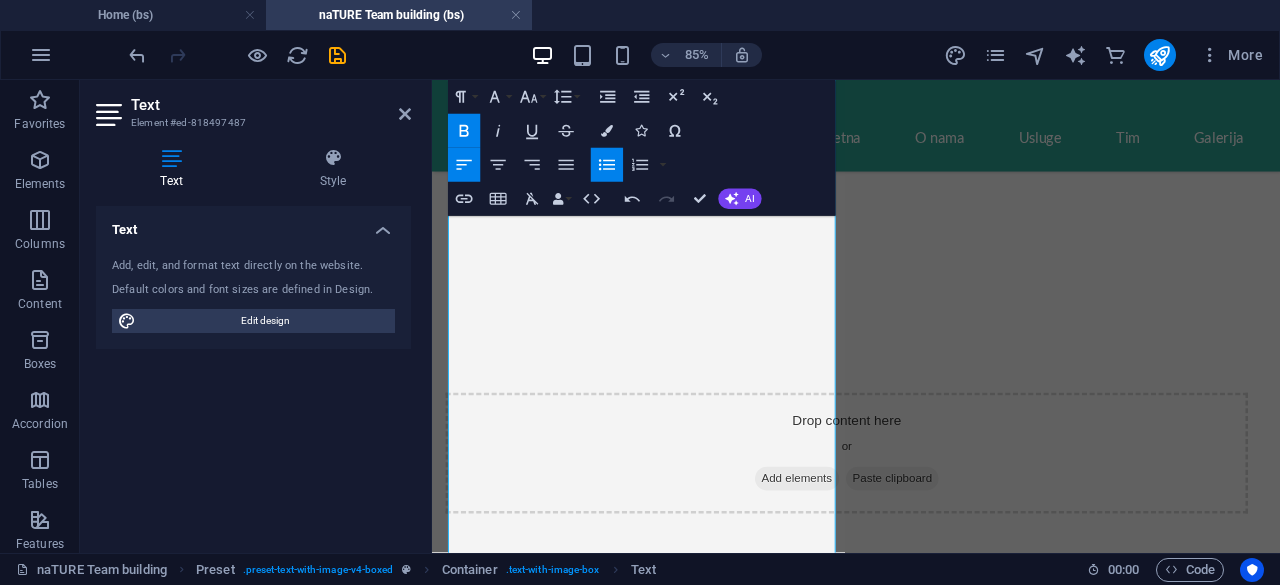 click 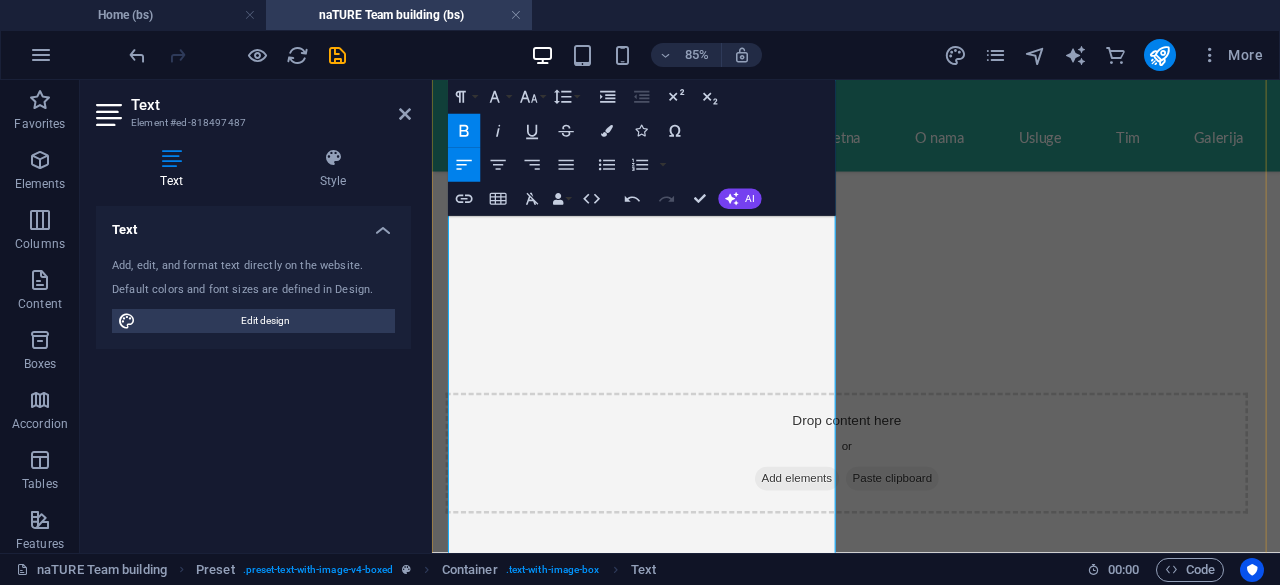 drag, startPoint x: 788, startPoint y: 333, endPoint x: 807, endPoint y: 274, distance: 61.983868 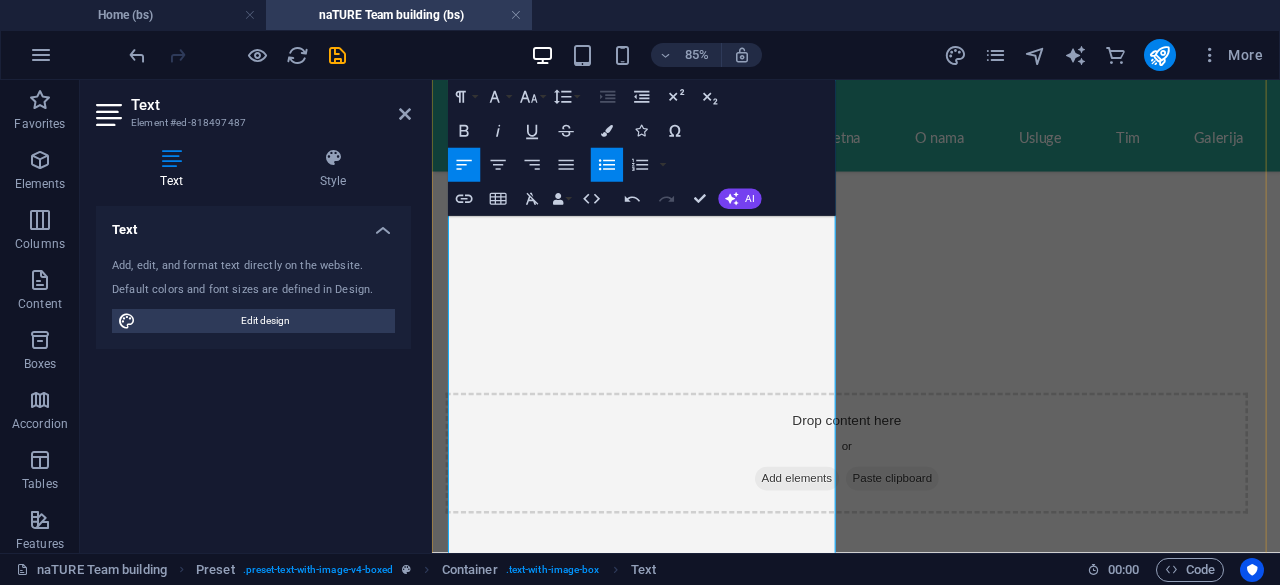click on "- Trajanje: 60 – 90 minuta, Kapacitet: 15 – XX ljudi (zavisno od veličine sale)" at bounding box center (896, 994) 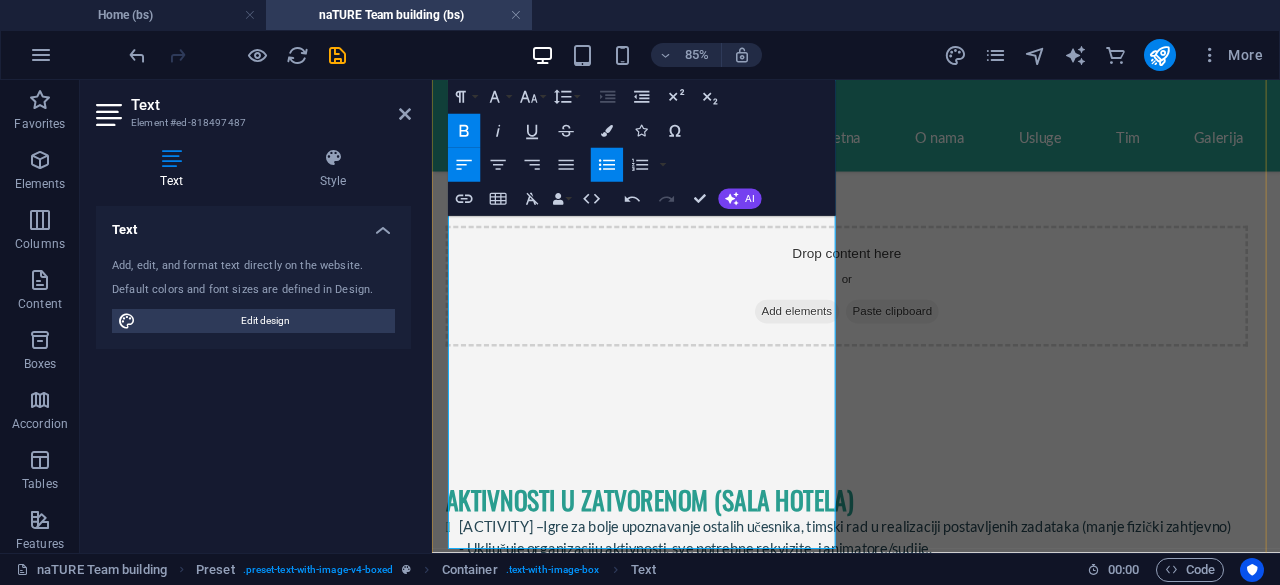 scroll, scrollTop: 1600, scrollLeft: 0, axis: vertical 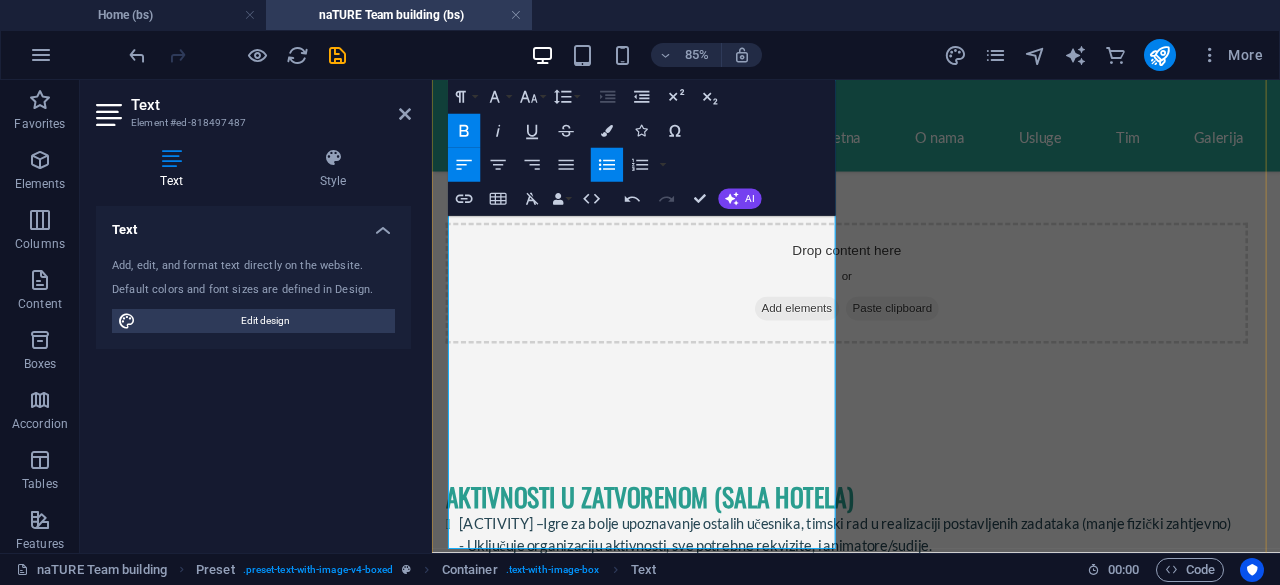 click on "Karaoke“  – Takmičenje u amaterskom pjevanju uz karaoke opremu, koja sadrži program sa snimkama popularnih domaćih i stranih pjesama, mikrofon sa razglasom i monitor sa tekstom pjesme. - Uključuje organizaciju aktivnosti, svu potrebne tehničku opremu, program, i animatore/sudije. - Trajanje: 60 – 90 minuta, Kapacitet: 15 – XX ljudi (zavisno od veličine sale)" at bounding box center [920, 897] 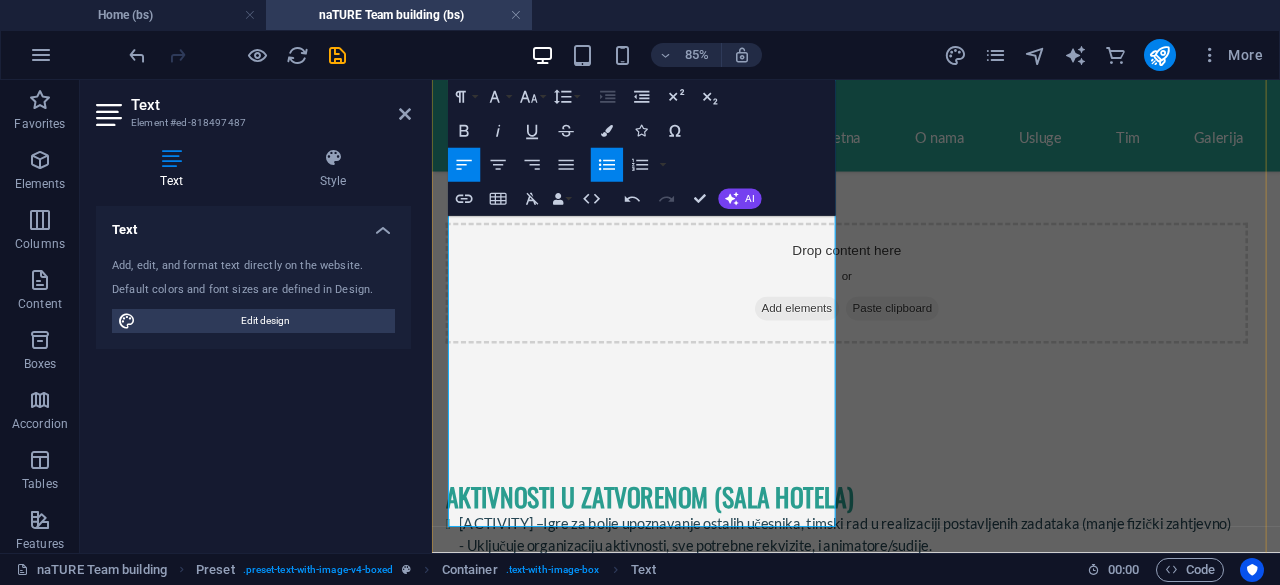 click on "„Bingo“" at bounding box center [474, 986] 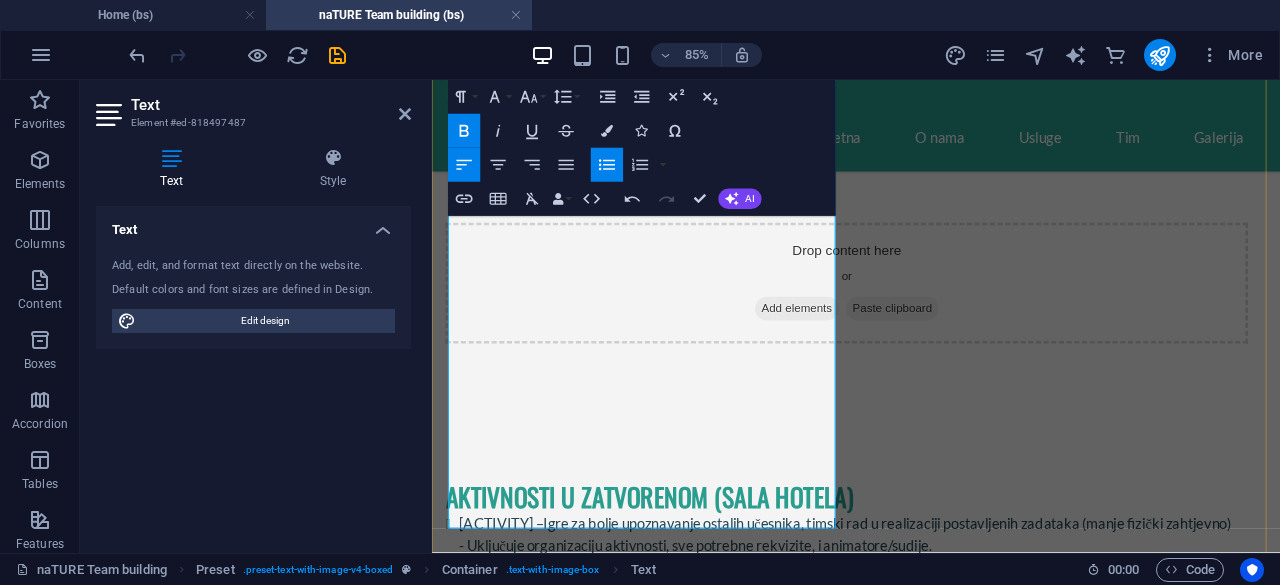 click at bounding box center (928, 962) 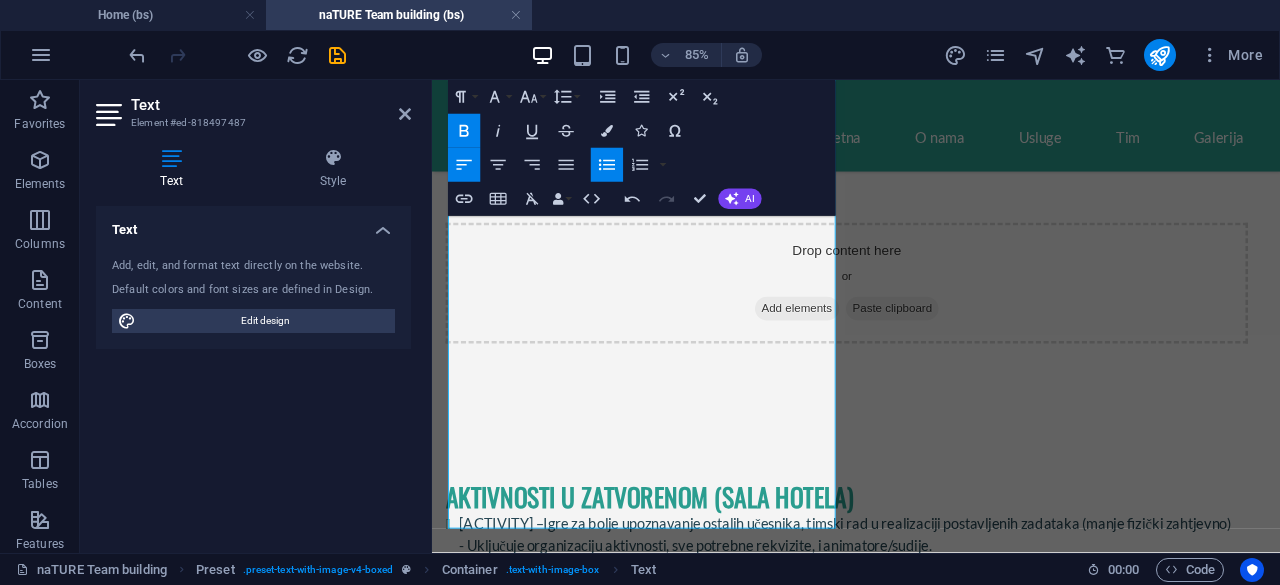 click 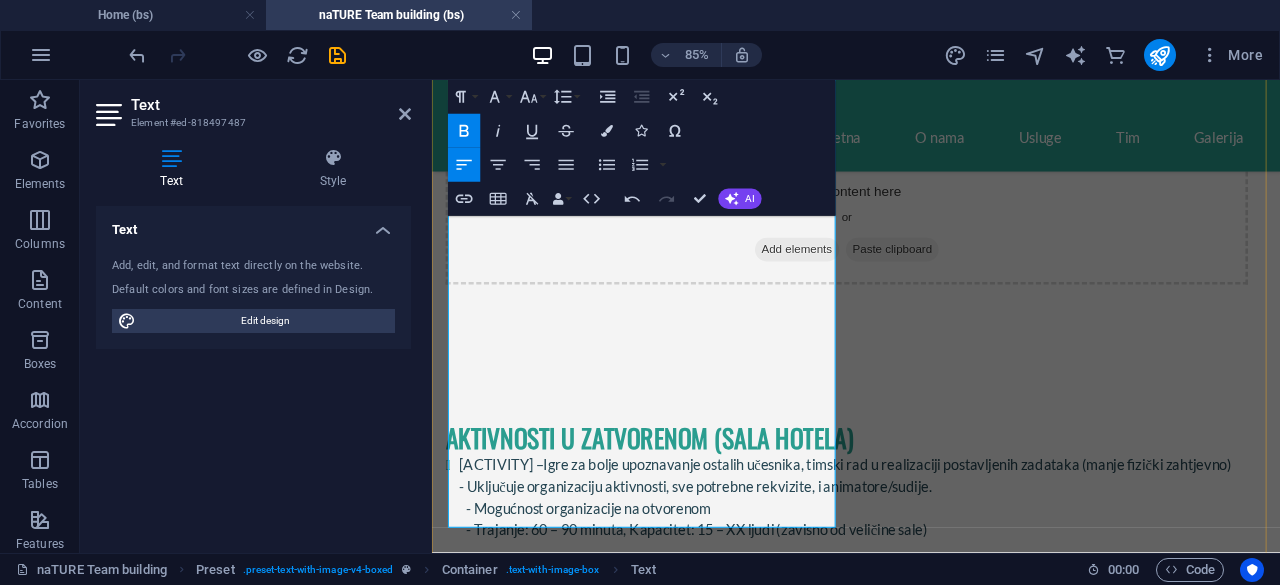 scroll, scrollTop: 1700, scrollLeft: 0, axis: vertical 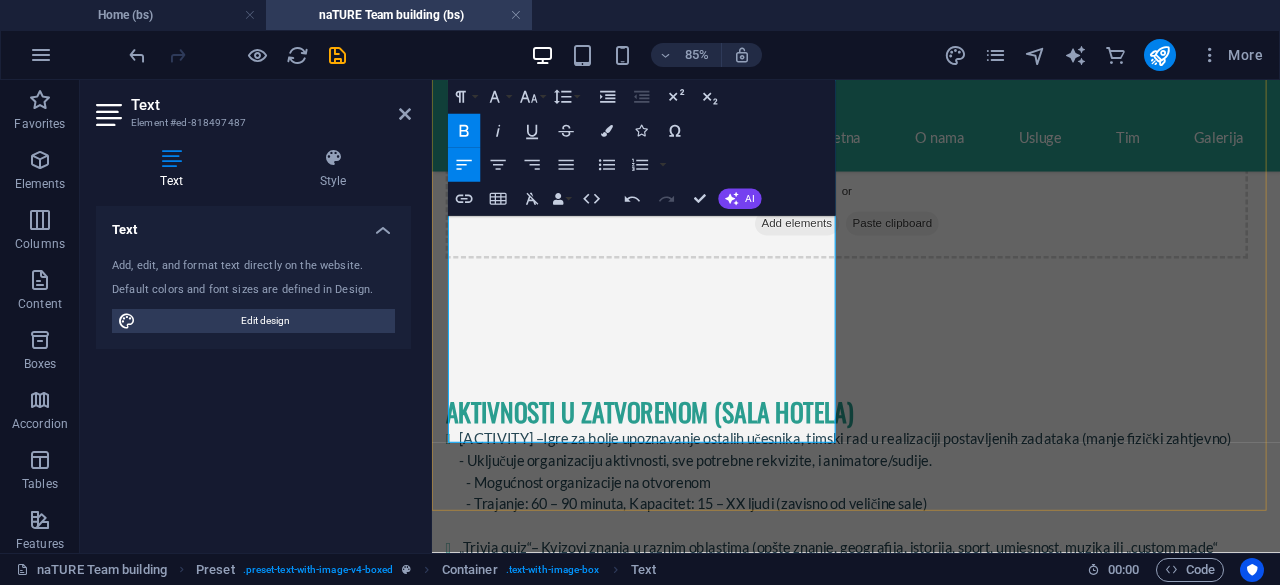 click on "- Uključuje organizaciju aktivnosti, svu potrebne tehničku opremu/program i rekvizite, animatore/sudije." at bounding box center (952, 914) 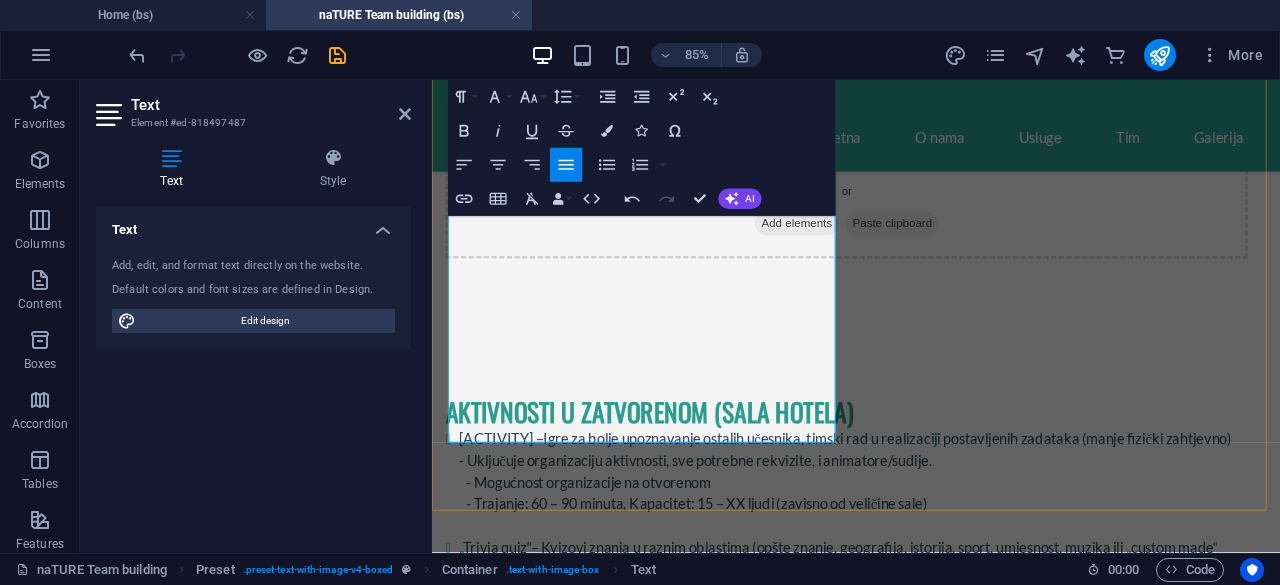 click on "- Uključuje organizaciju aktivnosti, svu potrebne tehničku opremu/program i rekvizite, animatore/sudije." at bounding box center [952, 914] 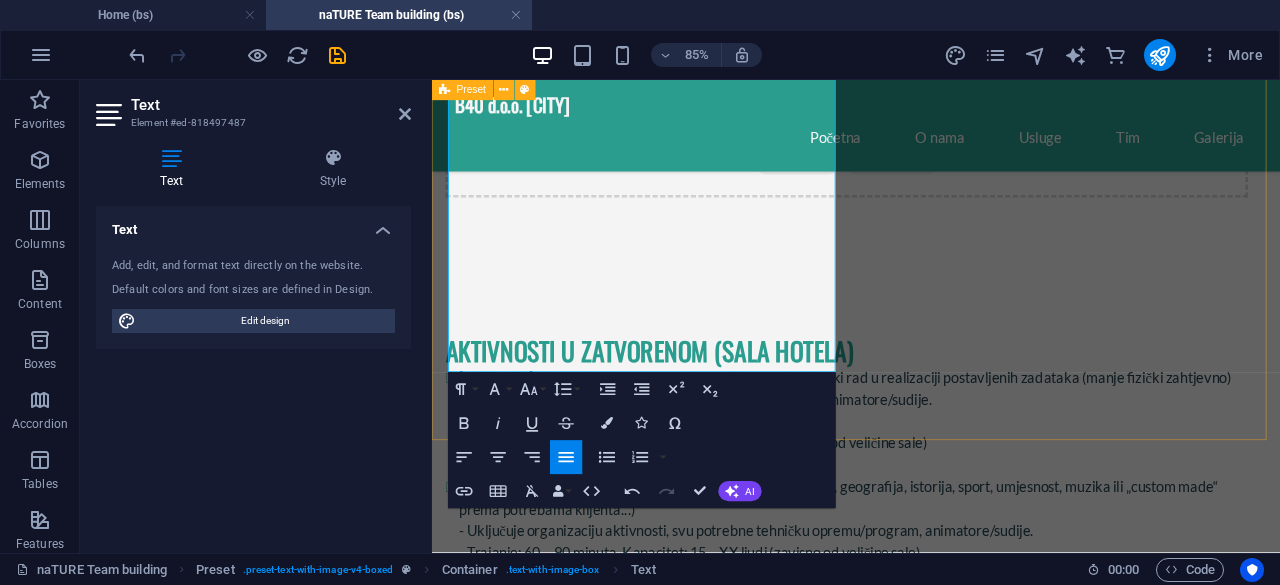 scroll, scrollTop: 1800, scrollLeft: 0, axis: vertical 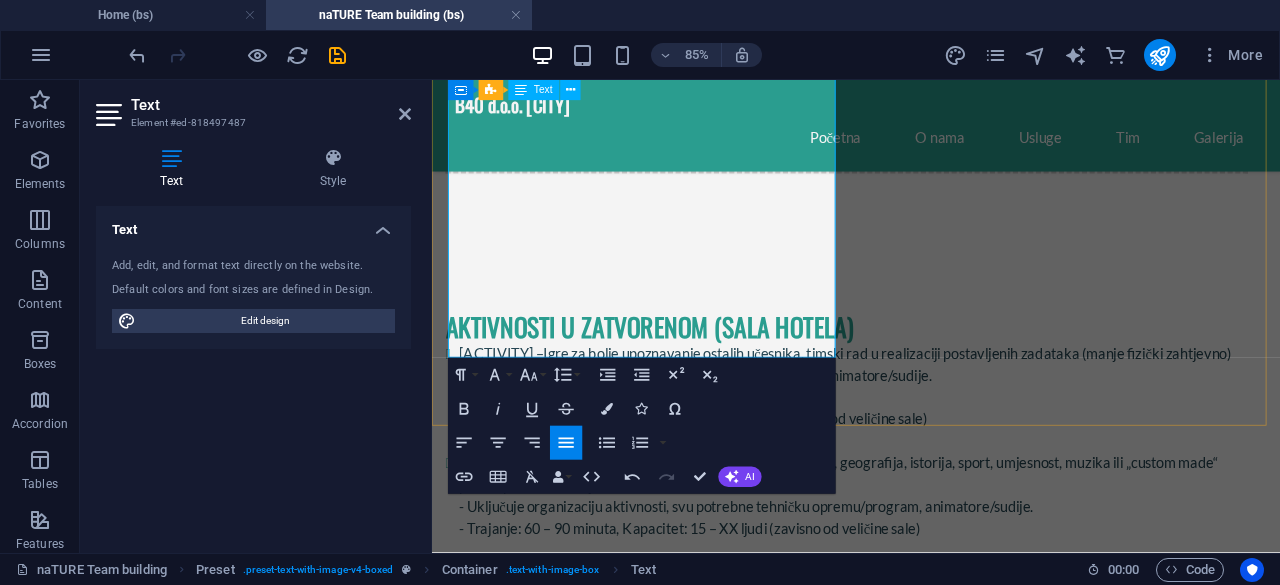click on "Karaoke“  – Takmičenje u amaterskom pjevanju uz karaoke opremu, koja sadrži program sa snimkama popularnih domaćih i stranih pjesama, mikrofon sa razglasom i monitor sa tekstom pjesme.- Uključuje organizaciju aktivnosti, svu potrebne tehničku opremu, program, i animatore/sudije. - Trajanje: 60 – 90 minuta, Kapacitet: 15 – XX ljudi (zavisno od veličine sale)" at bounding box center (928, 697) 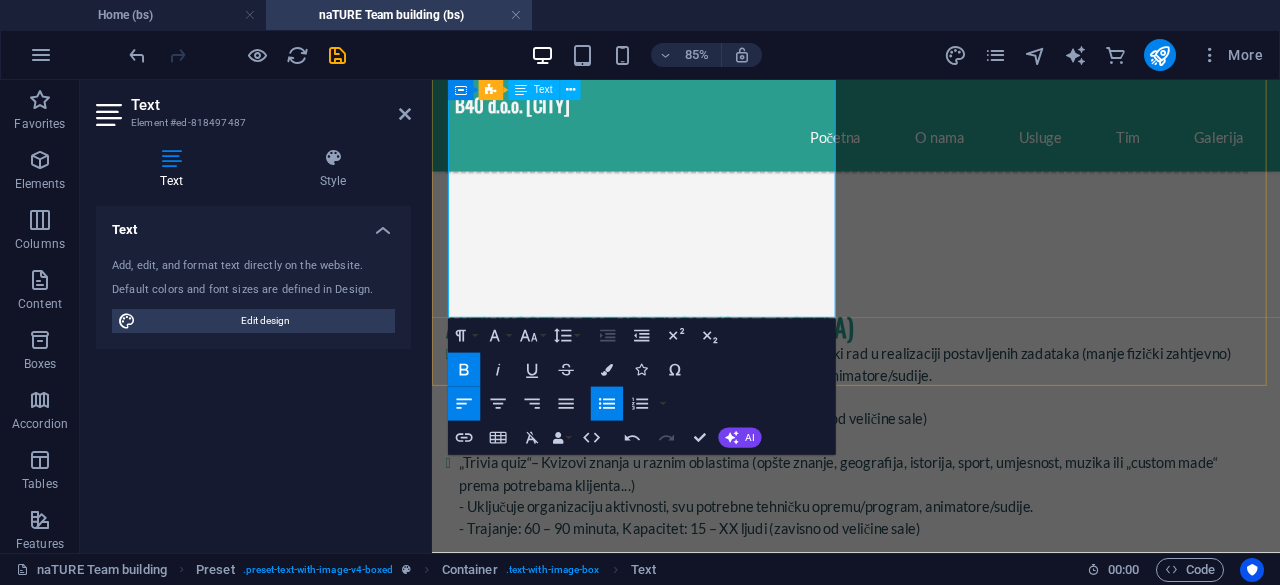 scroll, scrollTop: 1900, scrollLeft: 0, axis: vertical 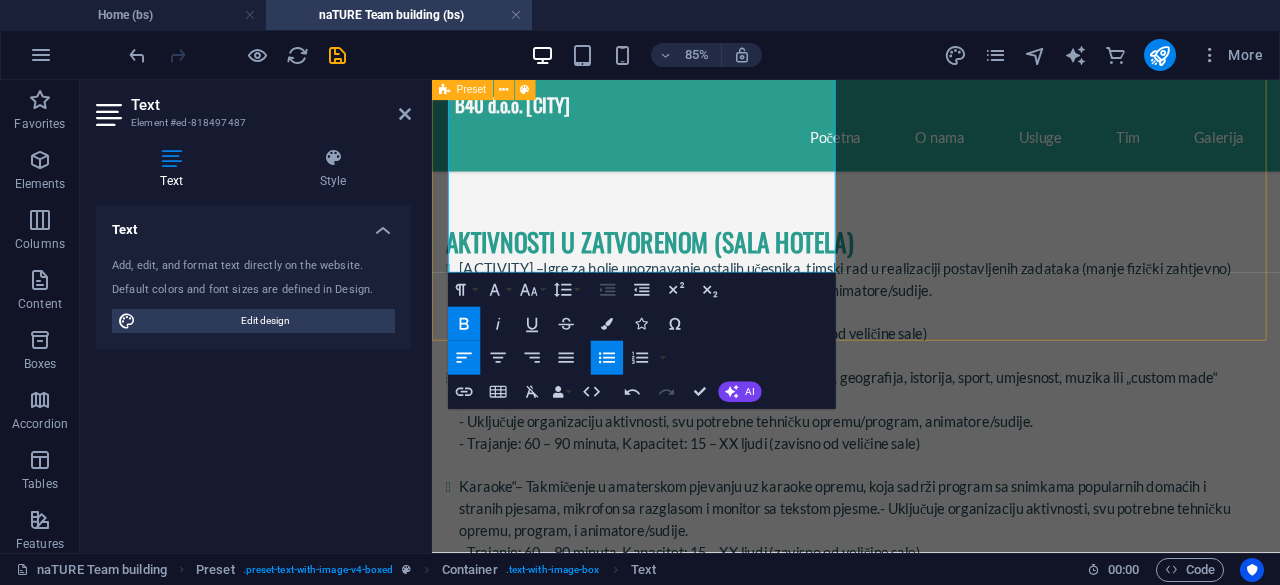 click at bounding box center (920, 1191) 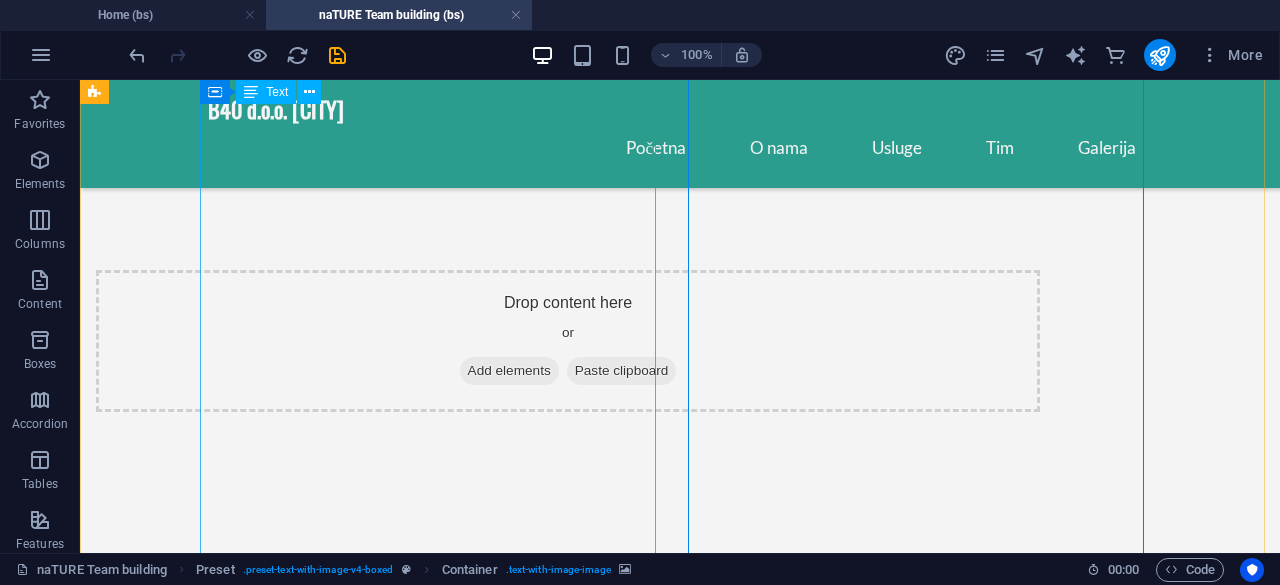 scroll, scrollTop: 1600, scrollLeft: 0, axis: vertical 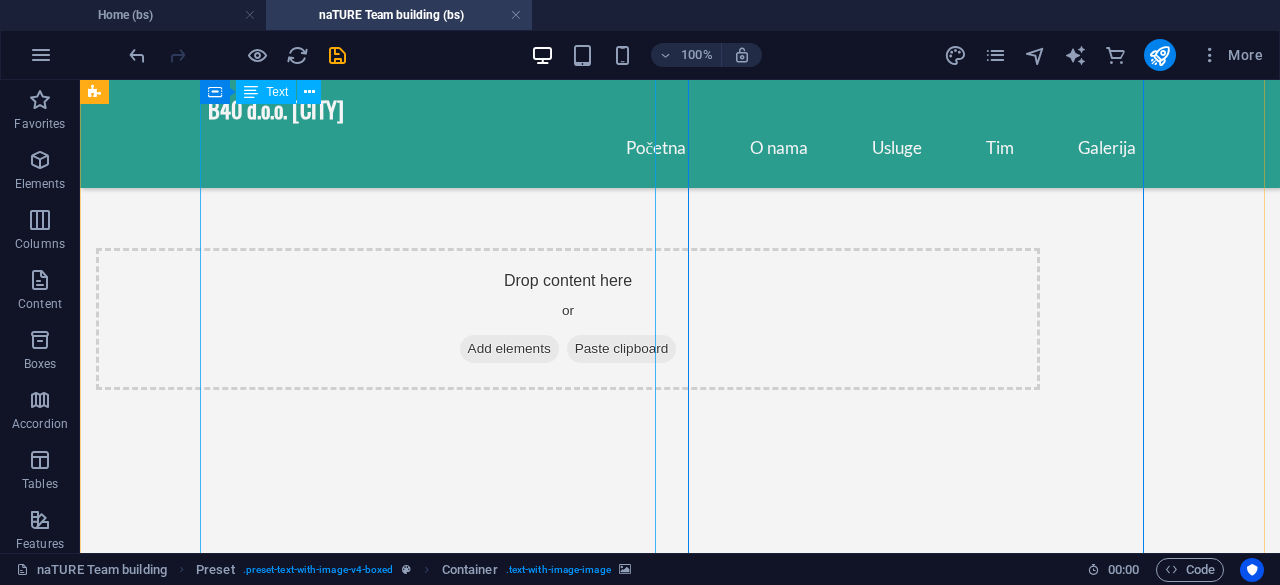 click on "„Icebreaker games“ -  Igre za bolje upoznavanje ostalih učesnika, timski rad u realizaciji postavljenih zadataka (manje fizički zahtjevno) - Uključuje organizaciju aktivnosti, sve potrebne rekvizite, i animatore/sudije. - Mogućnost organizacije na otvorenom - Trajanje: 60 – 90 minuta, Kapacitet: 15 – XX ljudi (zavisno od veličine sale) „Trivia quiz“  – Kvizovi znanja u raznim oblastima (opšte znanje, geografija, istorija, sport, umjesnost, muzika ili „custom made“ prema potrebama klijenta...) - Uključuje organizaciju aktivnosti, svu potrebne tehničku opremu/program, animatore/sudije. - Trajanje: 60 – 90 minuta, Kapacitet: 15 – XX ljudi (zavisno od veličine sale) Karaoke“  – Takmičenje u amaterskom pjevanju uz karaoke opremu, koja sadrži program sa snimkama popularnih domaćih i stranih pjesama, mikrofon sa razglasom i monitor sa tekstom pjesme.- Uključuje organizaciju aktivnosti, svu potrebne tehničku opremu, program, i animatore/sudije. „Bingo“" at bounding box center [568, 820] 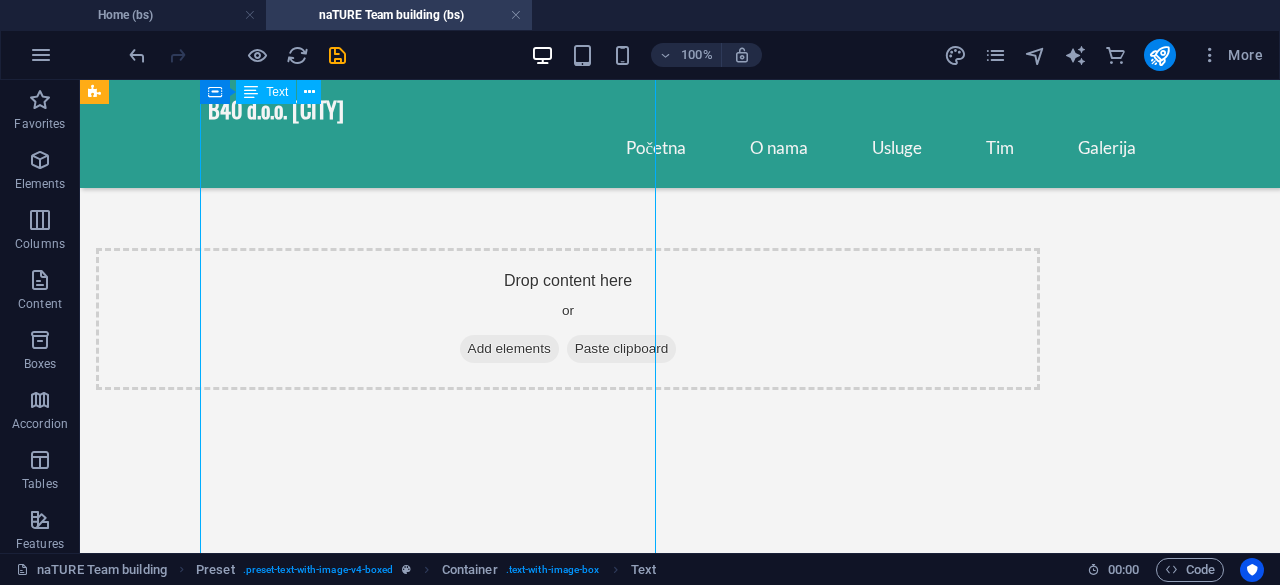 click on "„Icebreaker games“ -  Igre za bolje upoznavanje ostalih učesnika, timski rad u realizaciji postavljenih zadataka (manje fizički zahtjevno) - Uključuje organizaciju aktivnosti, sve potrebne rekvizite, i animatore/sudije. - Mogućnost organizacije na otvorenom - Trajanje: 60 – 90 minuta, Kapacitet: 15 – XX ljudi (zavisno od veličine sale) „Trivia quiz“  – Kvizovi znanja u raznim oblastima (opšte znanje, geografija, istorija, sport, umjesnost, muzika ili „custom made“ prema potrebama klijenta...) - Uključuje organizaciju aktivnosti, svu potrebne tehničku opremu/program, animatore/sudije. - Trajanje: 60 – 90 minuta, Kapacitet: 15 – XX ljudi (zavisno od veličine sale) Karaoke“  – Takmičenje u amaterskom pjevanju uz karaoke opremu, koja sadrži program sa snimkama popularnih domaćih i stranih pjesama, mikrofon sa razglasom i monitor sa tekstom pjesme.- Uključuje organizaciju aktivnosti, svu potrebne tehničku opremu, program, i animatore/sudije. „Bingo“" at bounding box center [568, 820] 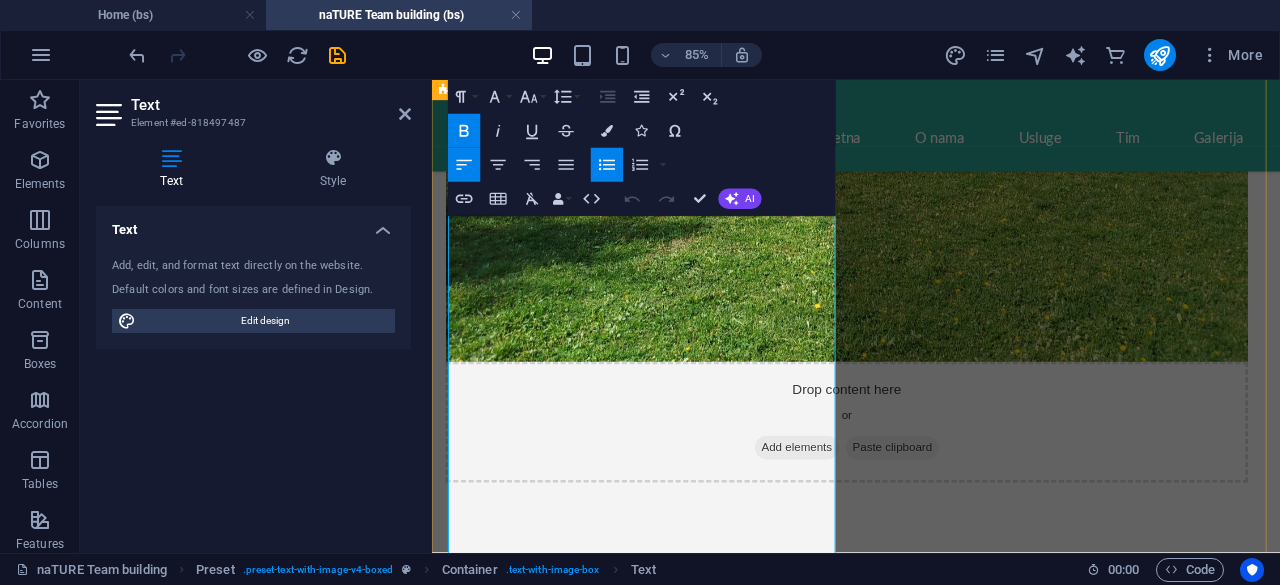 scroll, scrollTop: 1480, scrollLeft: 0, axis: vertical 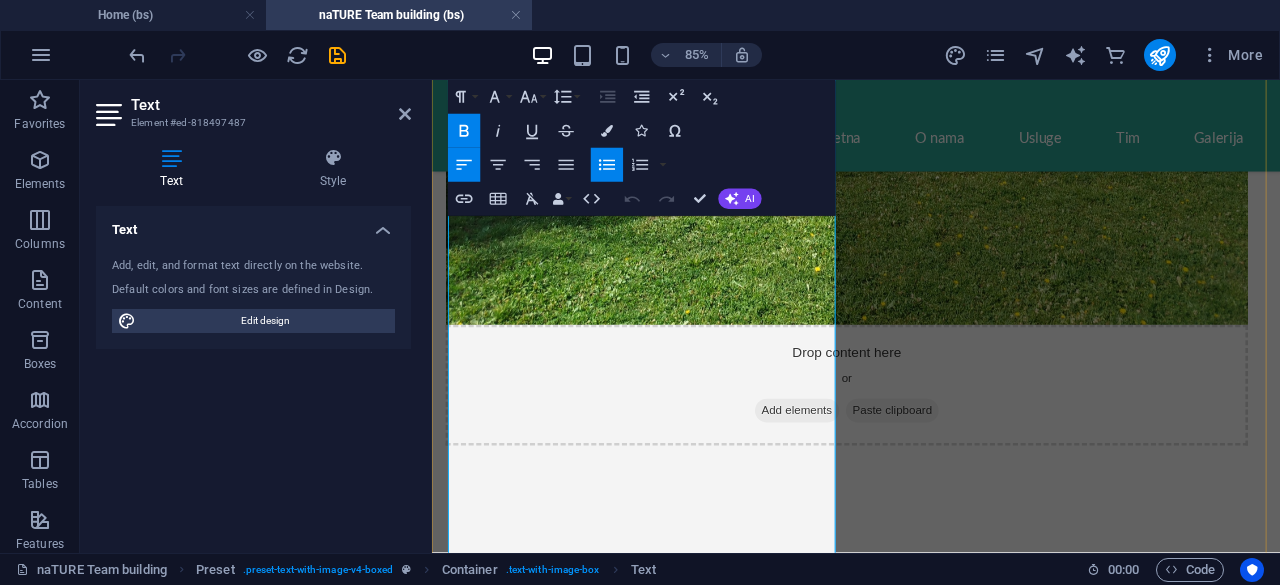 click on "Karaoke“  – Takmičenje u amaterskom pjevanju uz karaoke opremu, koja sadrži program sa snimkama popularnih domaćih i stranih pjesama, mikrofon sa razglasom i monitor sa tekstom pjesme.- Uključuje organizaciju aktivnosti, svu potrebne tehničku opremu, program, i animatore/sudije. - Trajanje: 60 – 90 minuta, Kapacitet: 15 – XX ljudi (zavisno od veličine sale)" at bounding box center [928, 1017] 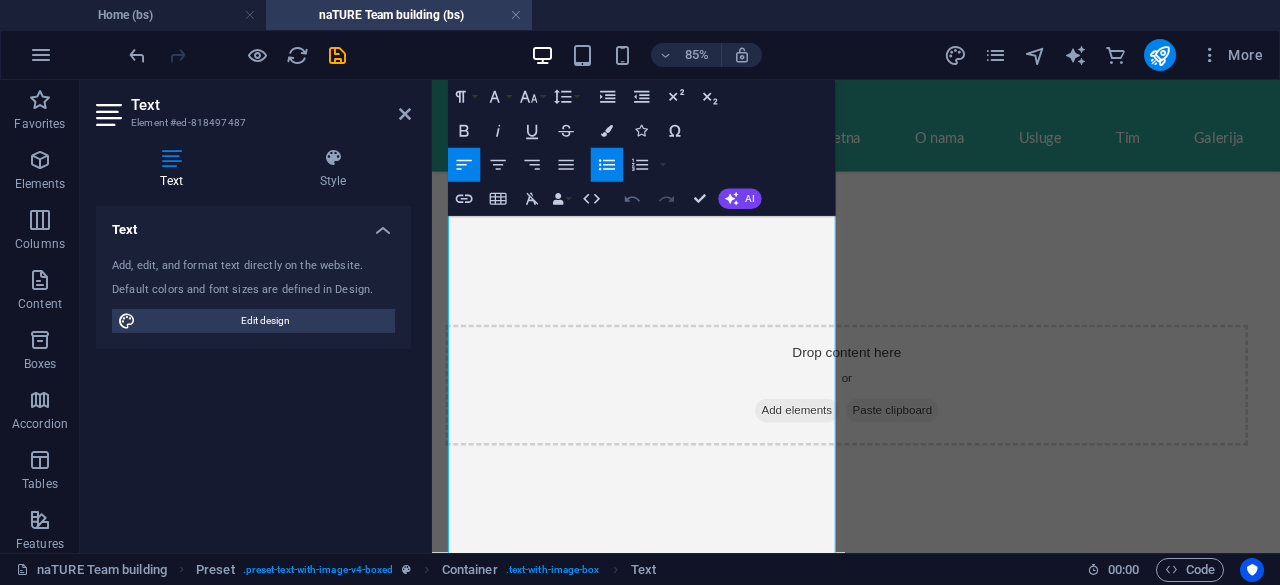 click 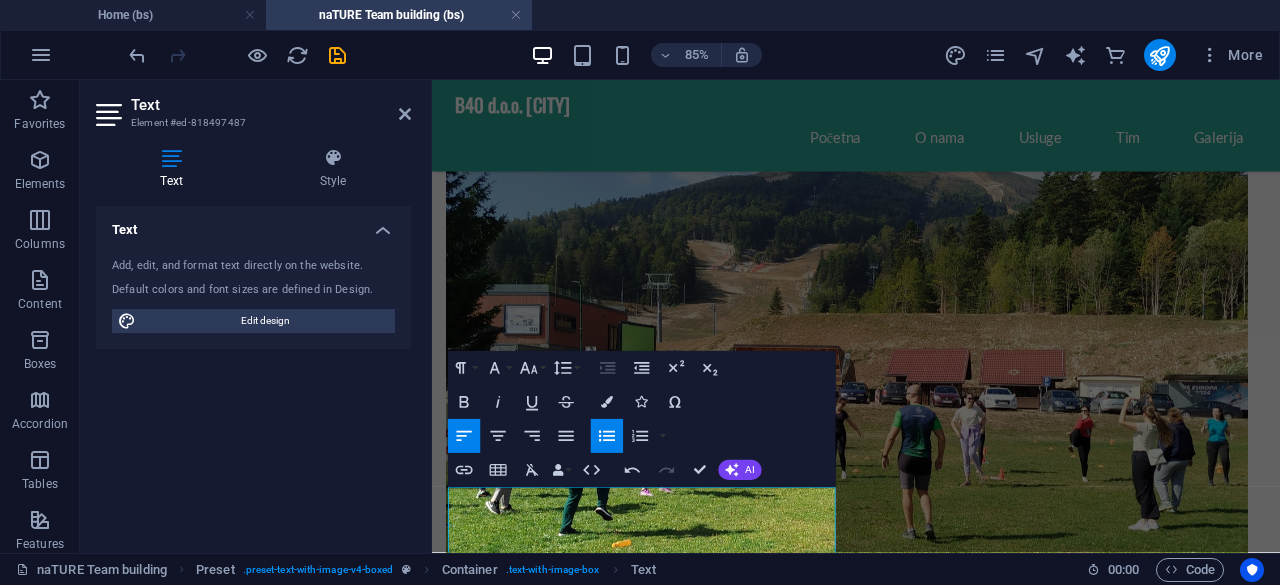 scroll, scrollTop: 880, scrollLeft: 0, axis: vertical 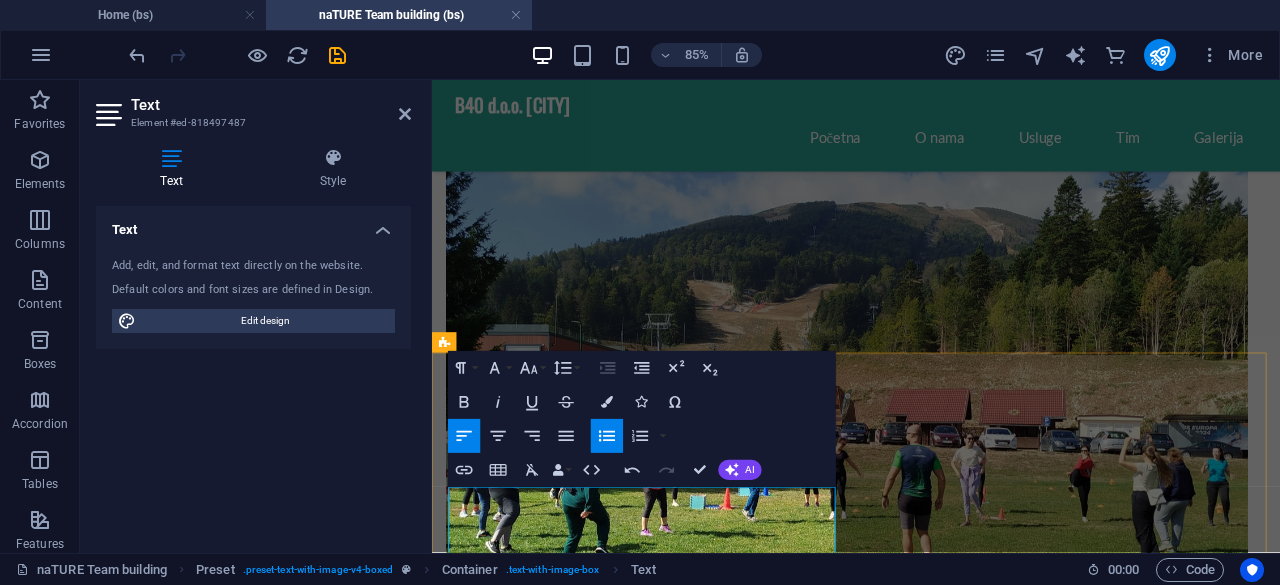 click on "„Icebreaker games“ -" at bounding box center (513, 1321) 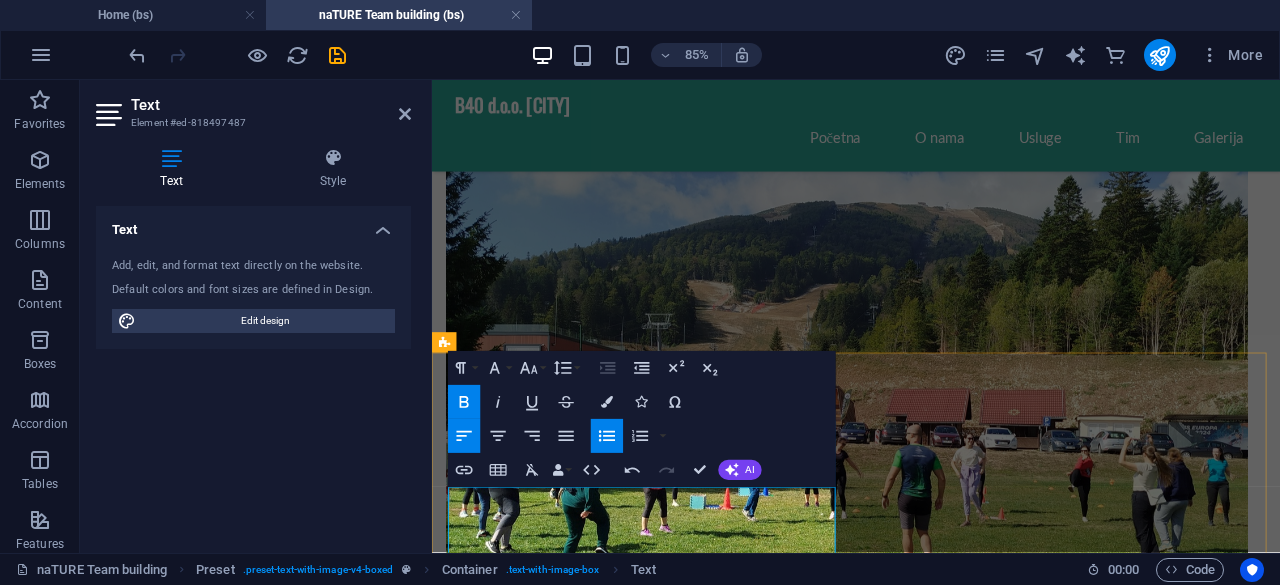 click on "„Icebreaker games“ -" at bounding box center [513, 1321] 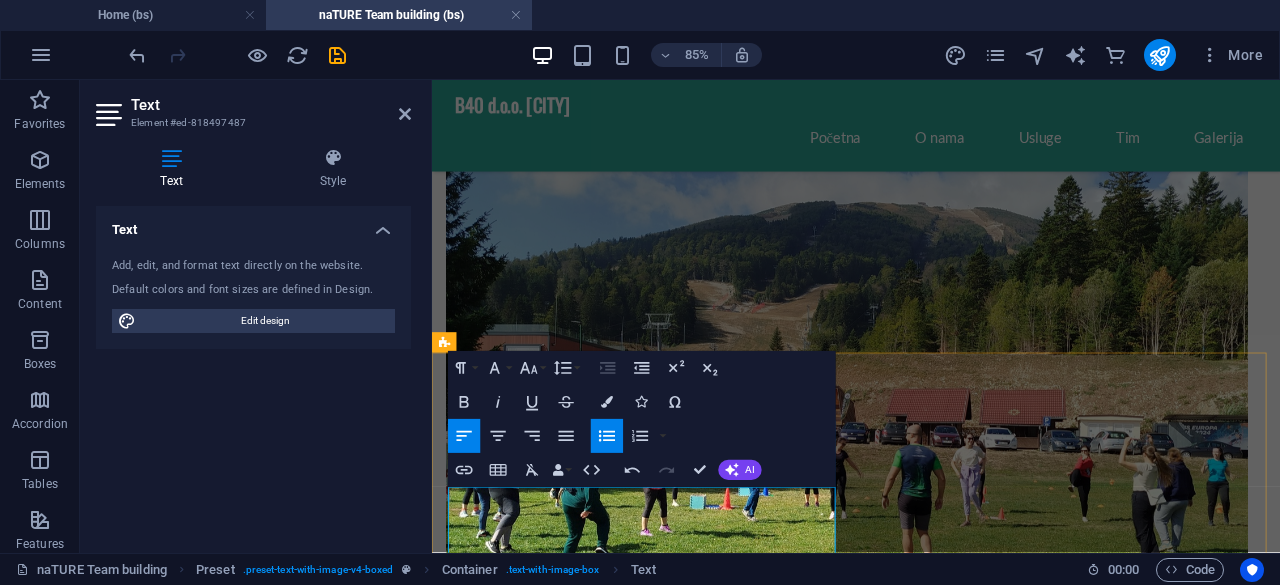 click on "„Icebreaker games“ -" at bounding box center [513, 1321] 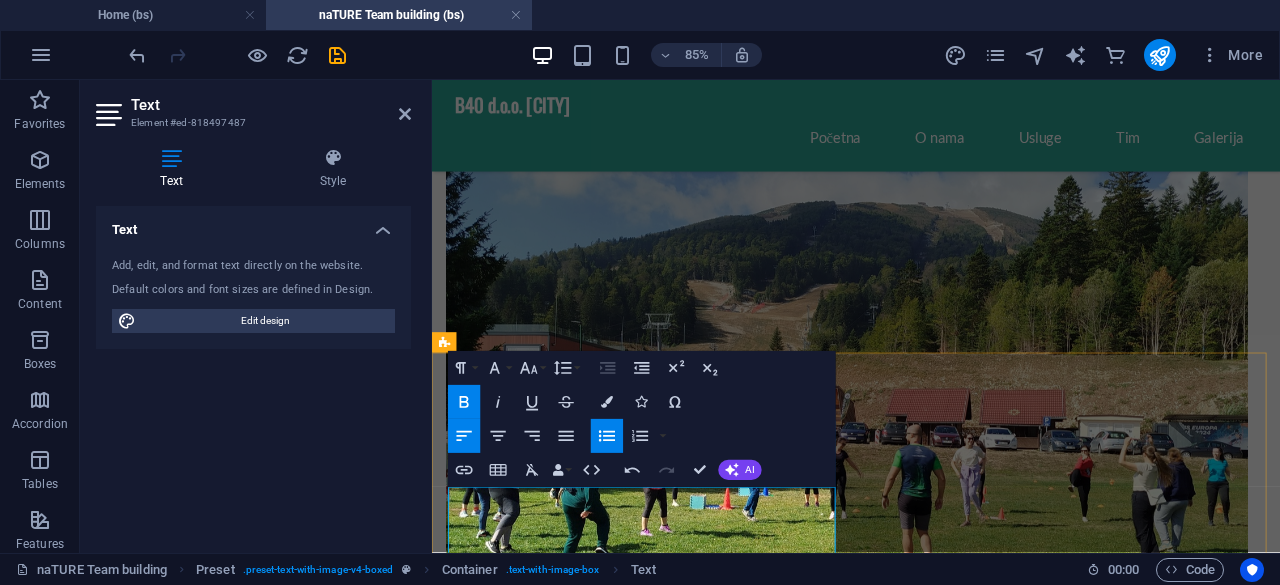 click on "„Icebreaker games“ -  Igre za bolje upoznavanje ostalih učesnika, timski rad u realizaciji postavljenih zadataka (manje fizički zahtjevno) - Uključuje organizaciju aktivnosti, sve potrebne rekvizite, i animatore/sudije." at bounding box center (928, 1335) 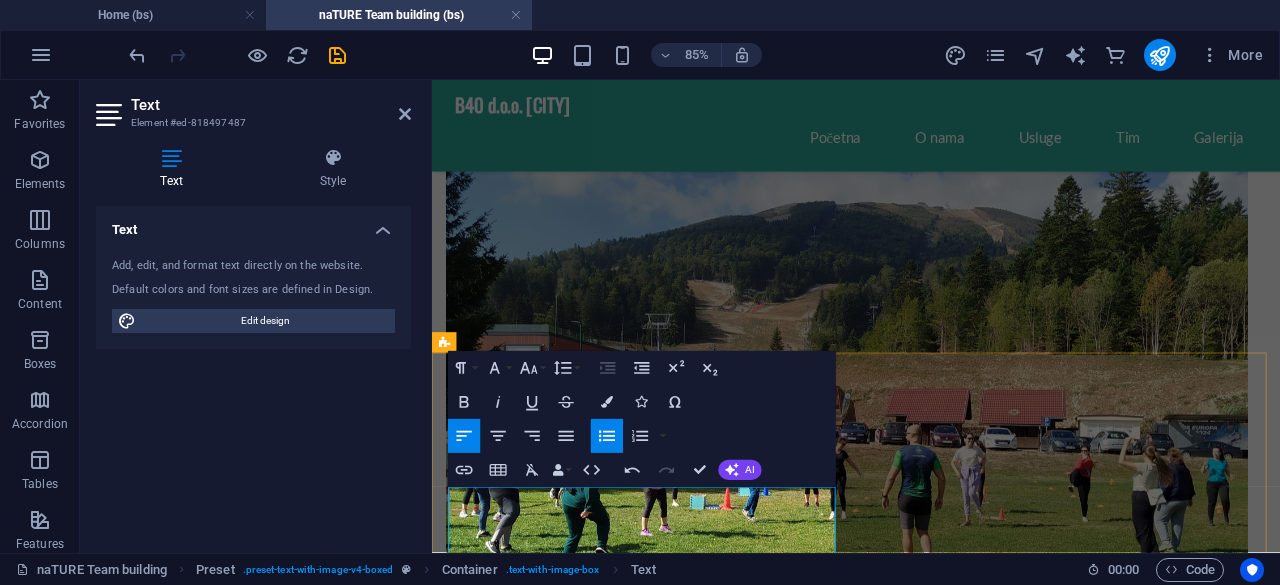 click on "„Icebreaker games“ -" at bounding box center (513, 1321) 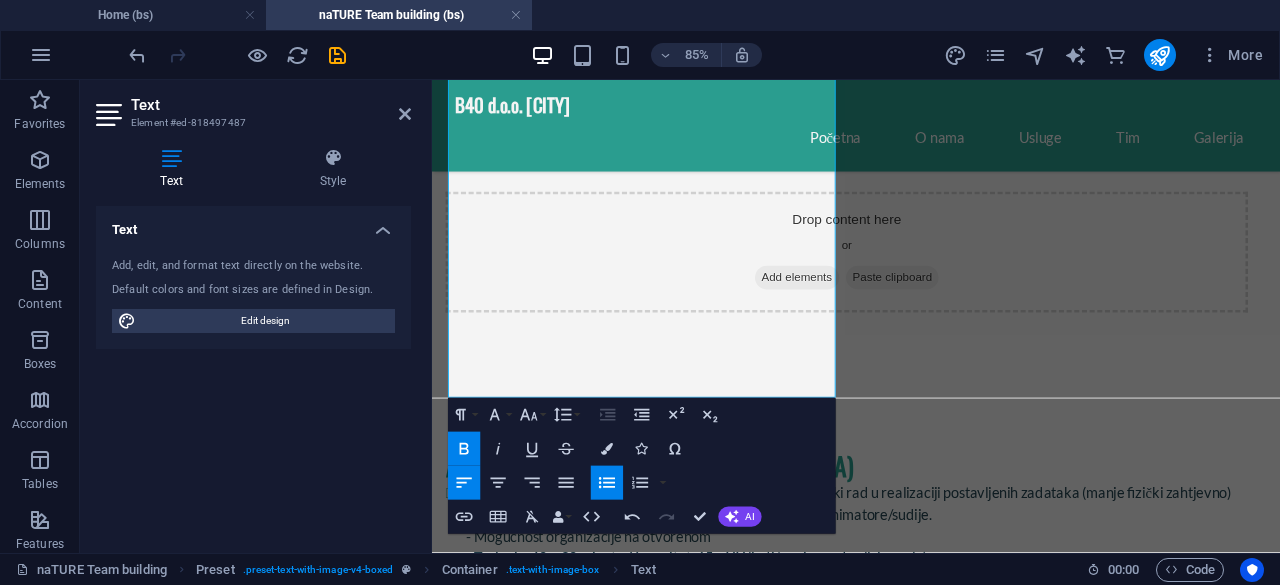 scroll, scrollTop: 1780, scrollLeft: 0, axis: vertical 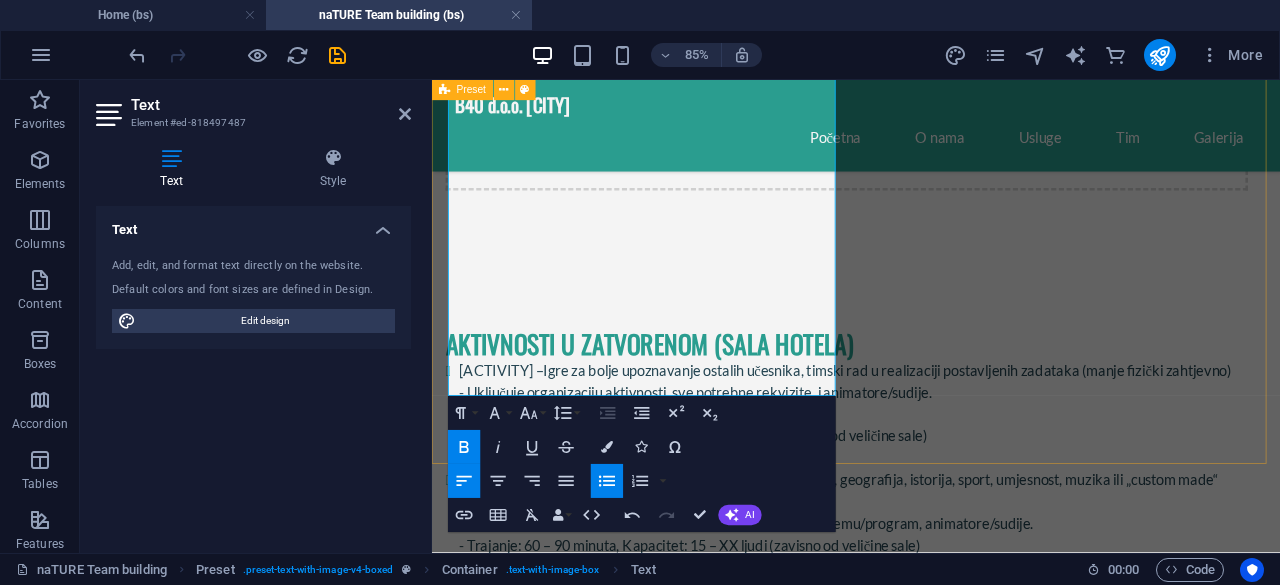 click on "AKTIVNOSTI U ZATVORENOM (SALA HOTELA)  „Icebreaker games“ -  Igre za bolje upoznavanje ostalih učesnika, timski rad u realizaciji postavljenih zadataka (manje fizički zahtjevno) - Uključuje organizaciju aktivnosti, sve potrebne rekvizite, i animatore/sudije. - Mogućnost organizacije na otvorenom - Trajanje: 60 – 90 minuta, Kapacitet: 15 – XX ljudi (zavisno od veličine sale) „Trivia quiz“  – Kvizovi znanja u raznim oblastima (opšte znanje, geografija, istorija, sport, umjesnost, muzika ili „custom made“ prema potrebama klijenta...) - Uključuje organizaciju aktivnosti, svu potrebne tehničku opremu/program, animatore/sudije. - Trajanje: 60 – 90 minuta, Kapacitet: 15 – XX ljudi (zavisno od veličine sale) Karaoke“  – Takmičenje u amaterskom pjevanju uz karaoke opremu, koja sadrži program sa snimkama popularnih domaćih i stranih pjesama, mikrofon sa razglasom i monitor sa tekstom pjesme. - Trajanje: 60 – 90 minuta, Kapacitet: 15 – XX ljudi (zavisno od veličine sale) or" at bounding box center [931, 1135] 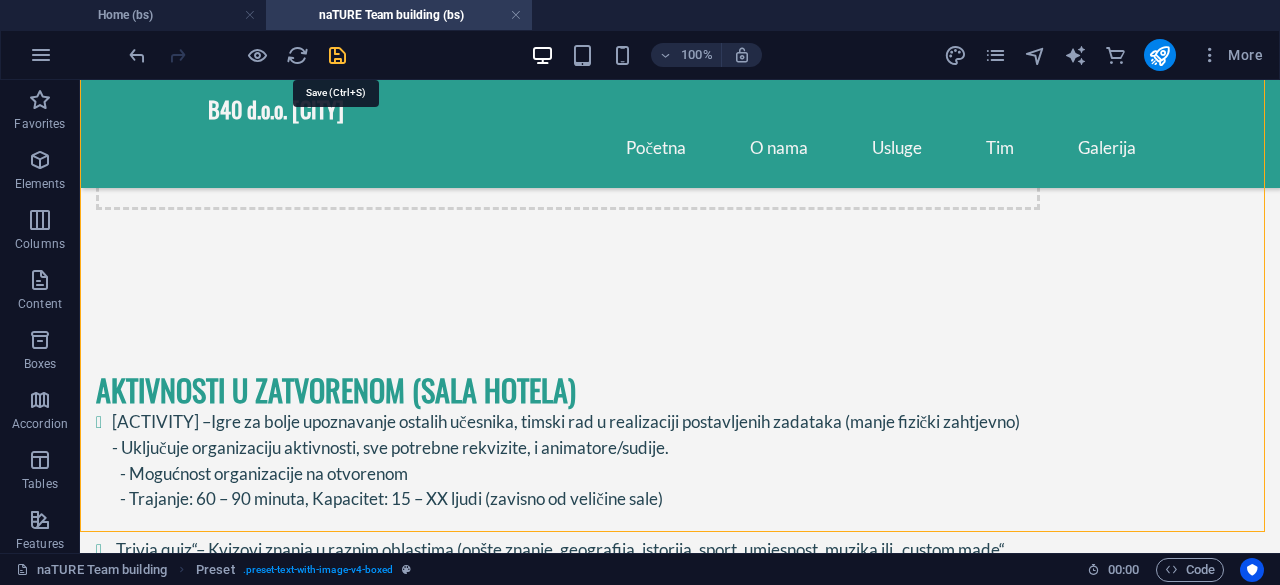 click at bounding box center [337, 55] 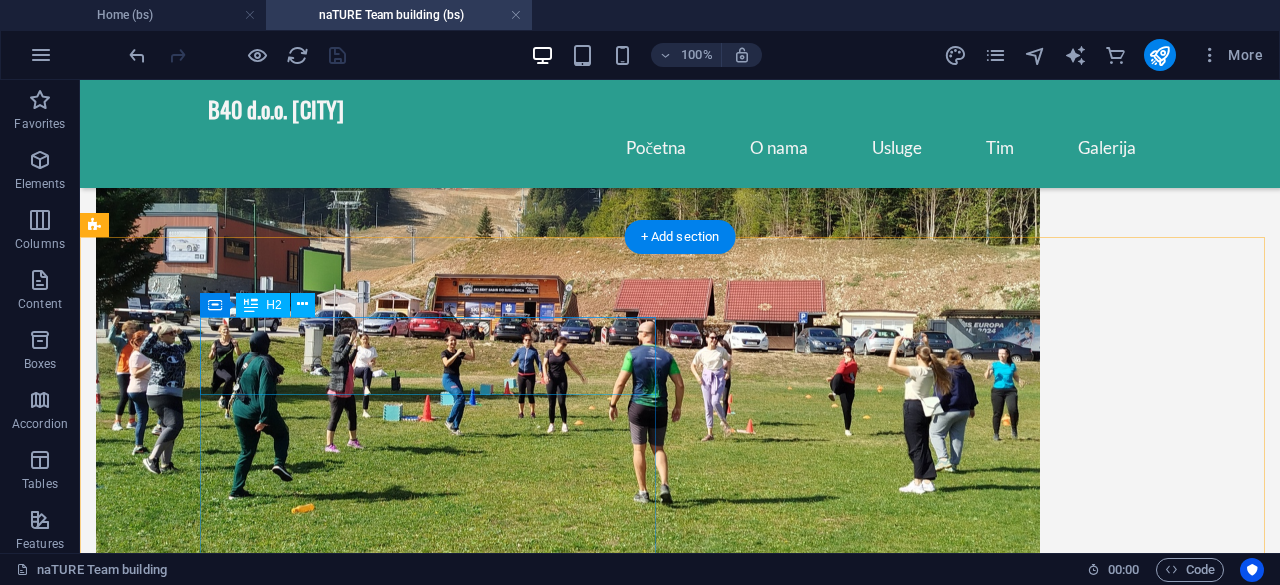 scroll, scrollTop: 1044, scrollLeft: 0, axis: vertical 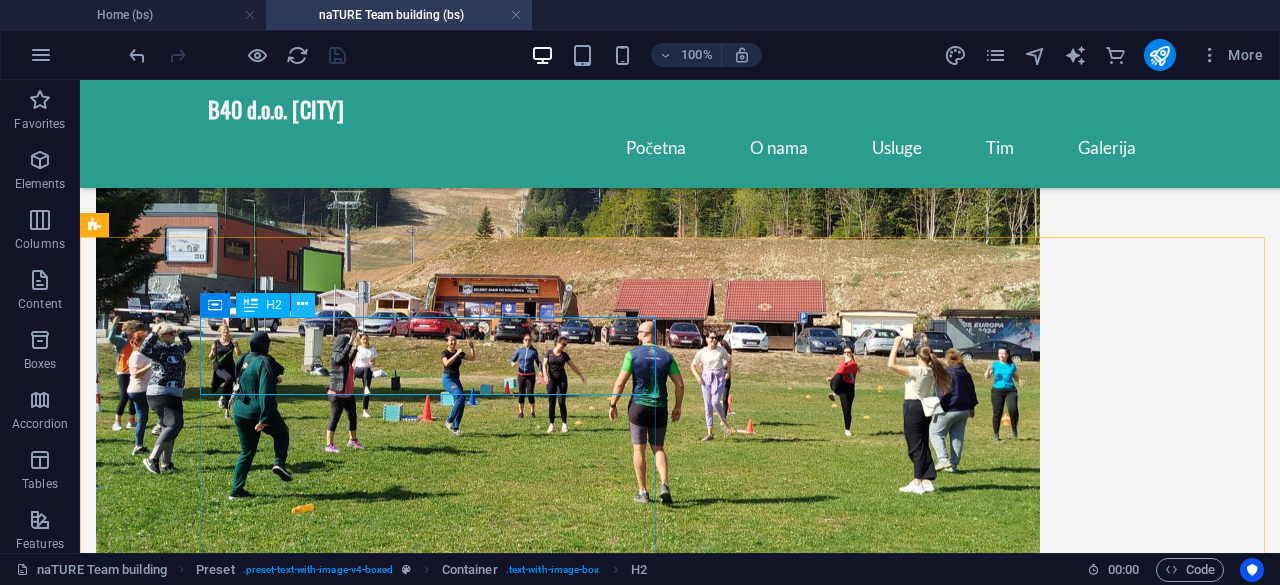 click at bounding box center (302, 304) 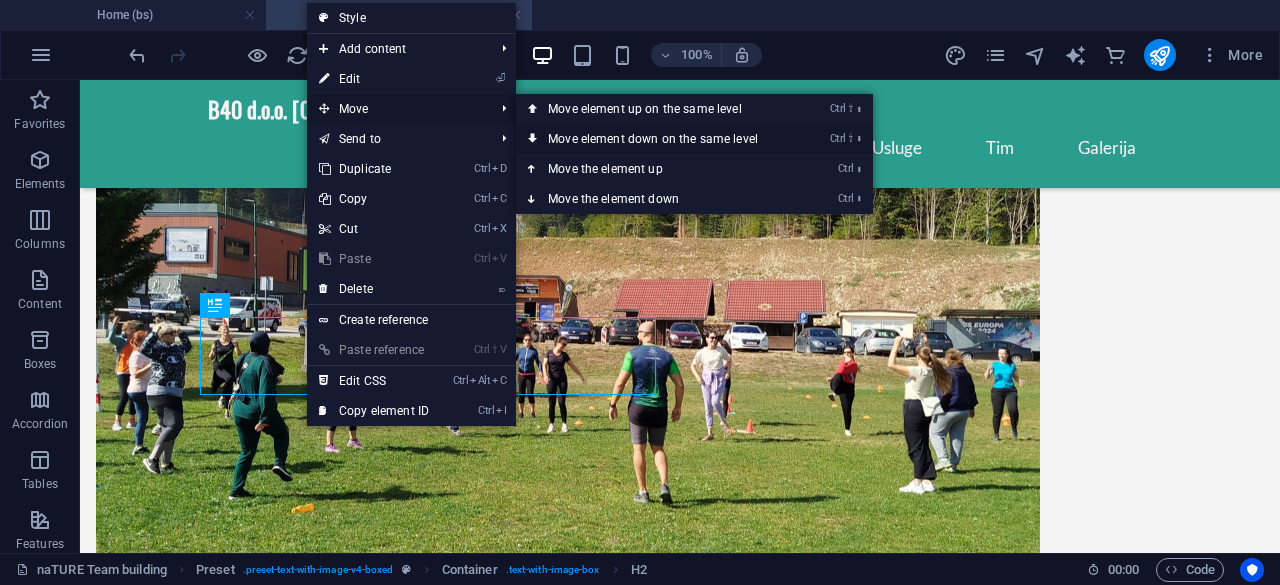 click on "Ctrl ⇧ ⬇  Move element down on the same level" at bounding box center [657, 139] 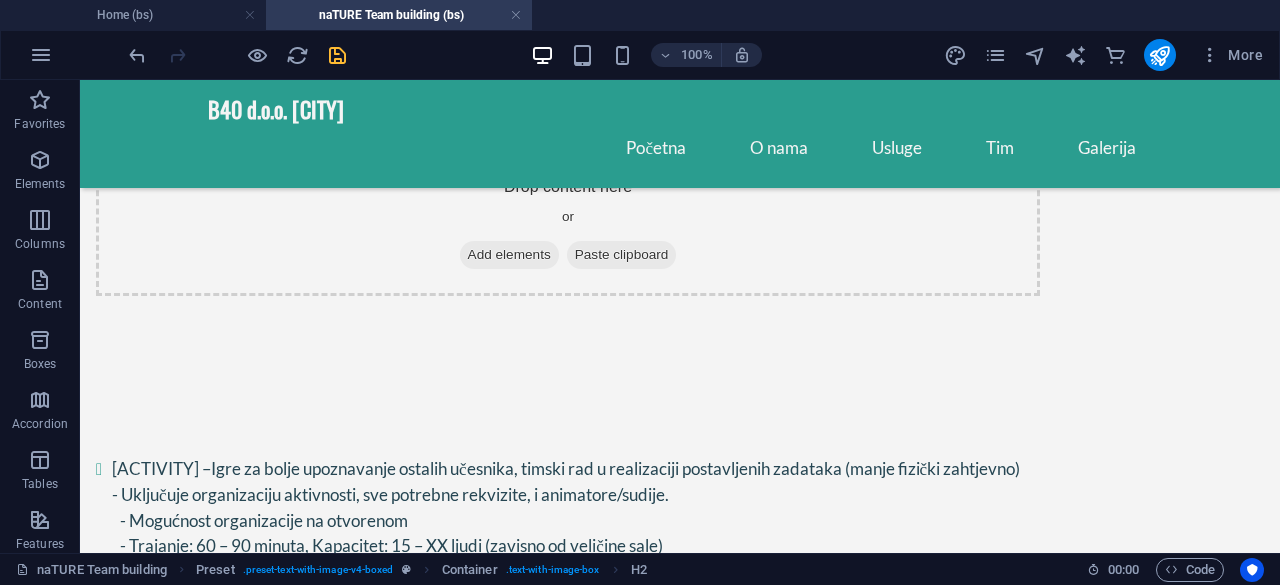 scroll, scrollTop: 1877, scrollLeft: 0, axis: vertical 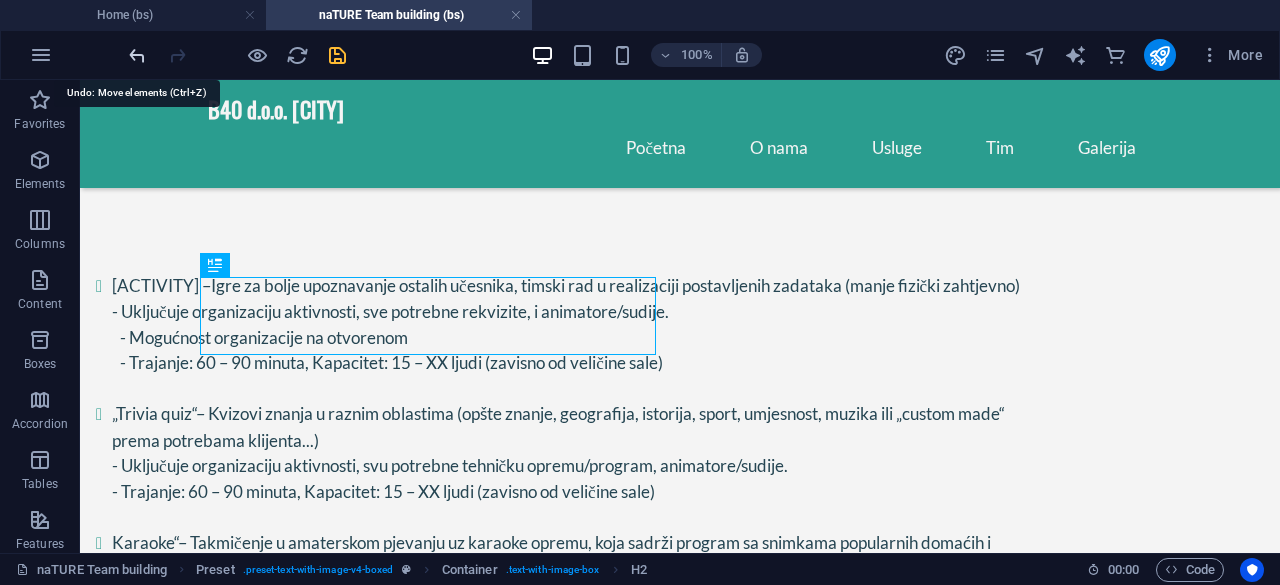 click at bounding box center [137, 55] 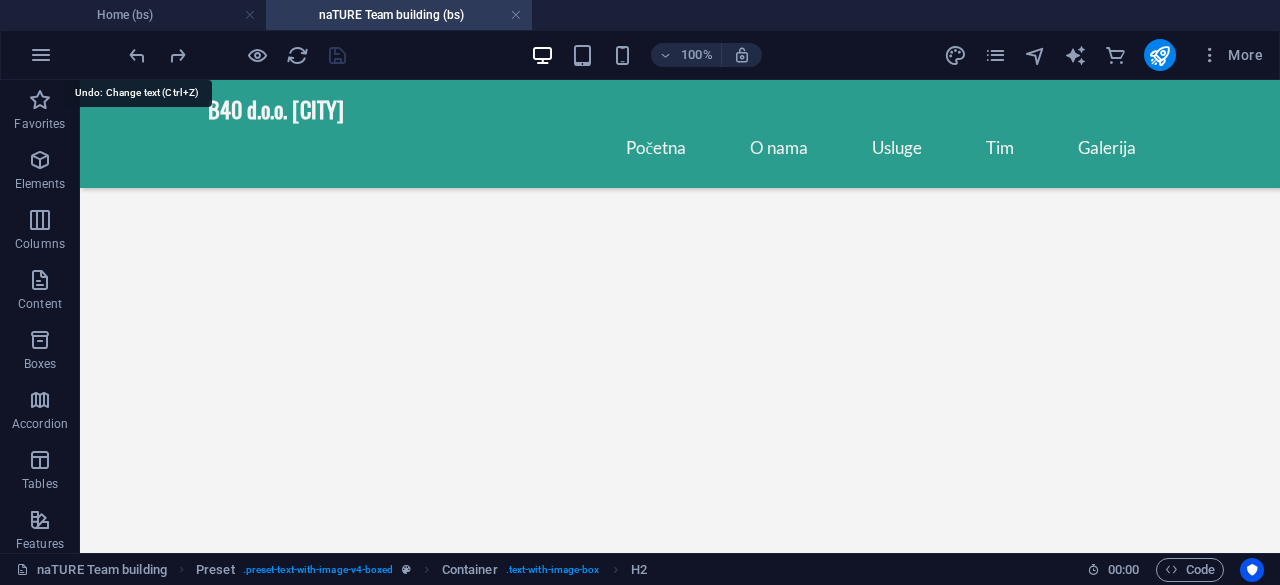 scroll, scrollTop: 1084, scrollLeft: 0, axis: vertical 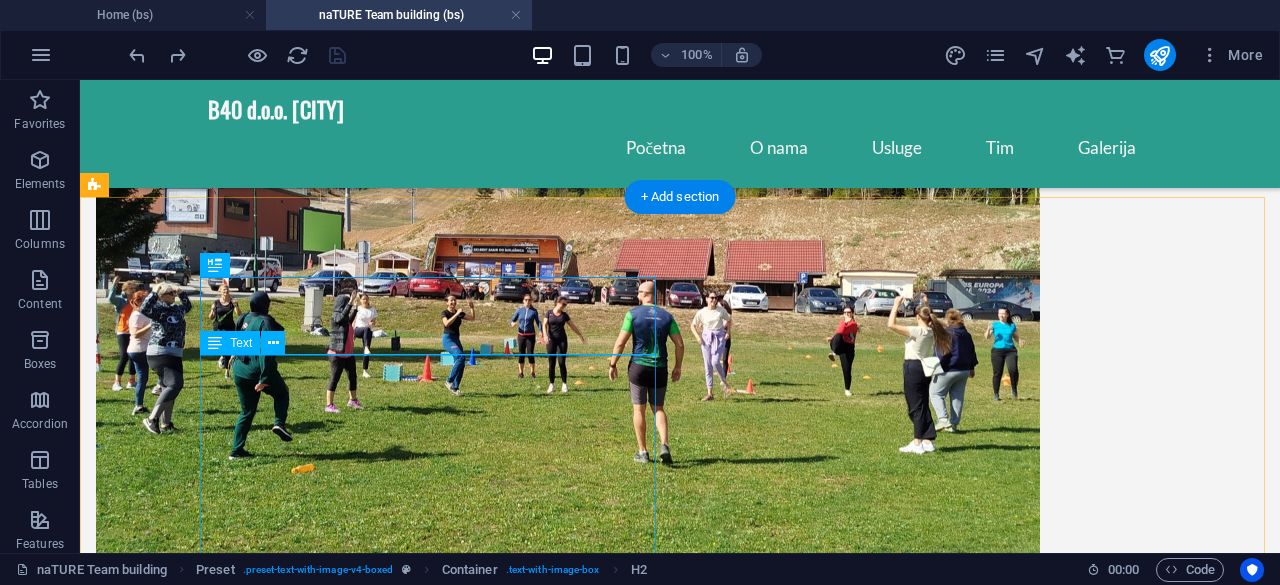 click on "„Icebreaker games“ -  Igre za bolje upoznavanje ostalih učesnika, timski rad u realizaciji postavljenih zadataka (manje fizički zahtjevno) - Uključuje organizaciju aktivnosti, sve potrebne rekvizite, i animatore/sudije. - Mogućnost organizacije na otvorenom - Trajanje: 60 – 90 minuta, Kapacitet: 15 – XX ljudi (zavisno od veličine sale) „Trivia quiz“  – Kvizovi znanja u raznim oblastima (opšte znanje, geografija, istorija, sport, umjesnost, muzika ili „custom made“ prema potrebama klijenta...) - Uključuje organizaciju aktivnosti, svu potrebne tehničku opremu/program, animatore/sudije. - Trajanje: 60 – 90 minuta, Kapacitet: 15 – XX ljudi (zavisno od veličine sale) Karaoke“  – Takmičenje u amaterskom pjevanju uz karaoke opremu, koja sadrži program sa snimkama popularnih domaćih i stranih pjesama, mikrofon sa razglasom i monitor sa tekstom pjesme. - Uključuje organizaciju aktivnosti, svu potrebne tehničku opremu, program, i animatore/sudije. „Bingo“" at bounding box center (568, 1336) 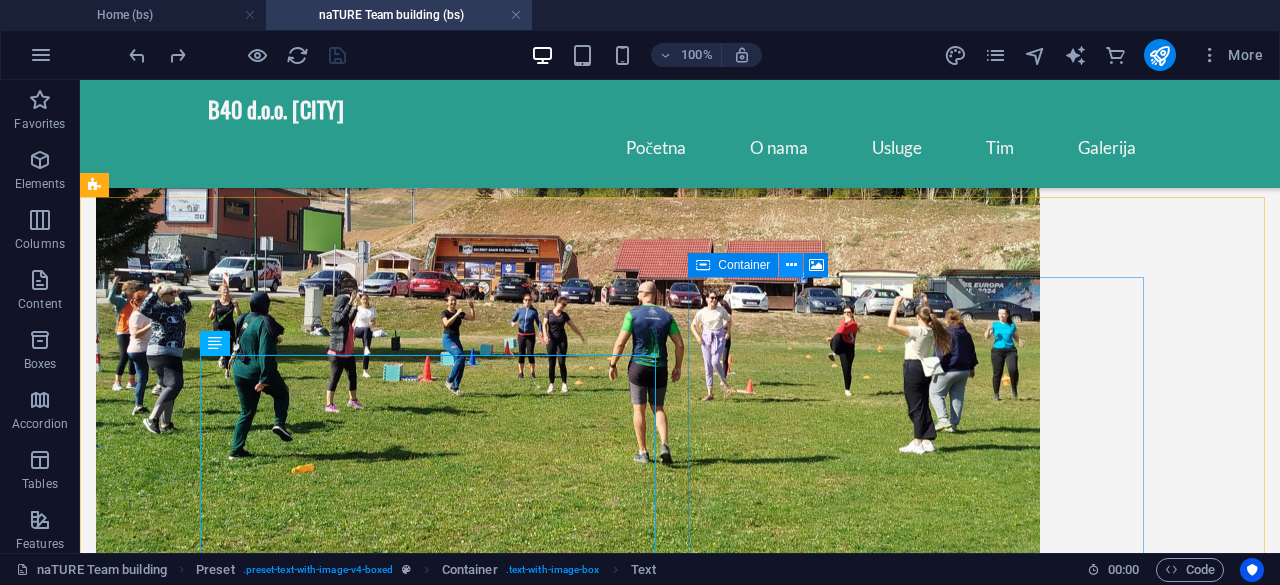 click at bounding box center [791, 265] 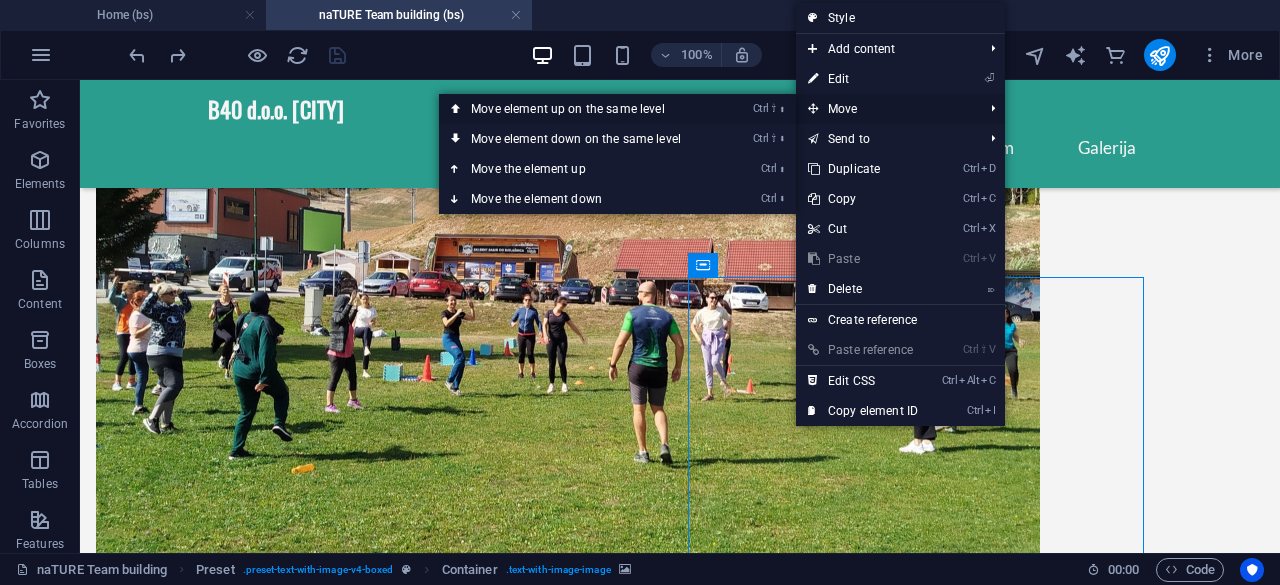click on "Ctrl ⇧ ⬆  Move element up on the same level" at bounding box center [580, 109] 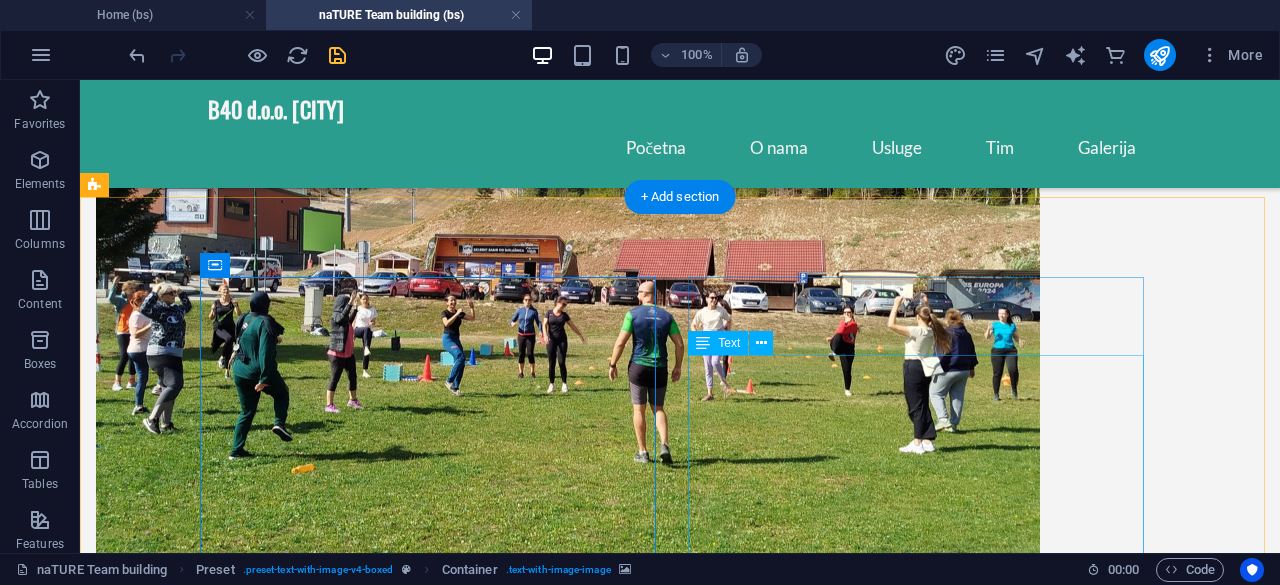 click on "„Icebreaker games“ -  Igre za bolje upoznavanje ostalih učesnika, timski rad u realizaciji postavljenih zadataka (manje fizički zahtjevno) - Uključuje organizaciju aktivnosti, sve potrebne rekvizite, i animatore/sudije. - Mogućnost organizacije na otvorenom - Trajanje: 60 – 90 minuta, Kapacitet: 15 – XX ljudi (zavisno od veličine sale) „Trivia quiz“  – Kvizovi znanja u raznim oblastima (opšte znanje, geografija, istorija, sport, umjesnost, muzika ili „custom made“ prema potrebama klijenta...) - Uključuje organizaciju aktivnosti, svu potrebne tehničku opremu/program, animatore/sudije. - Trajanje: 60 – 90 minuta, Kapacitet: 15 – XX ljudi (zavisno od veličine sale) Karaoke“  – Takmičenje u amaterskom pjevanju uz karaoke opremu, koja sadrži program sa snimkama popularnih domaćih i stranih pjesama, mikrofon sa razglasom i monitor sa tekstom pjesme. - Uključuje organizaciju aktivnosti, svu potrebne tehničku opremu, program, i animatore/sudije. „Bingo“" at bounding box center (568, 2365) 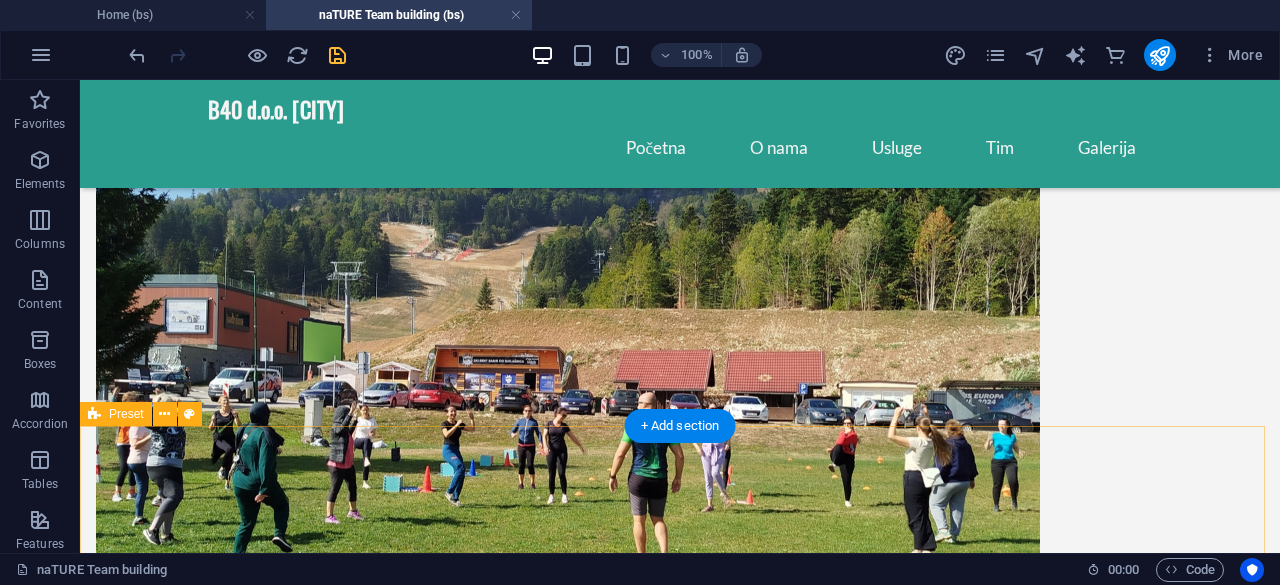 scroll, scrollTop: 974, scrollLeft: 0, axis: vertical 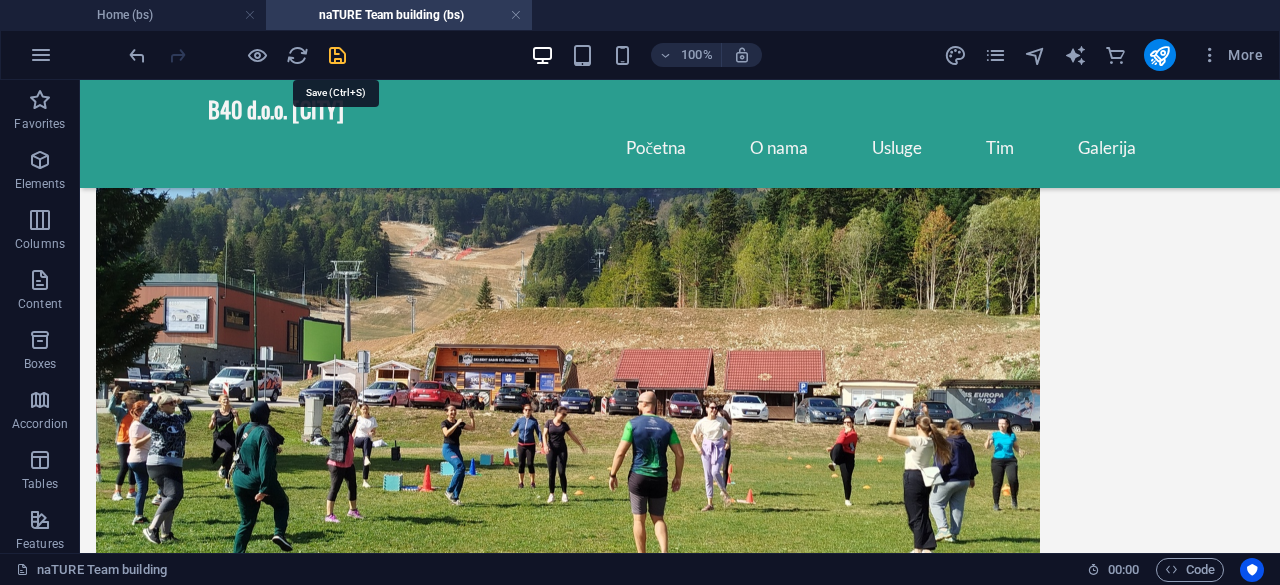 click at bounding box center [337, 55] 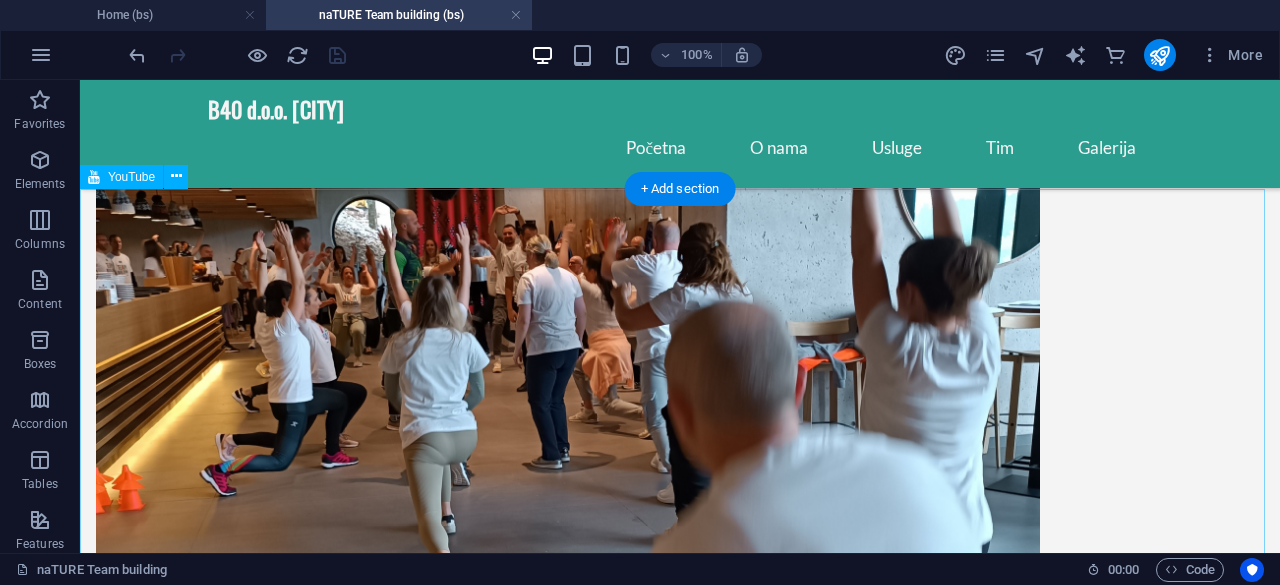 scroll, scrollTop: 2125, scrollLeft: 0, axis: vertical 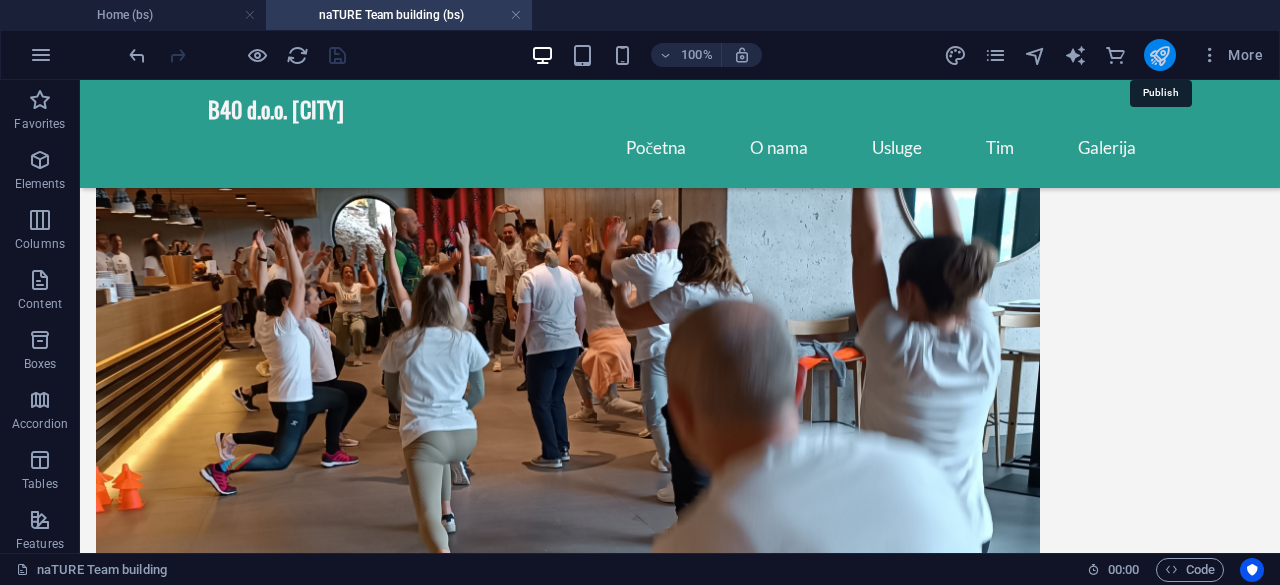 click at bounding box center [1159, 55] 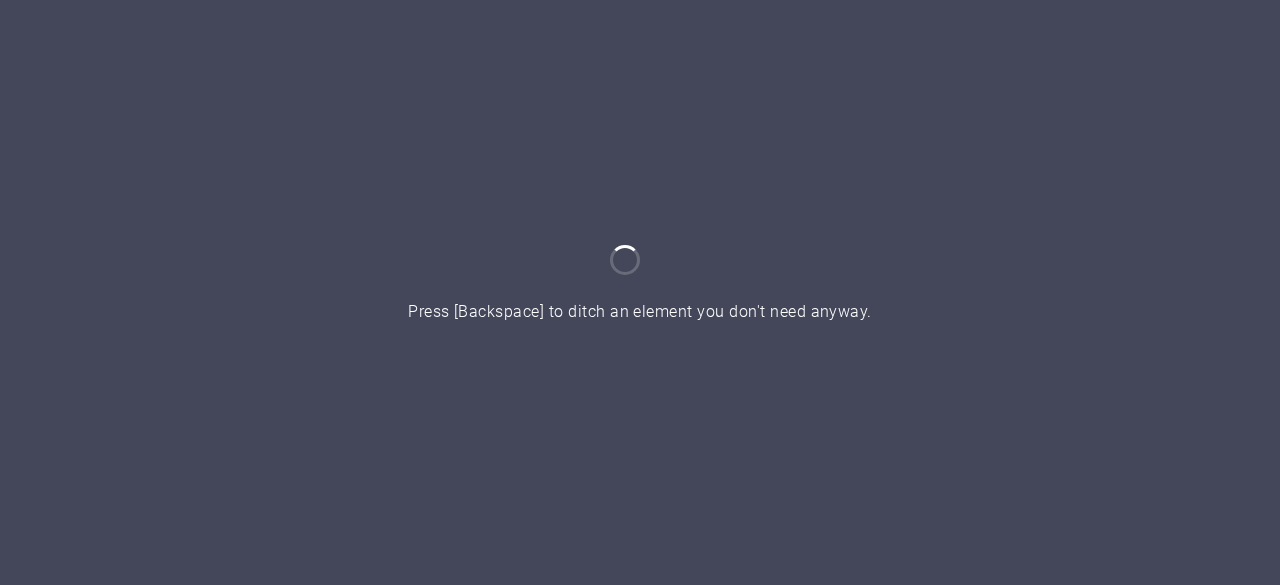 scroll, scrollTop: 0, scrollLeft: 0, axis: both 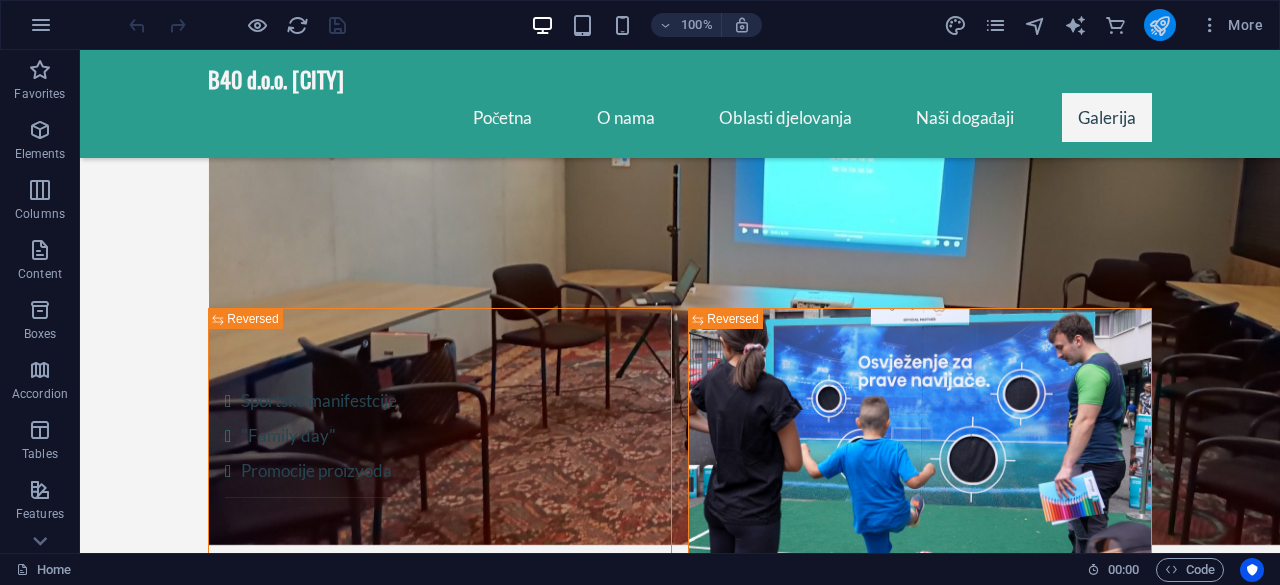 click at bounding box center (1159, 25) 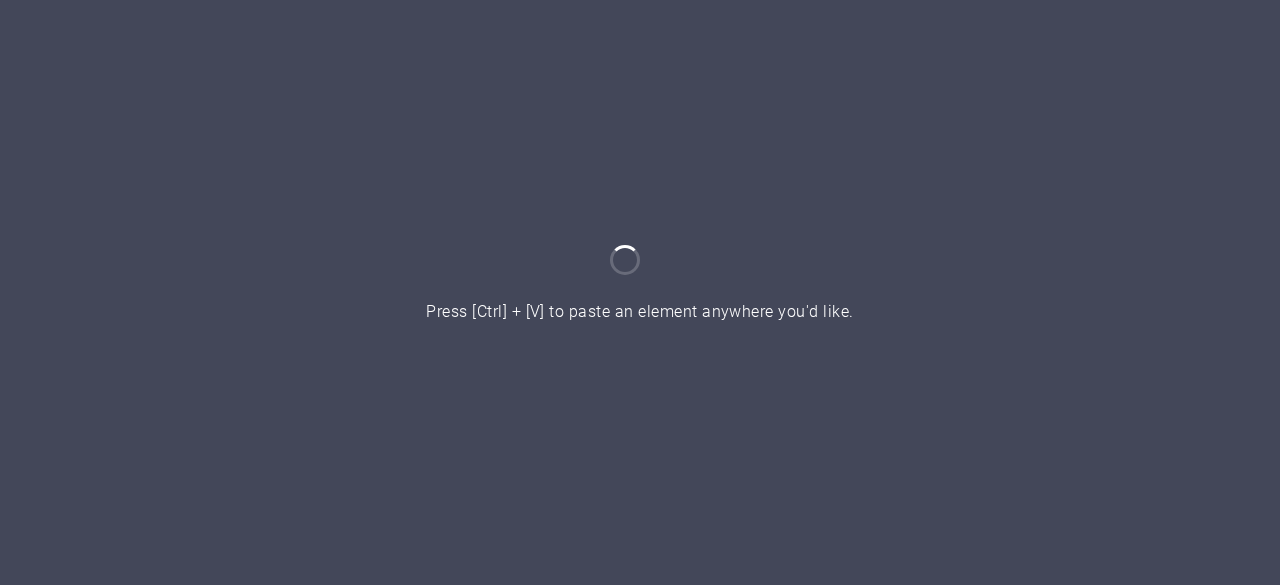 scroll, scrollTop: 0, scrollLeft: 0, axis: both 